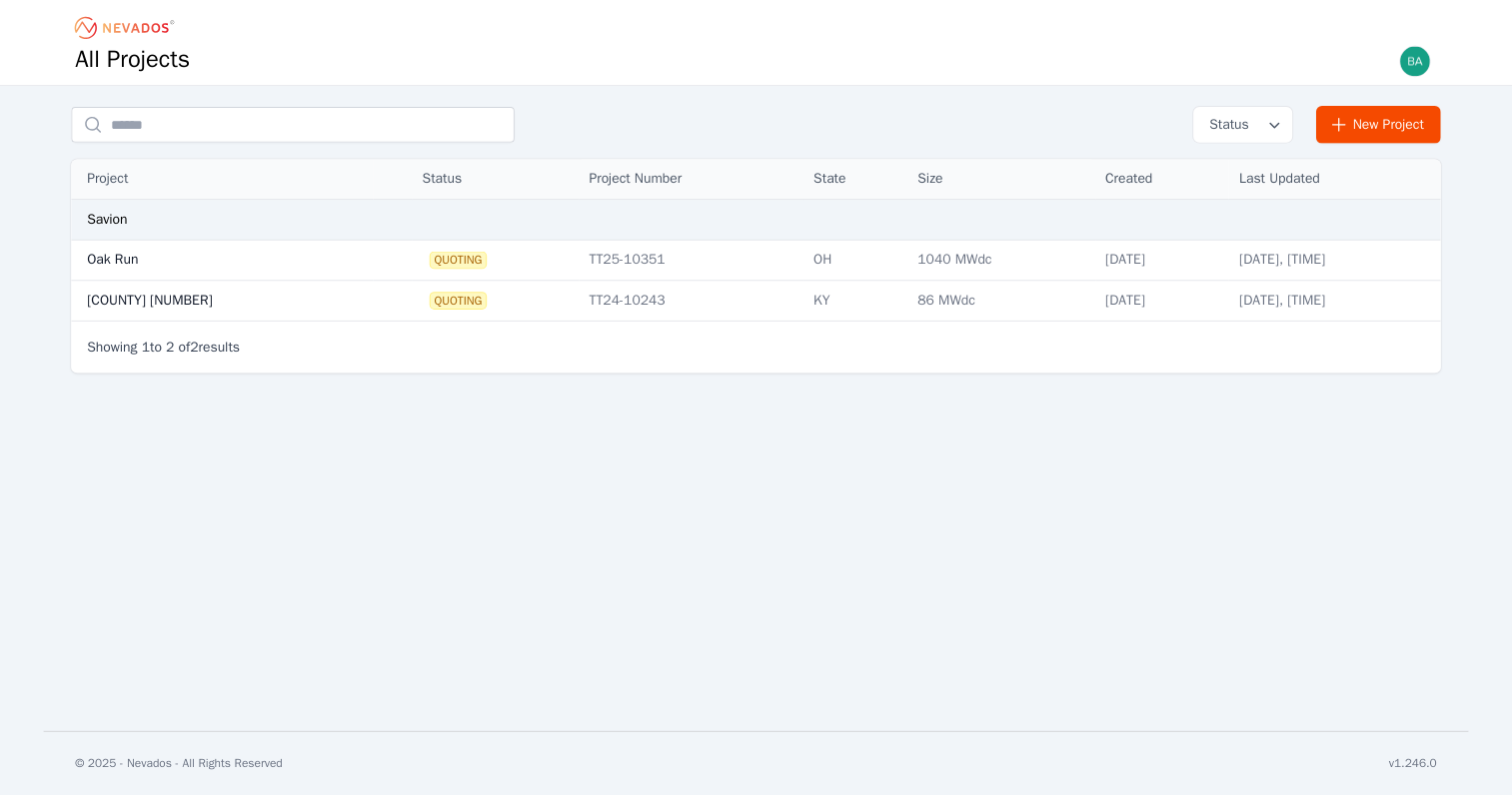 scroll, scrollTop: 0, scrollLeft: 0, axis: both 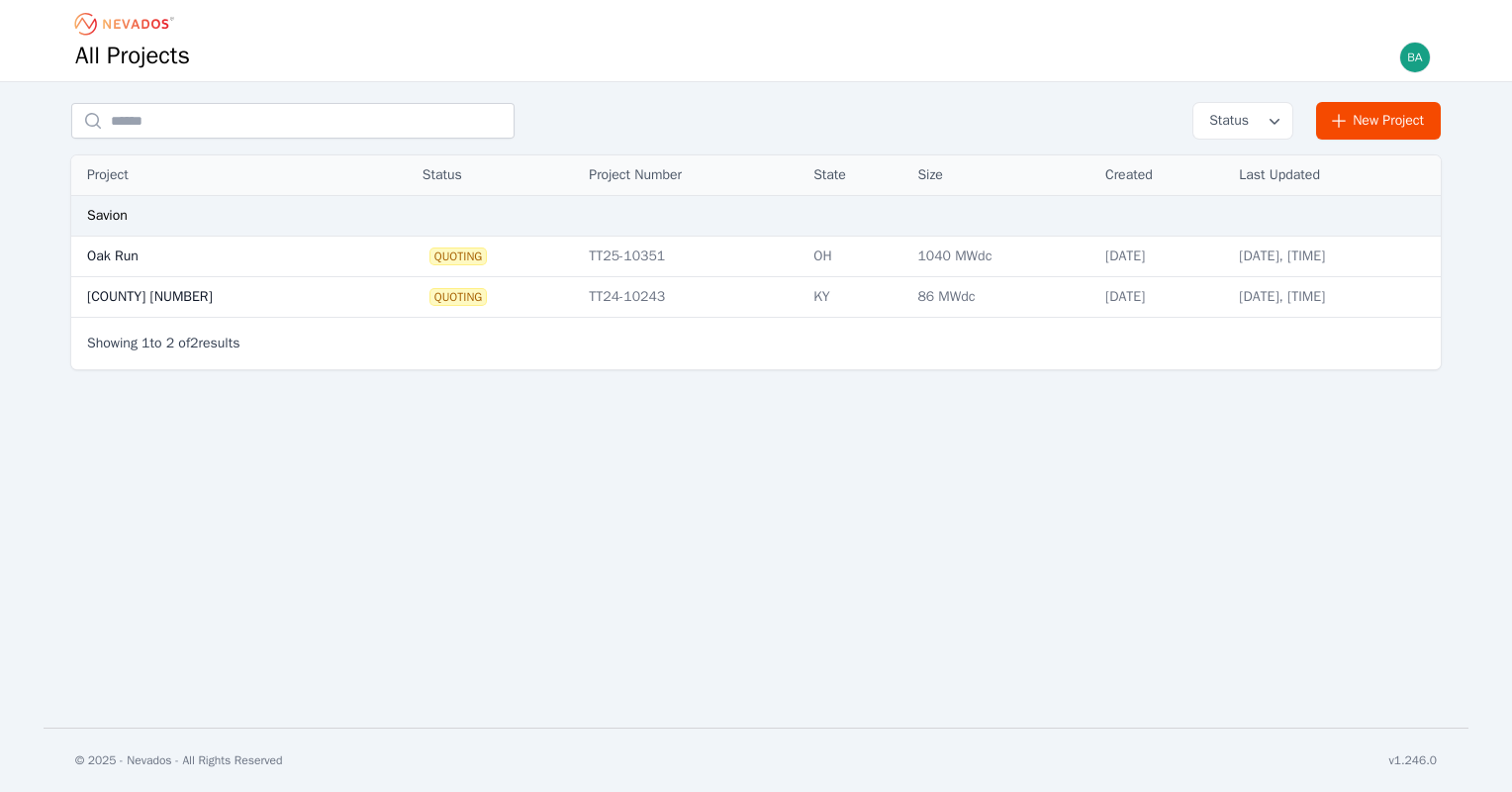 click on "[COUNTY] [NUMBER]" at bounding box center (222, 297) 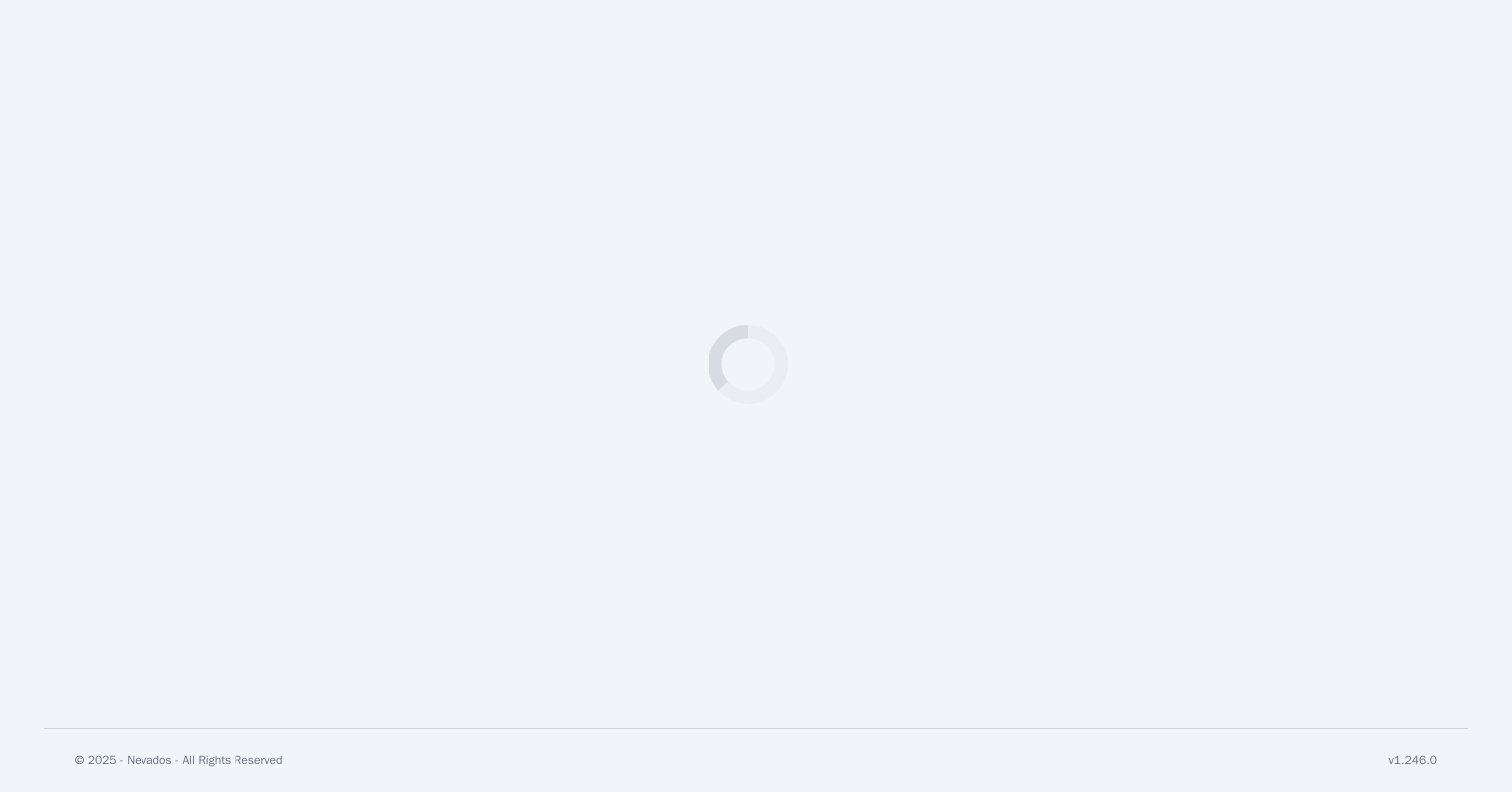 click on "Loading" at bounding box center (756, 363) 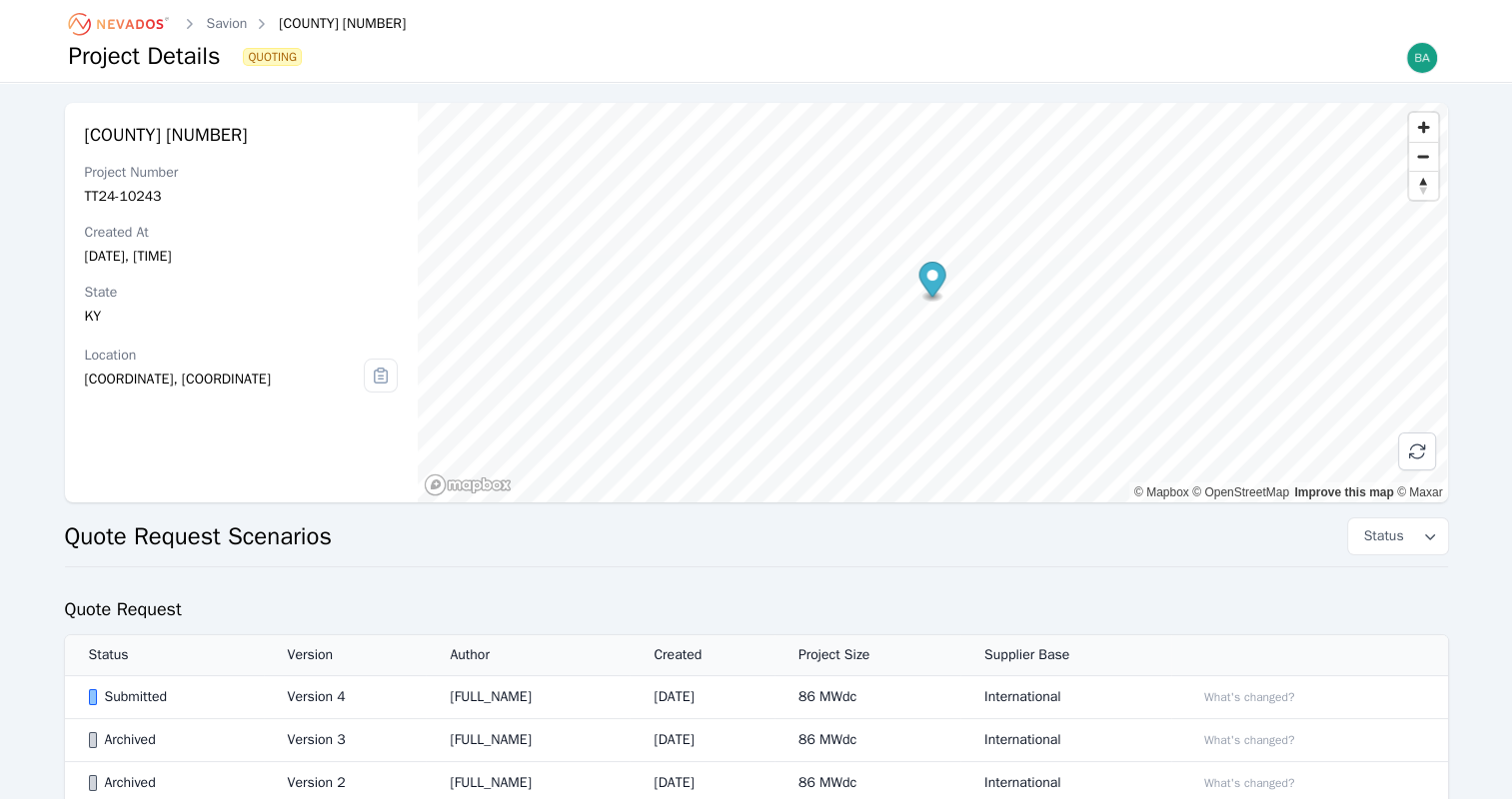 scroll, scrollTop: 161, scrollLeft: 0, axis: vertical 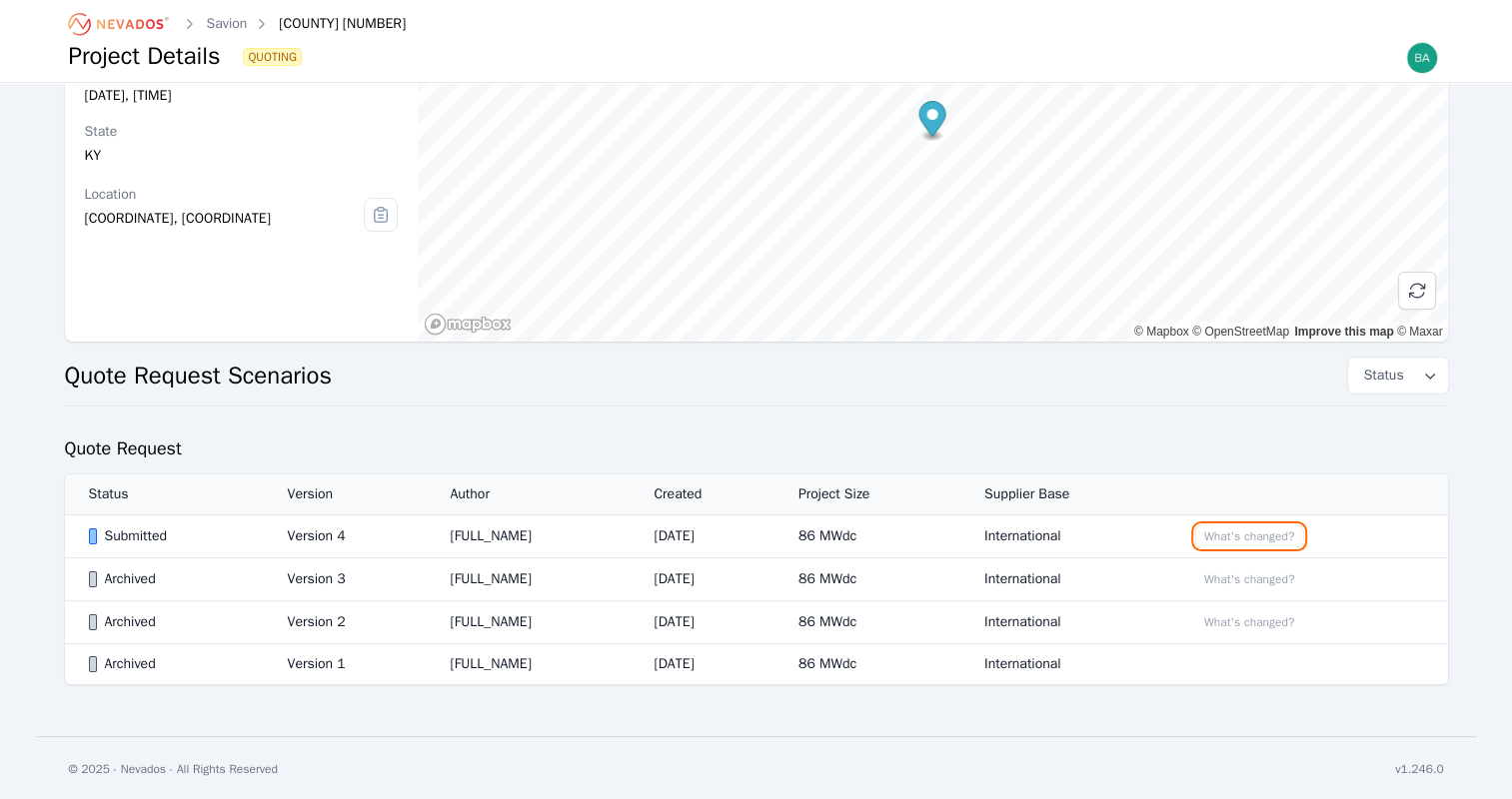 click on "What's changed?" at bounding box center [1249, 536] 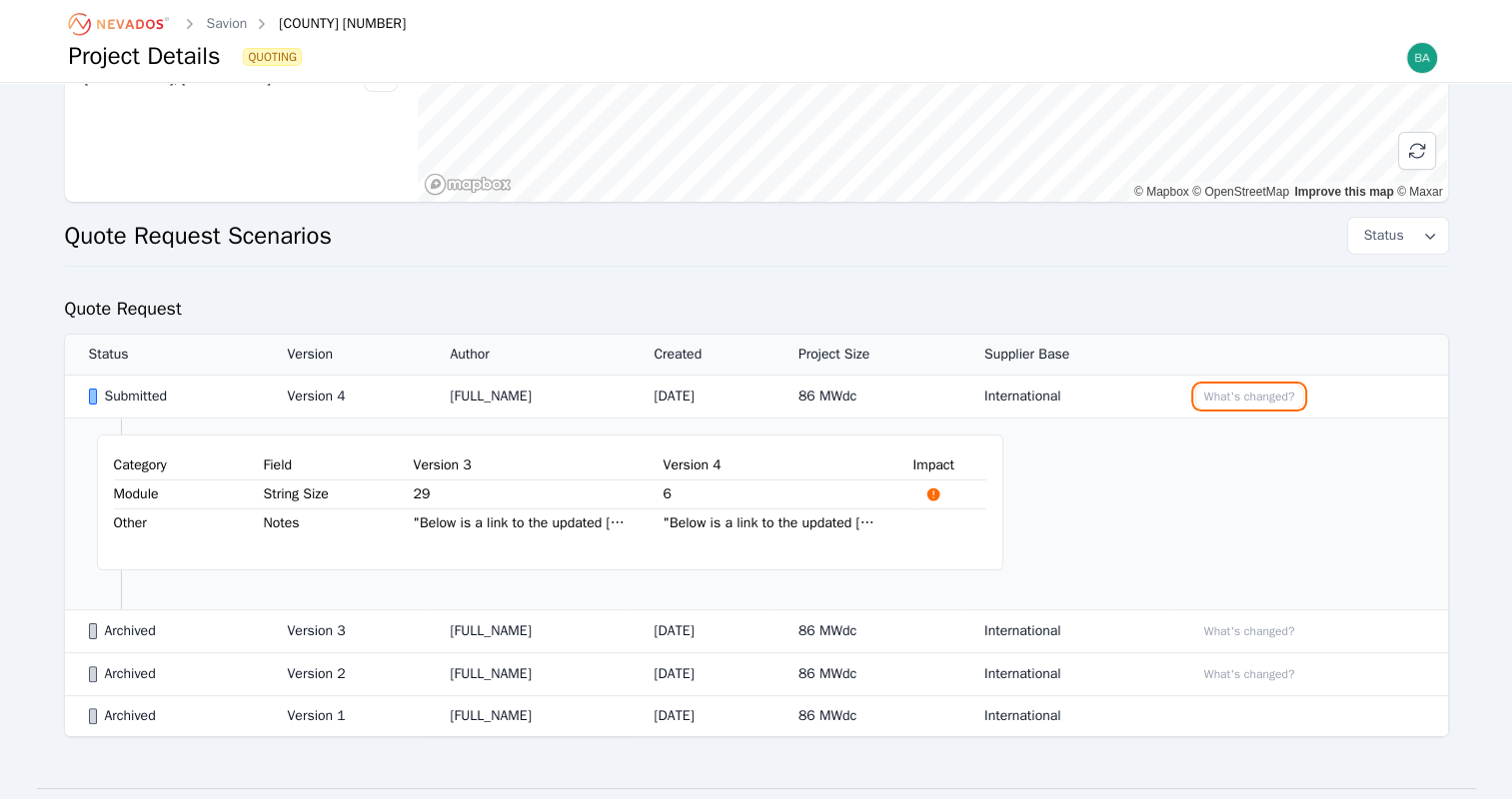 scroll, scrollTop: 351, scrollLeft: 0, axis: vertical 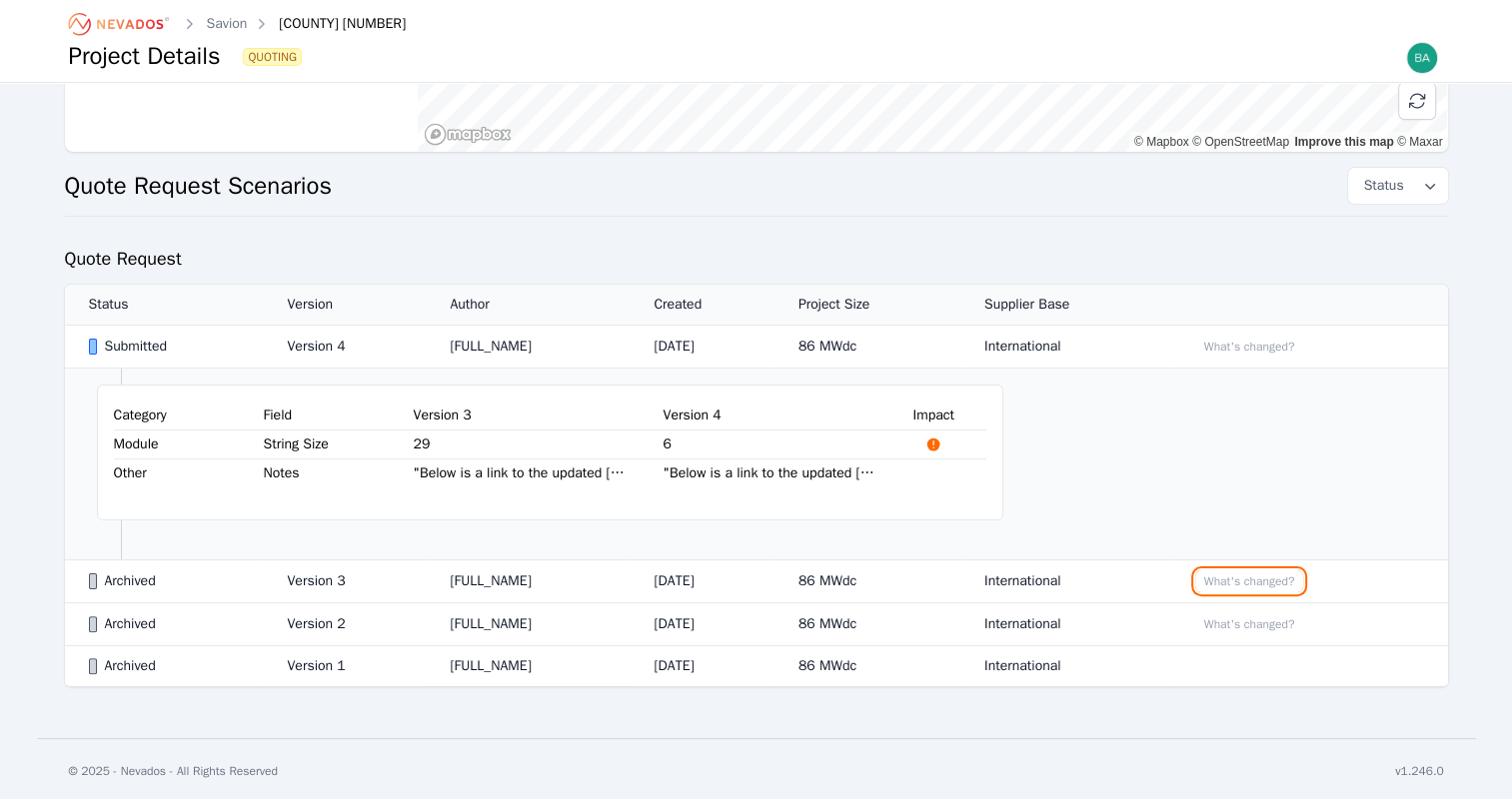 click on "What's changed?" at bounding box center [1249, 581] 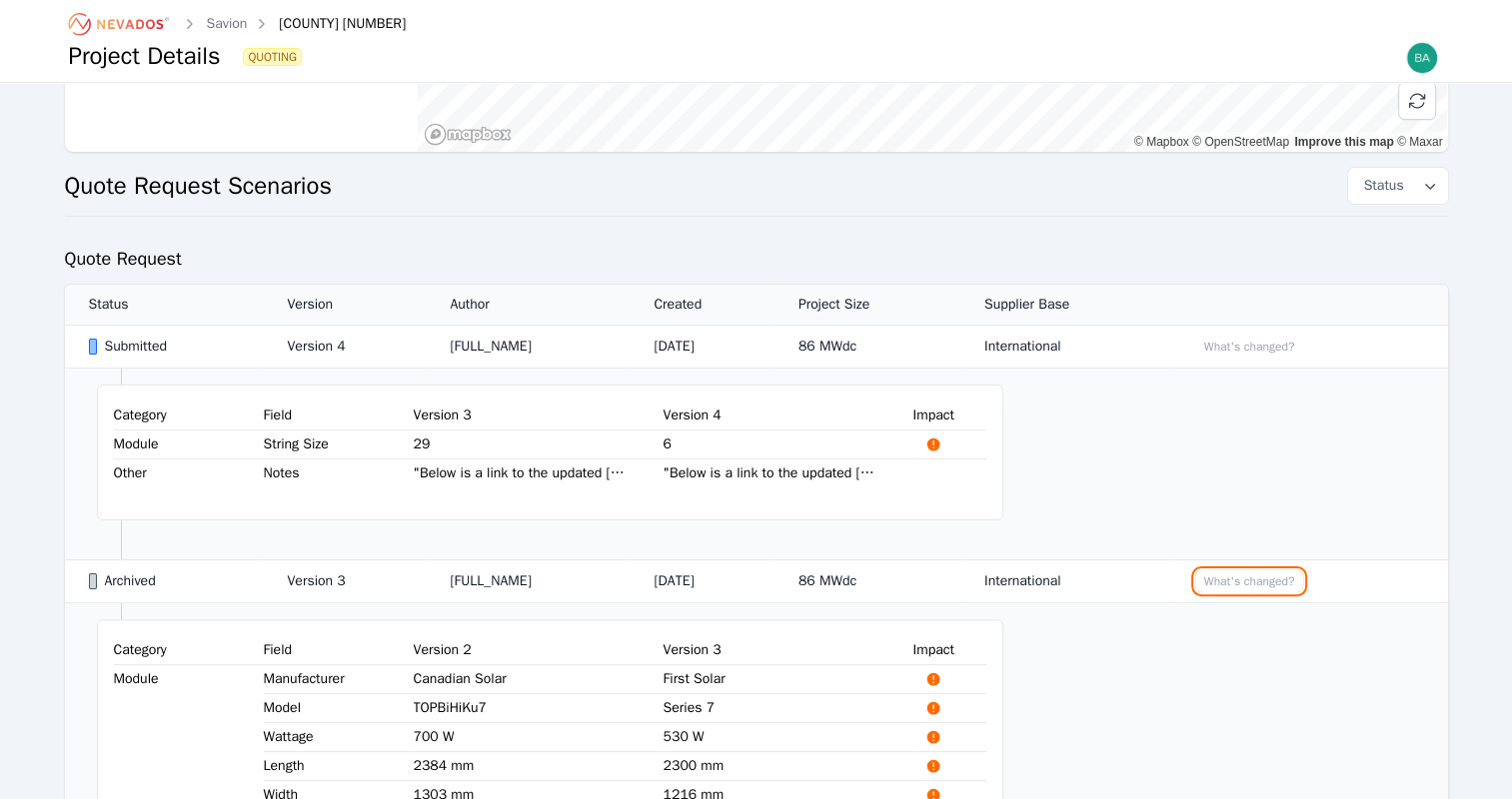 scroll, scrollTop: 650, scrollLeft: 0, axis: vertical 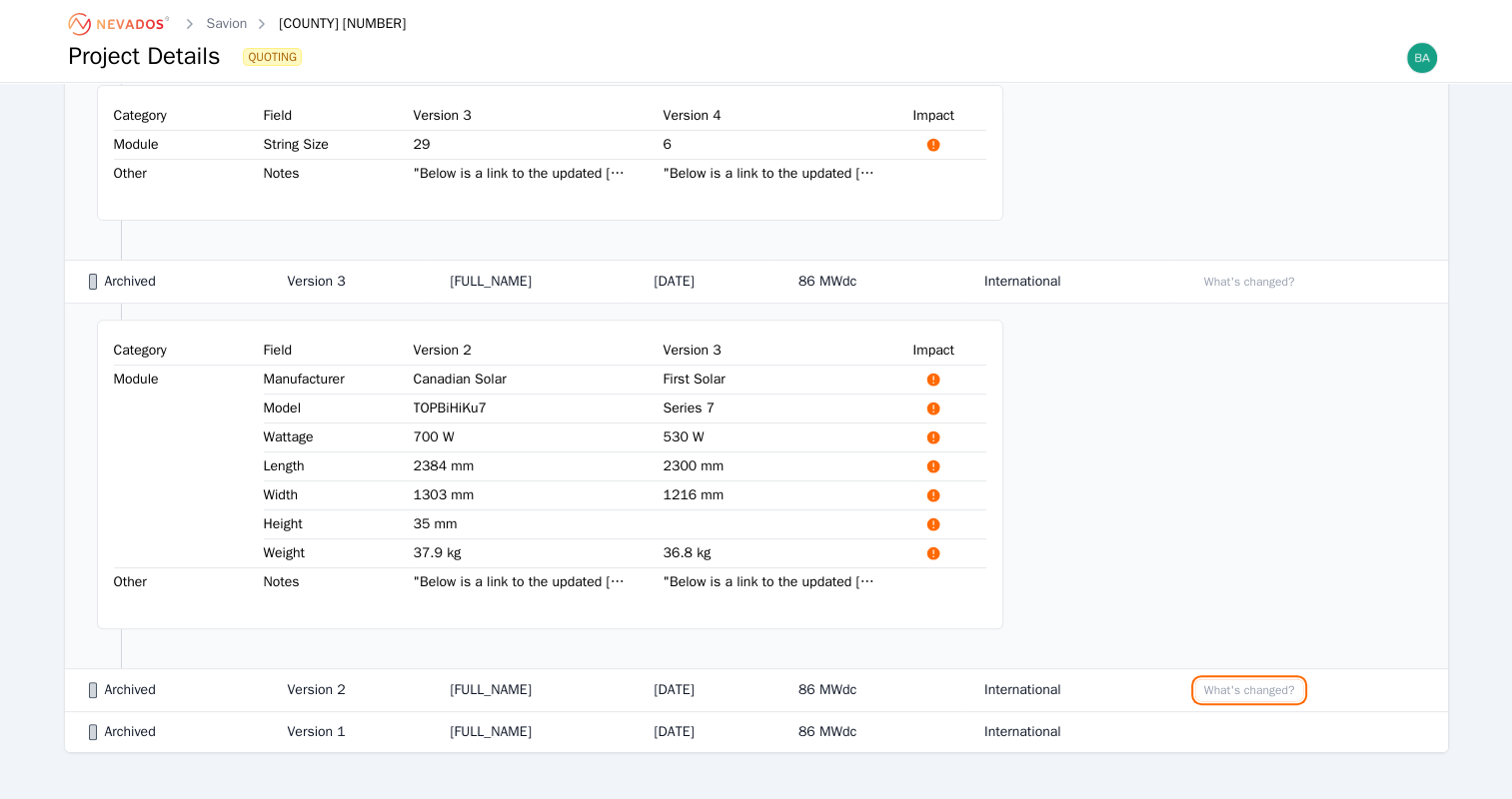 click on "What's changed?" at bounding box center (1249, 690) 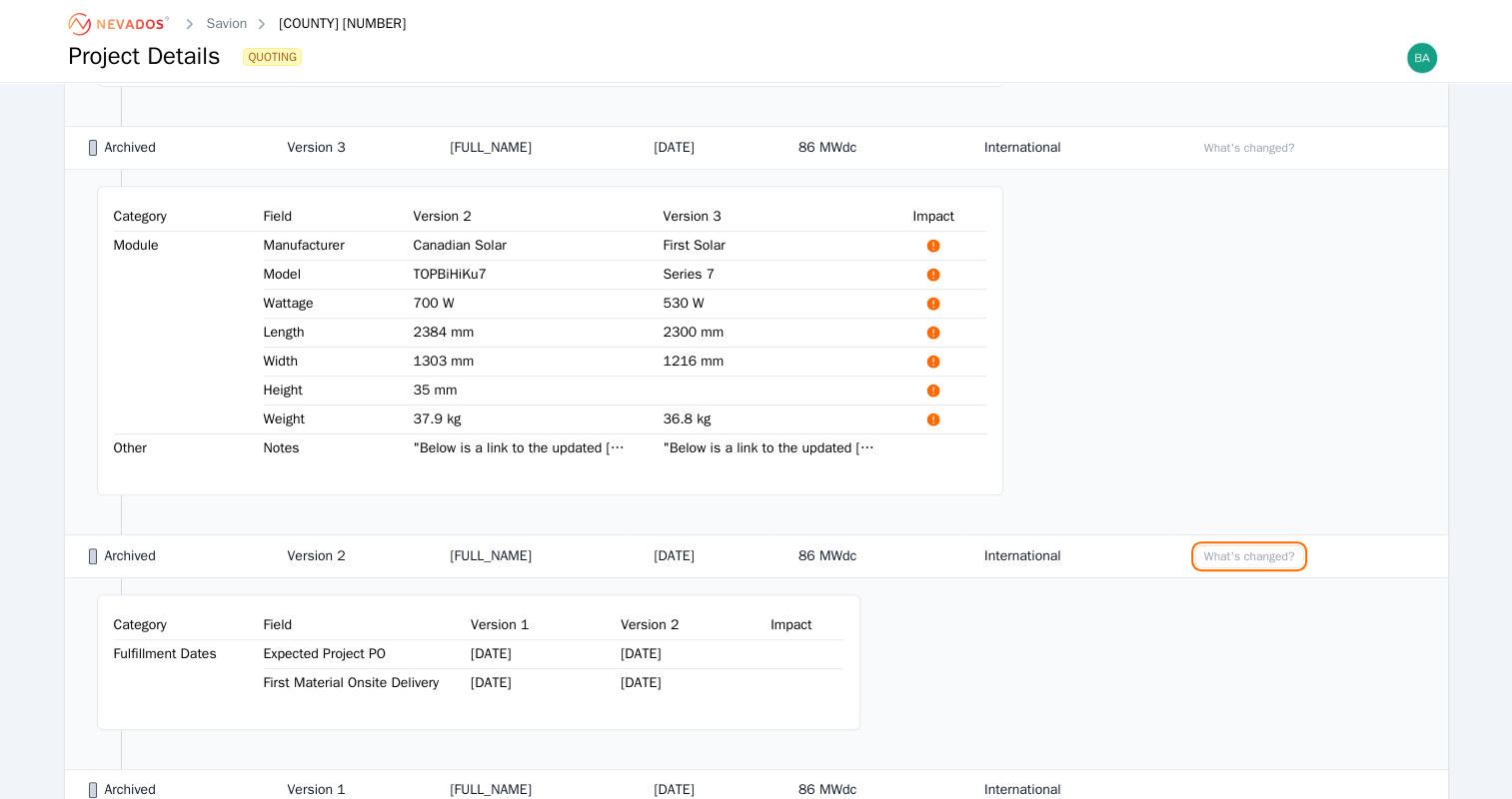 scroll, scrollTop: 902, scrollLeft: 0, axis: vertical 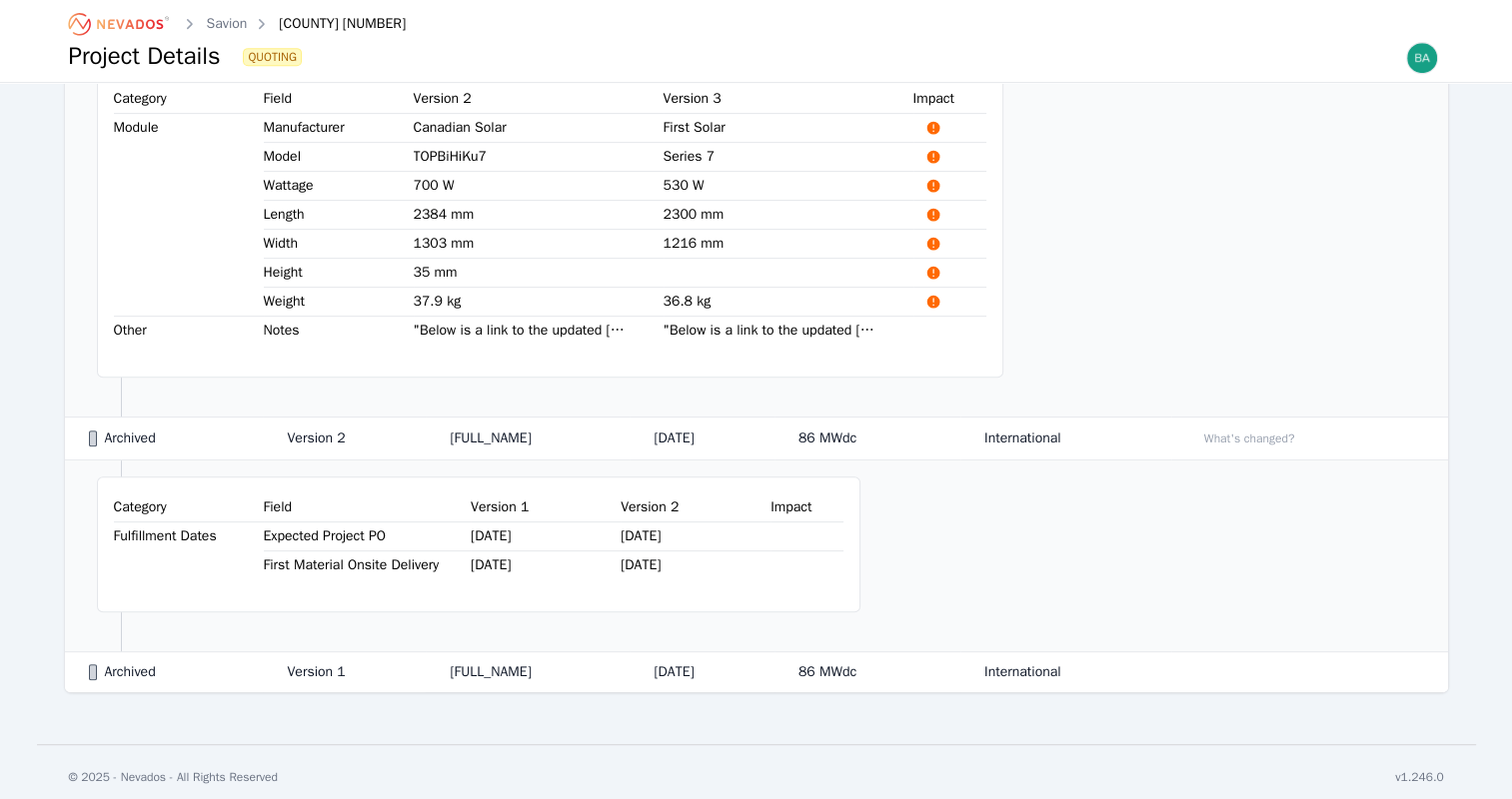 click 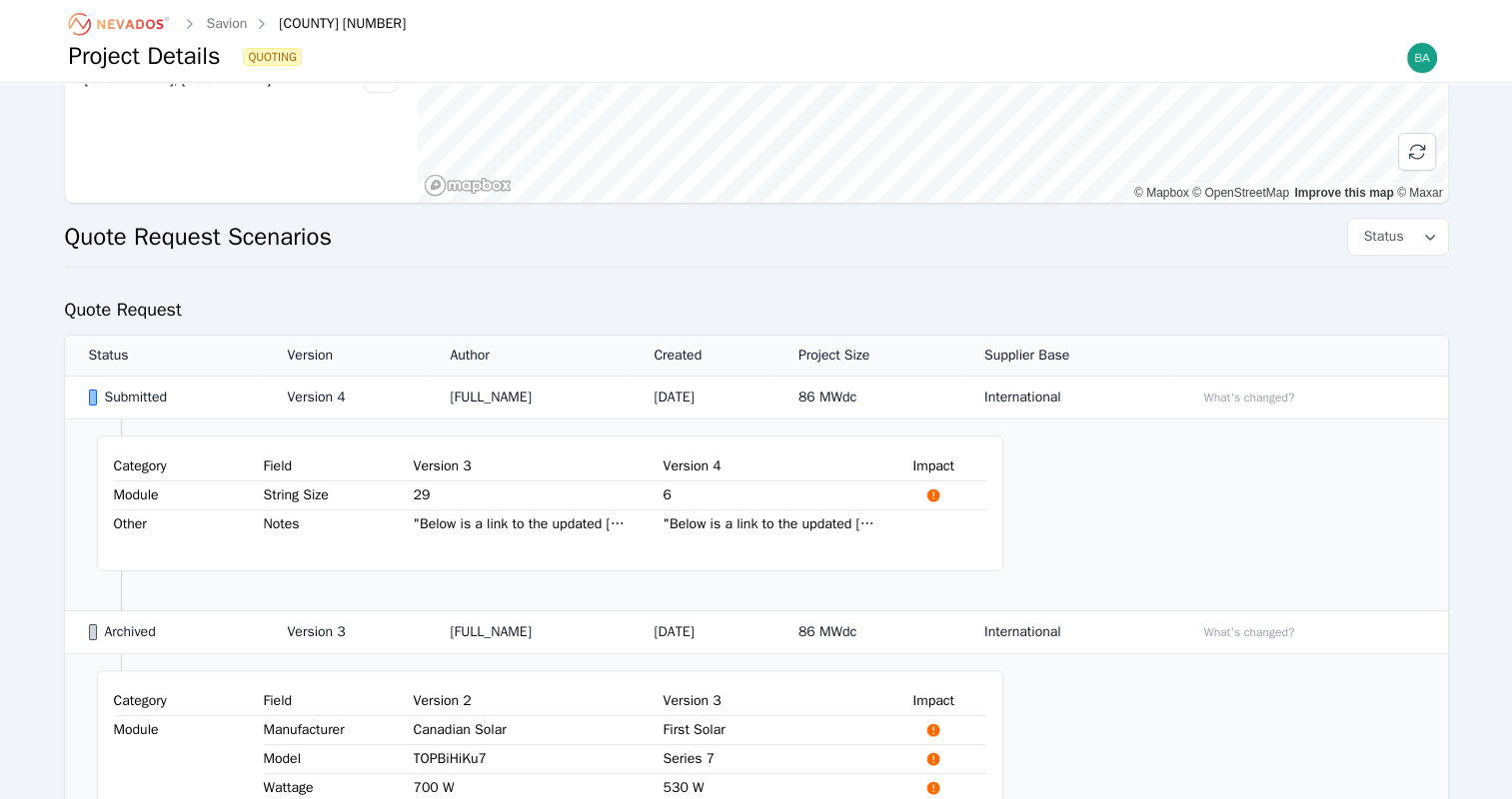 scroll, scrollTop: 499, scrollLeft: 0, axis: vertical 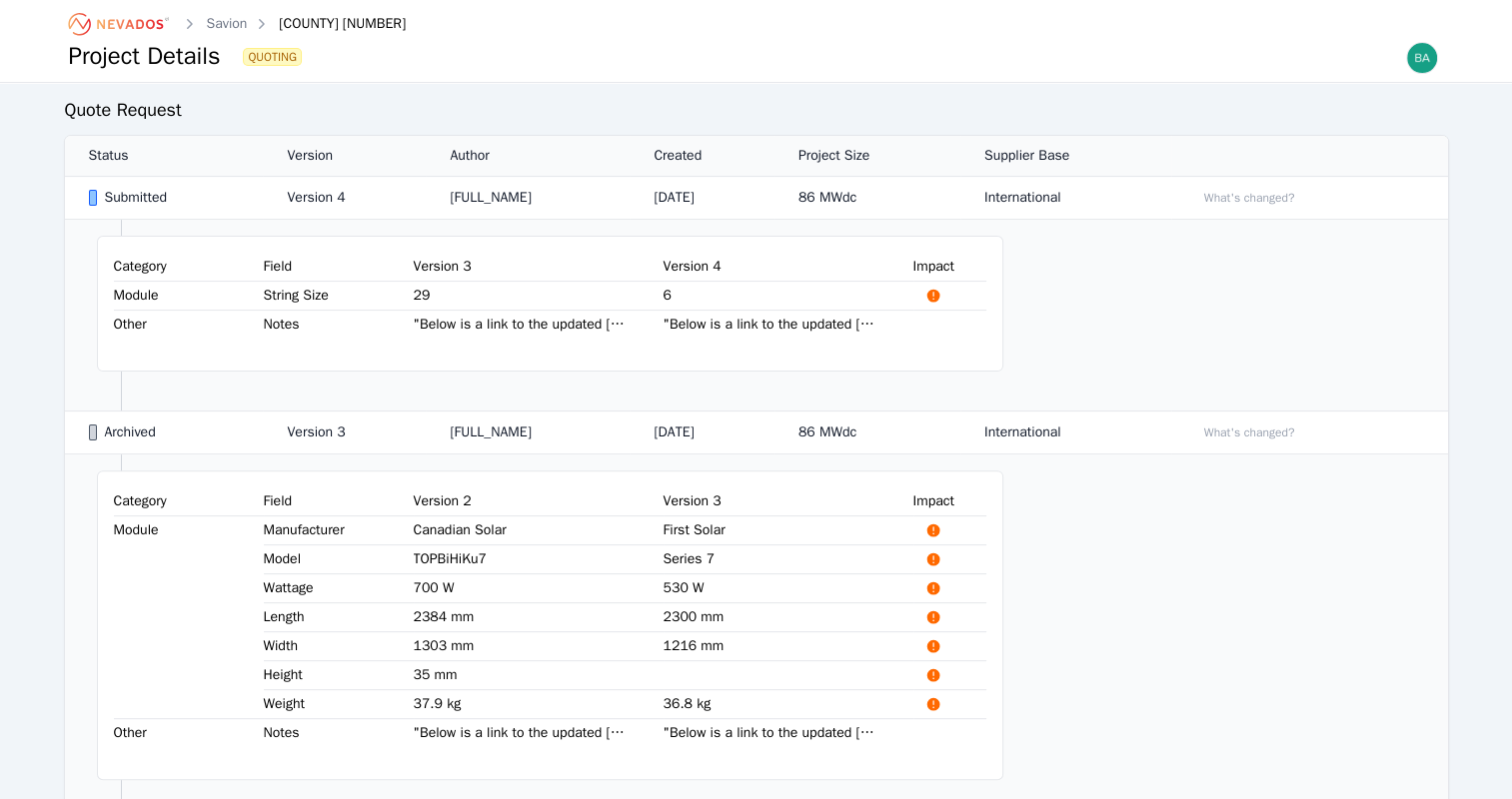 click on "Category Field Version 3 Version 4 Impact Module String Size 29 6 Other Notes "Below is a link to the updated [COUNTY] [NUMBER] Constraints file with everything along with the pdf attached. I will send a separate email including you with the team working on [COUNTY] [NUMBER]."
*Nevados Sales updated to FS7
"Below is a link to the updated [COUNTY] [NUMBER] Constraints file with everything along with the pdf attached. I will send a separate email including you with the team working on [COUNTY] [NUMBER]."
*Nevados Sales updated to FS7" at bounding box center [756, 316] 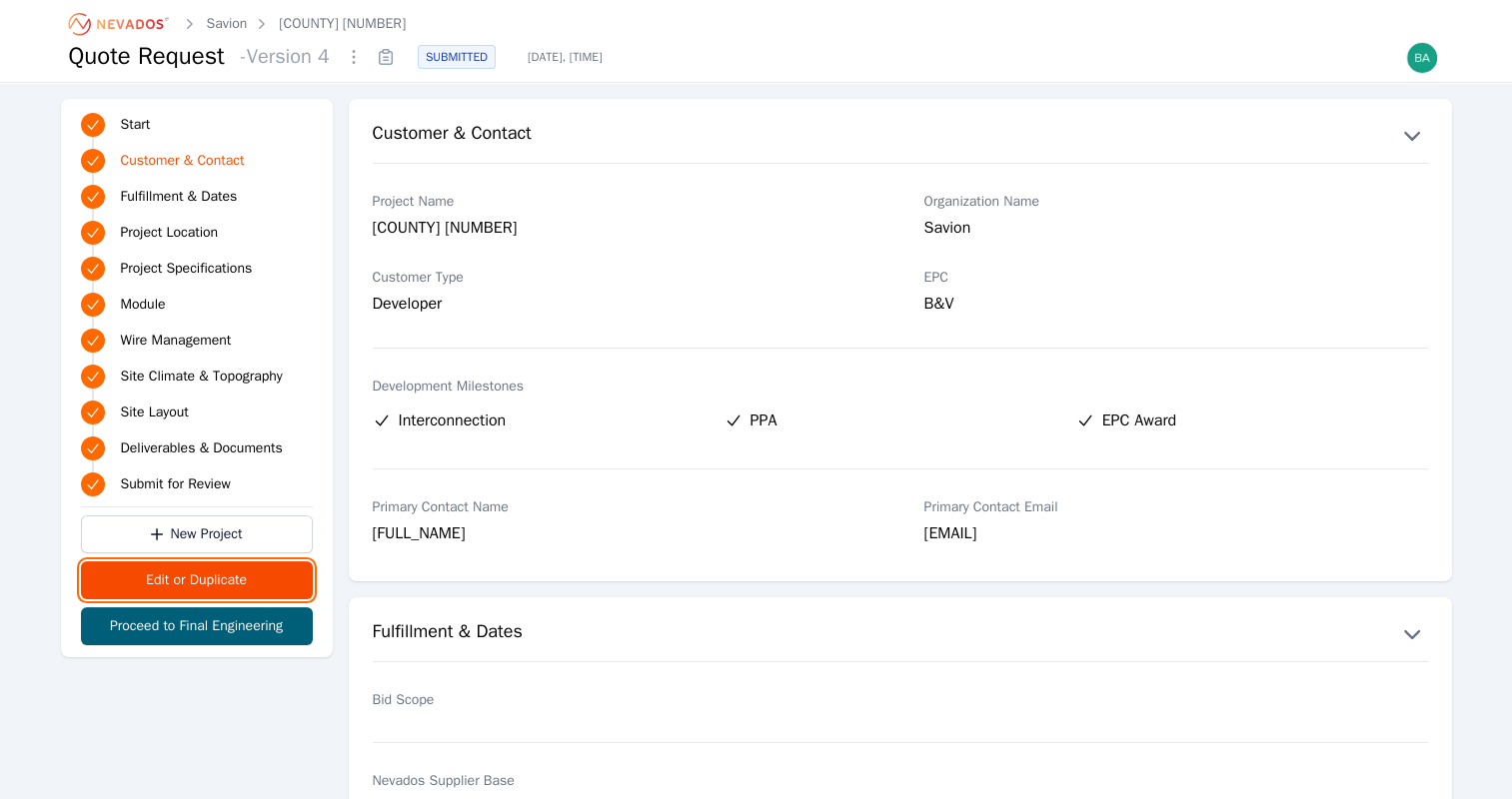 click on "Edit or Duplicate" at bounding box center (197, 580) 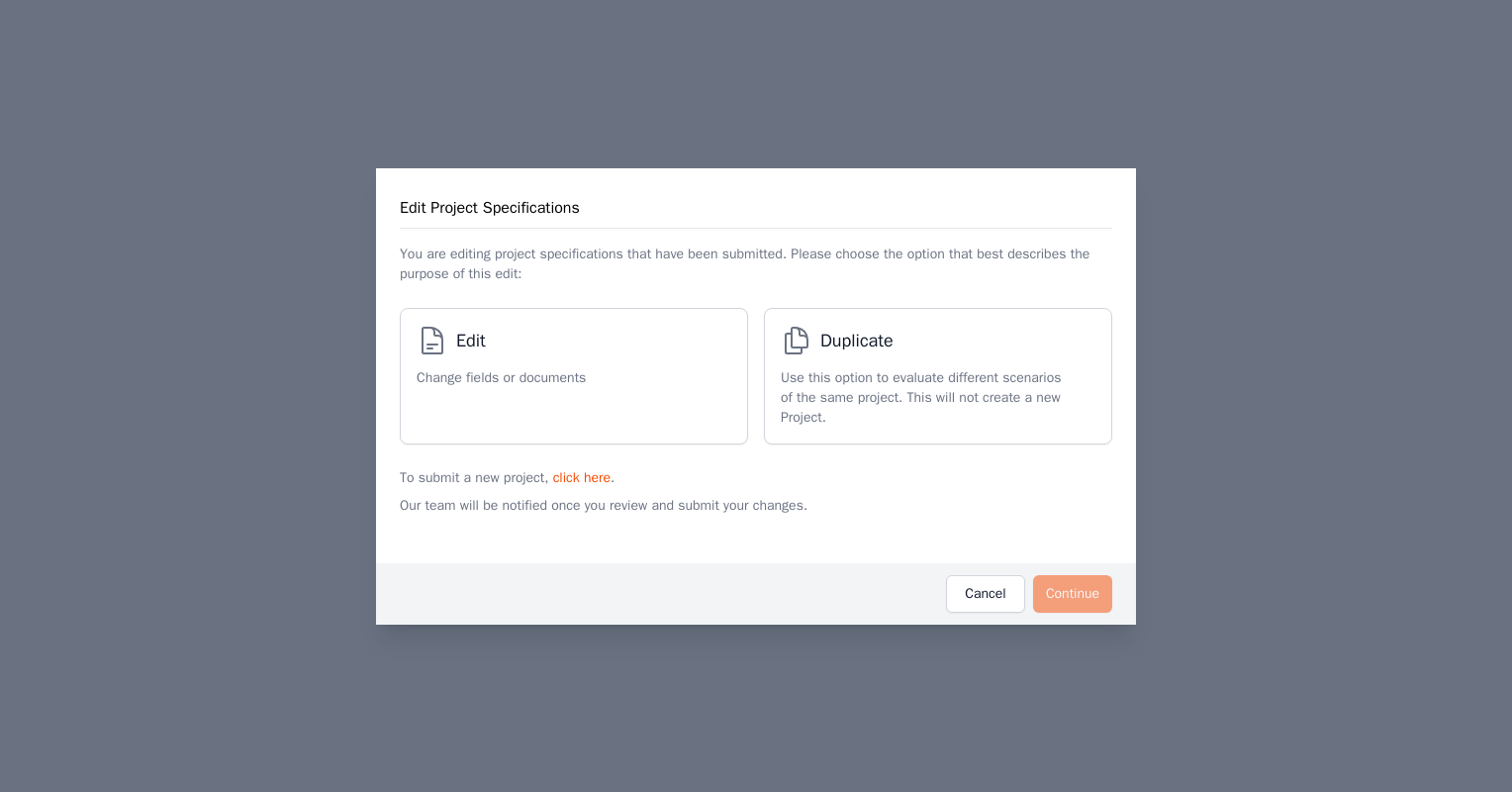 click on "Use this option to evaluate different scenarios of the same project. This will not create a new Project." at bounding box center (928, 398) 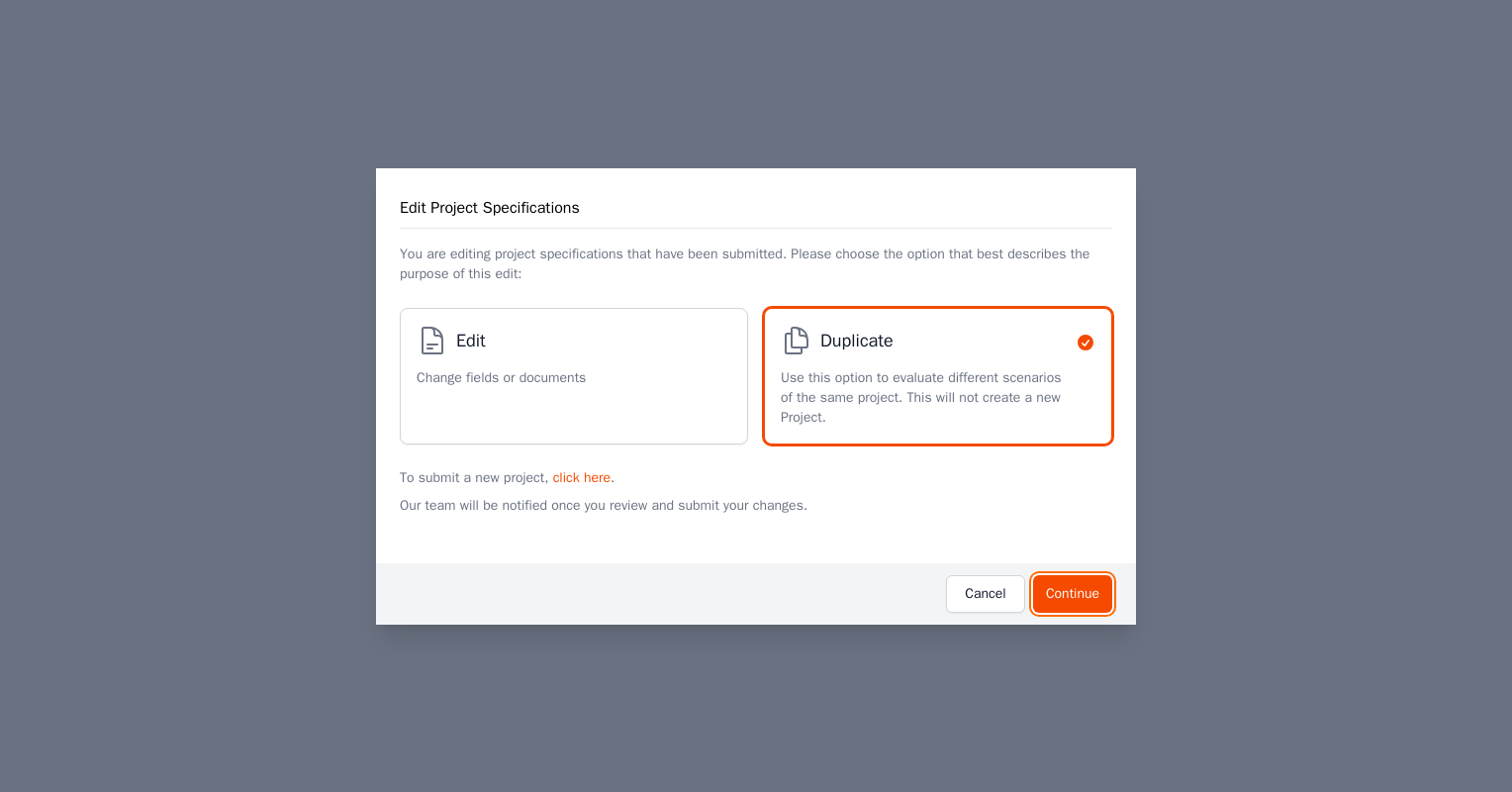 click on "Continue" at bounding box center (1073, 594) 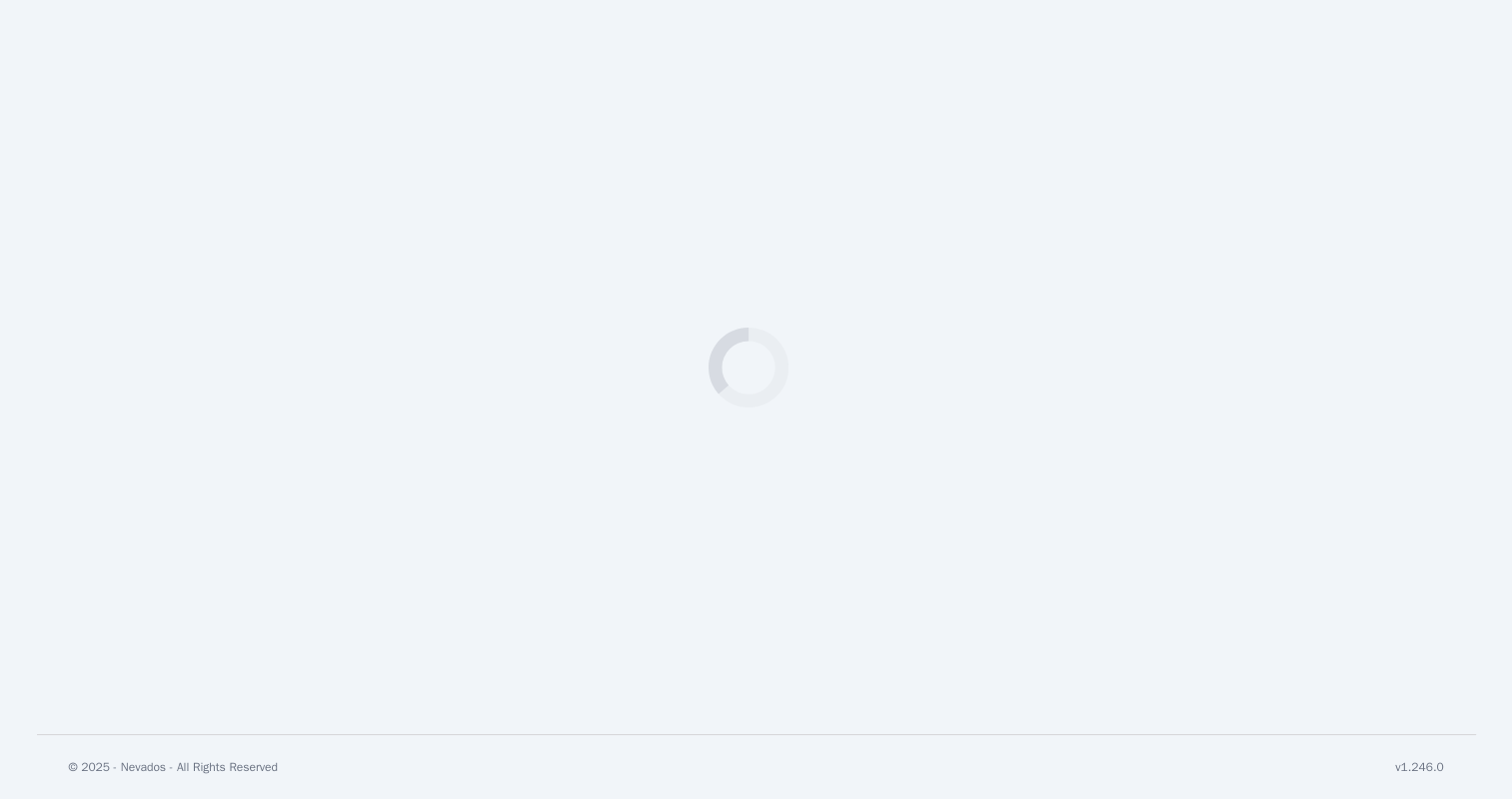 select on "*********" 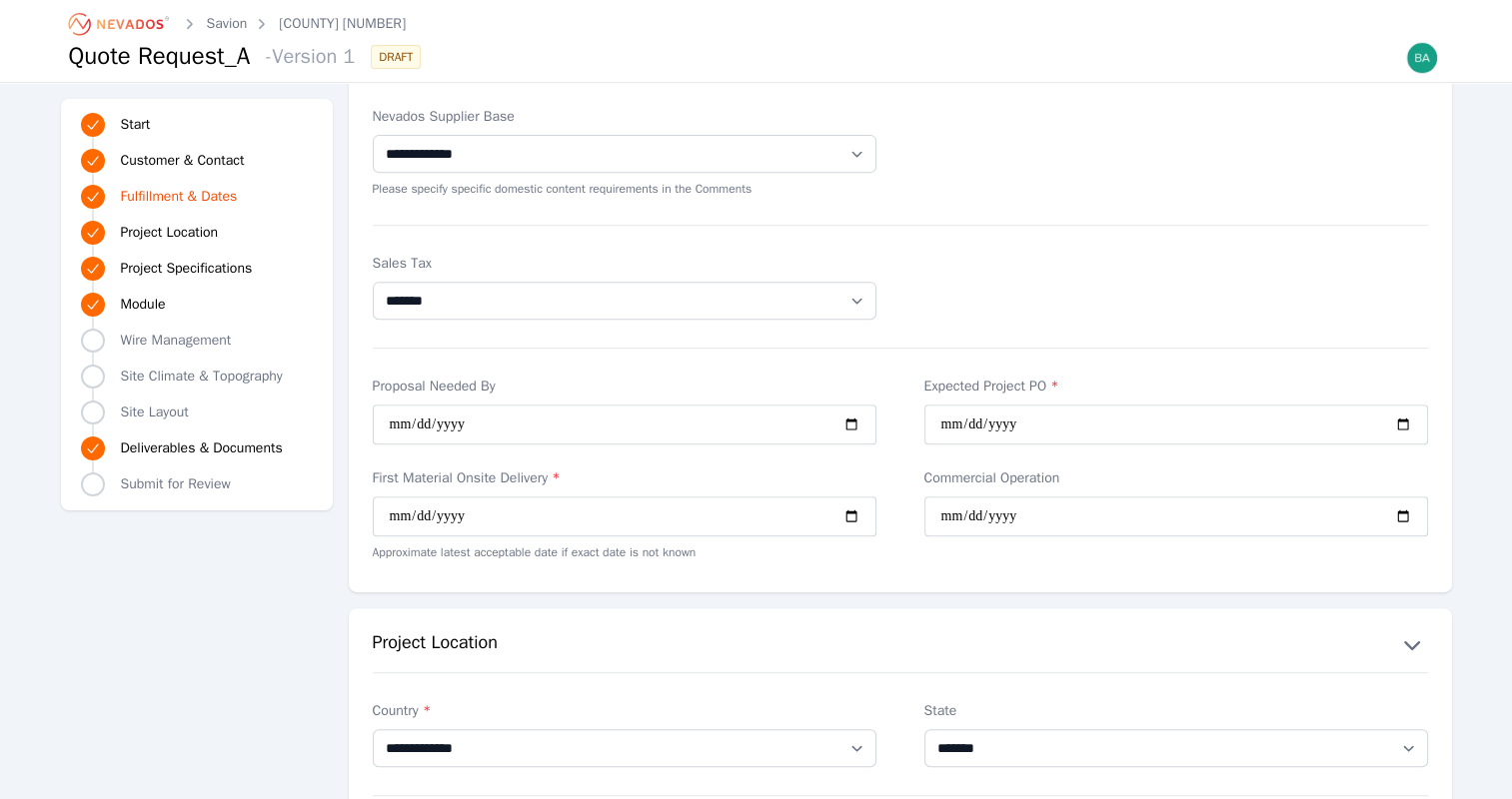 scroll, scrollTop: 799, scrollLeft: 0, axis: vertical 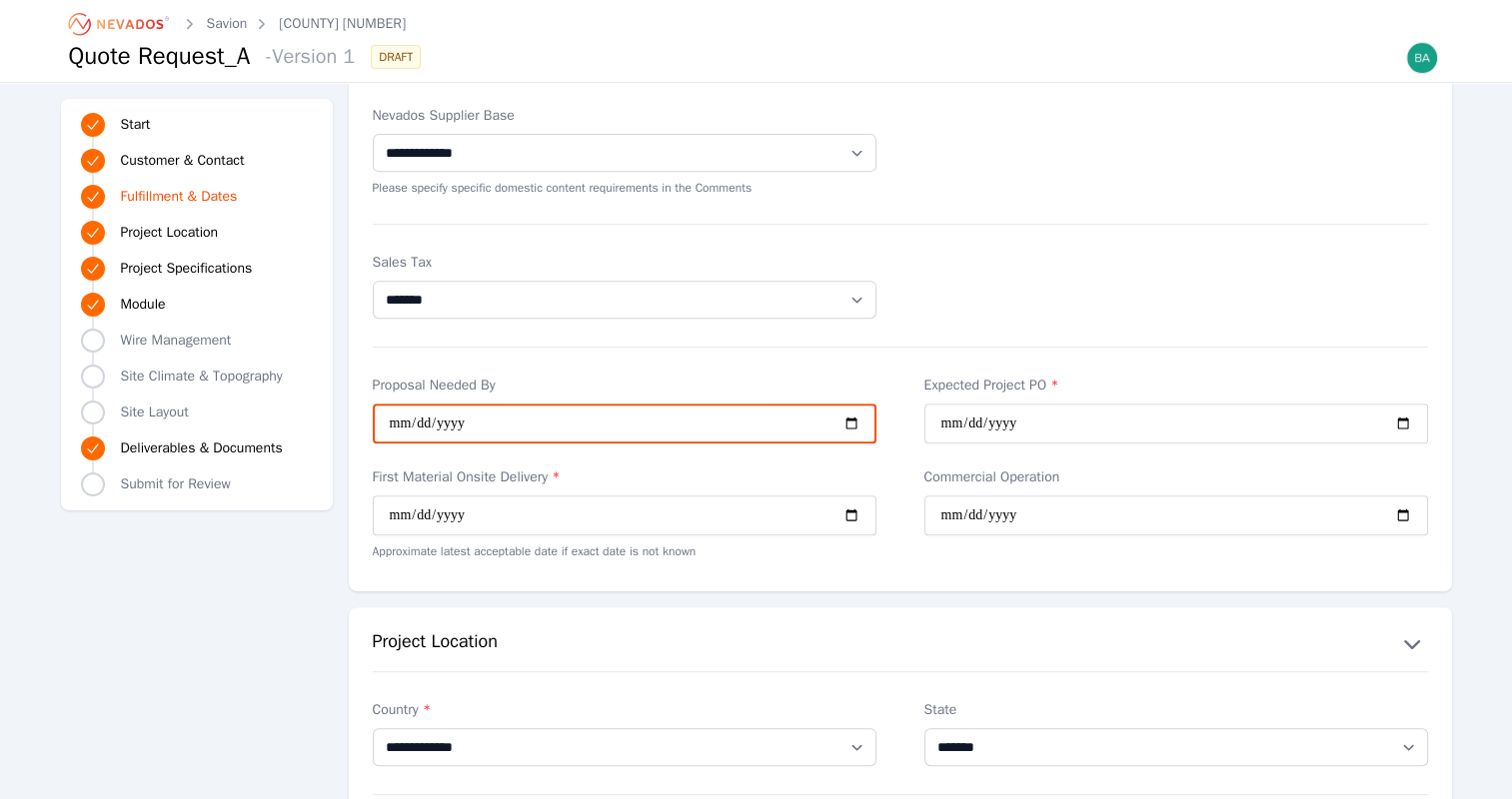 click on "**********" at bounding box center (625, 423) 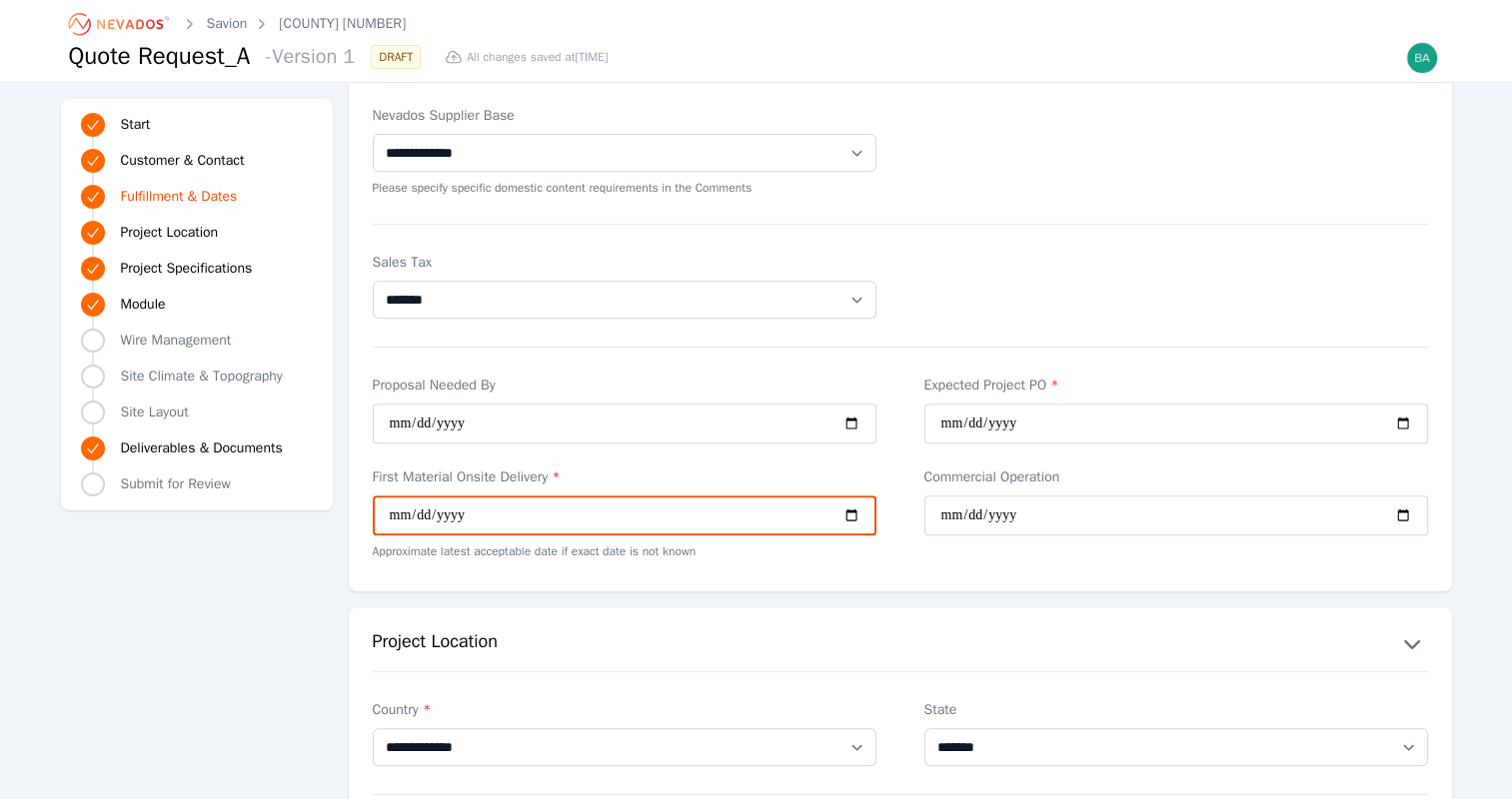 click on "**********" at bounding box center [625, 515] 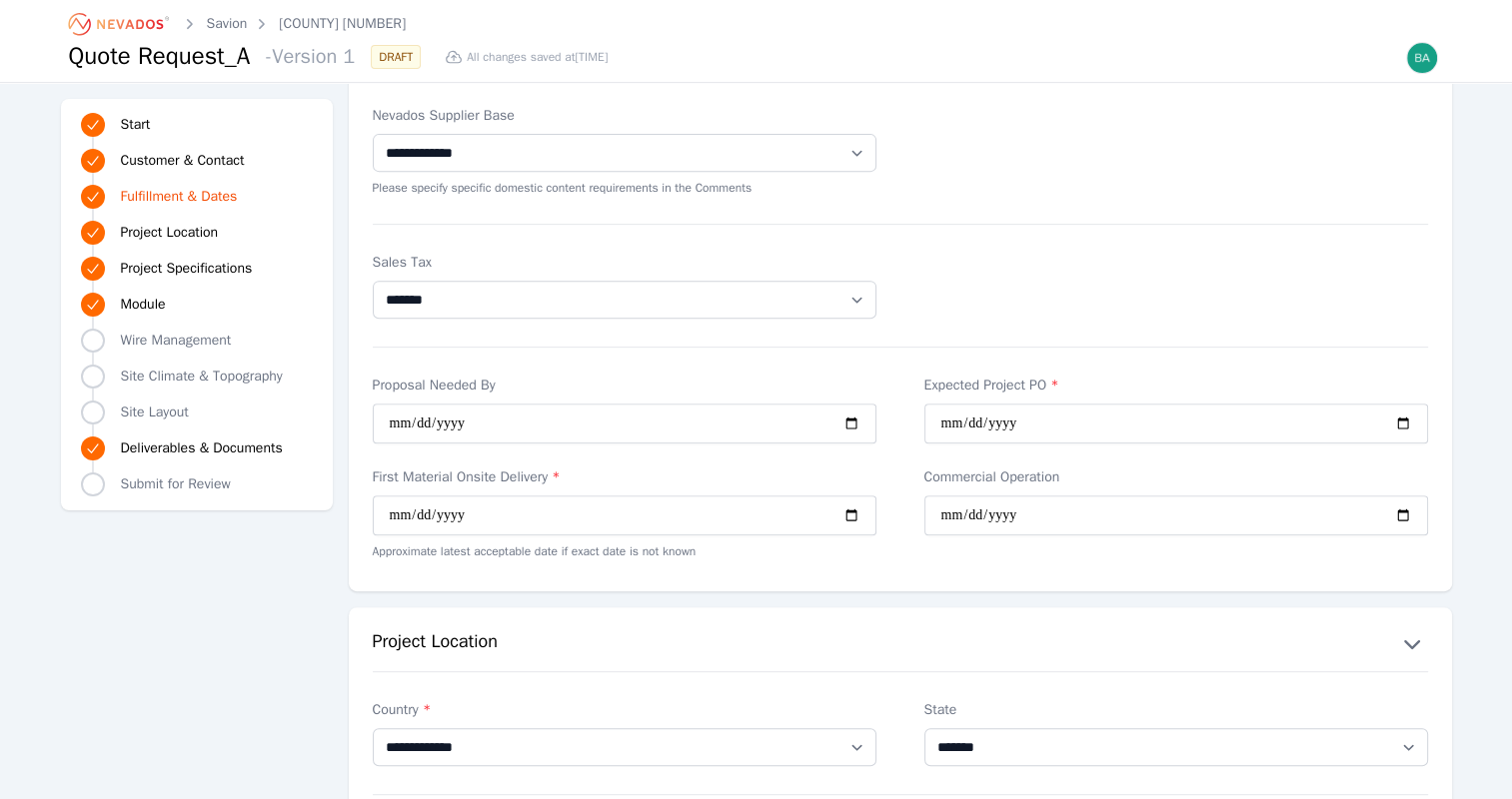 click on "**********" at bounding box center [900, 151] 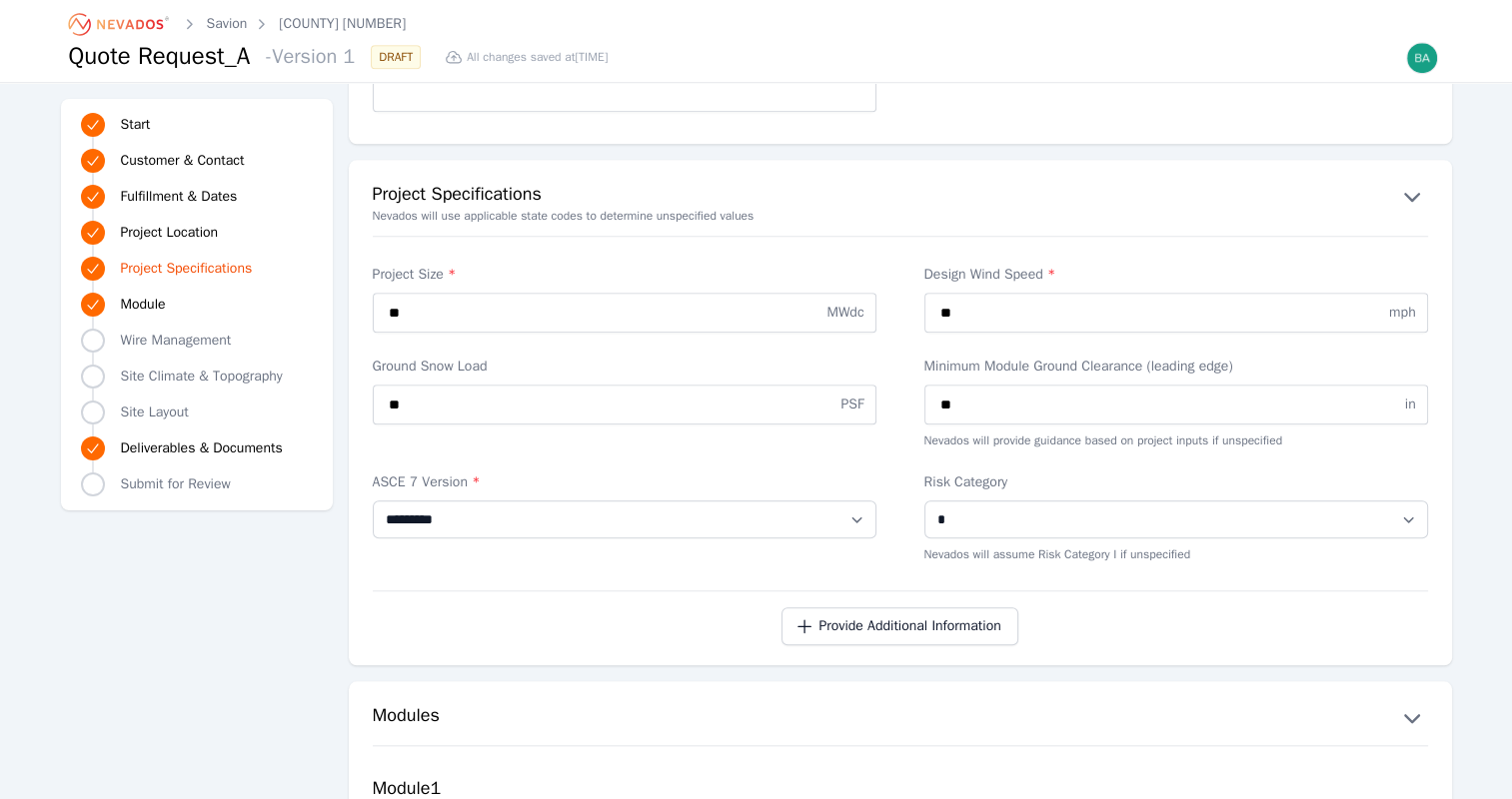scroll, scrollTop: 1698, scrollLeft: 0, axis: vertical 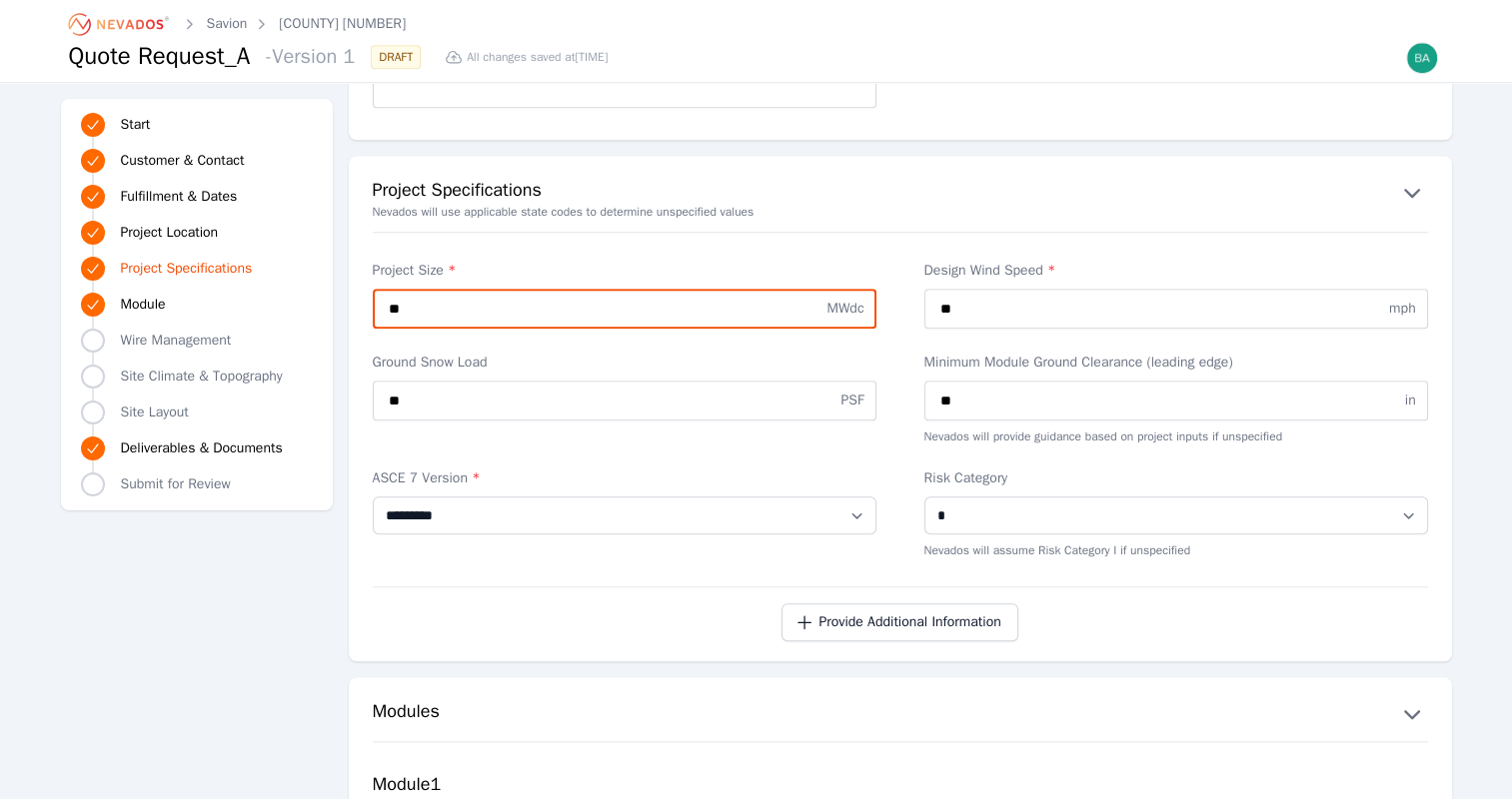 drag, startPoint x: 435, startPoint y: 300, endPoint x: 304, endPoint y: 296, distance: 131.06105 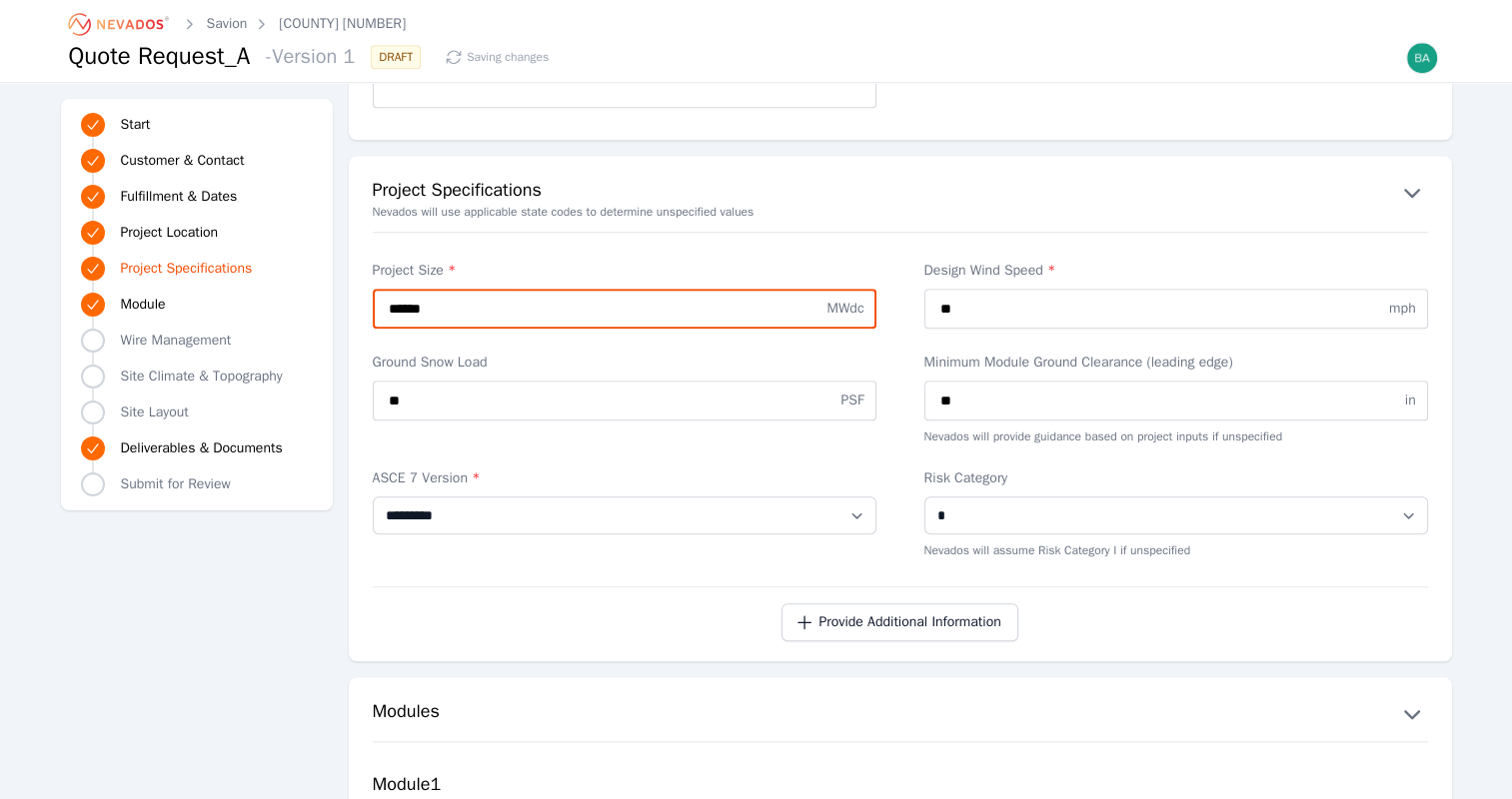 type on "******" 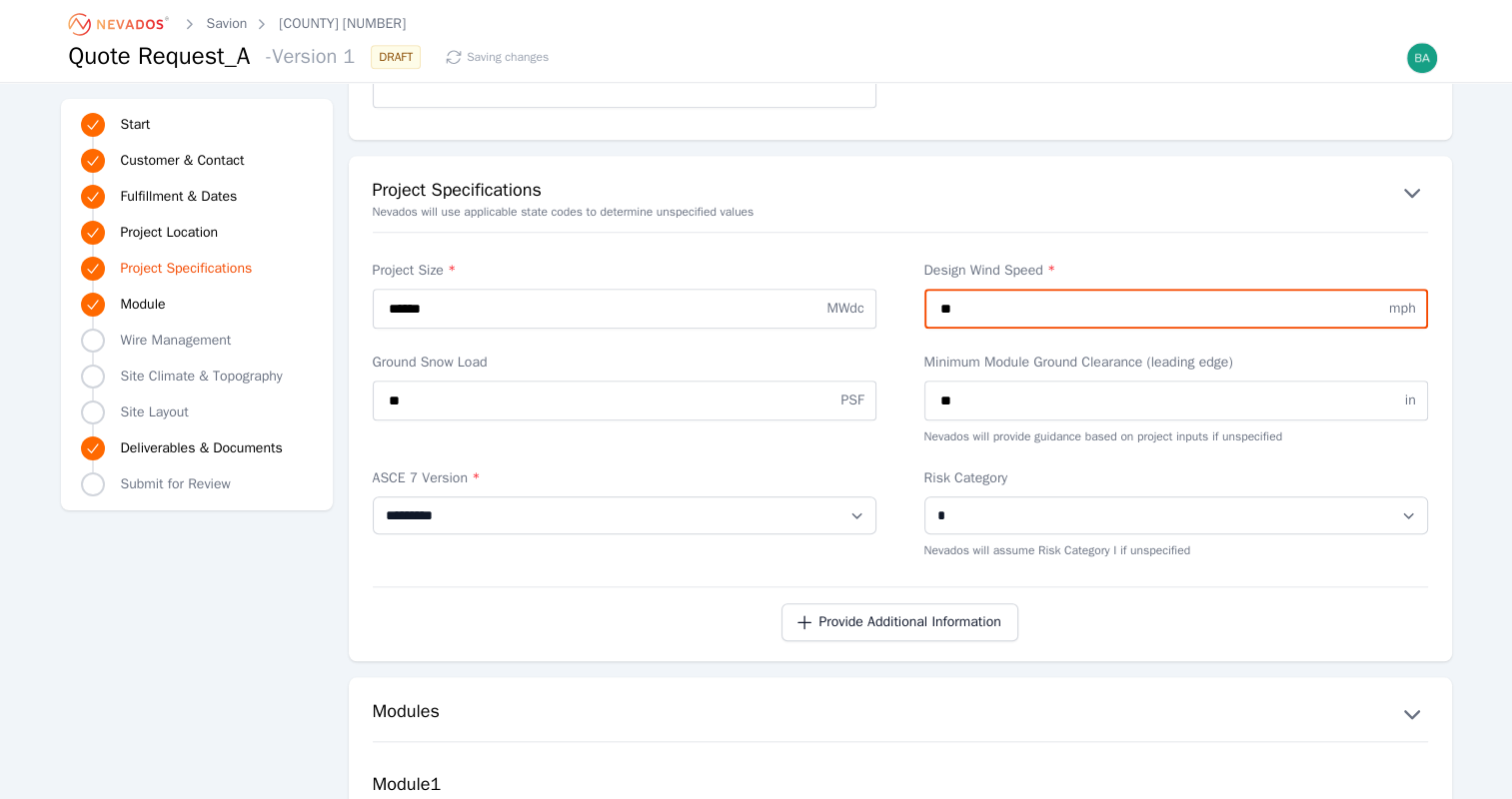 click on "**" at bounding box center (1176, 309) 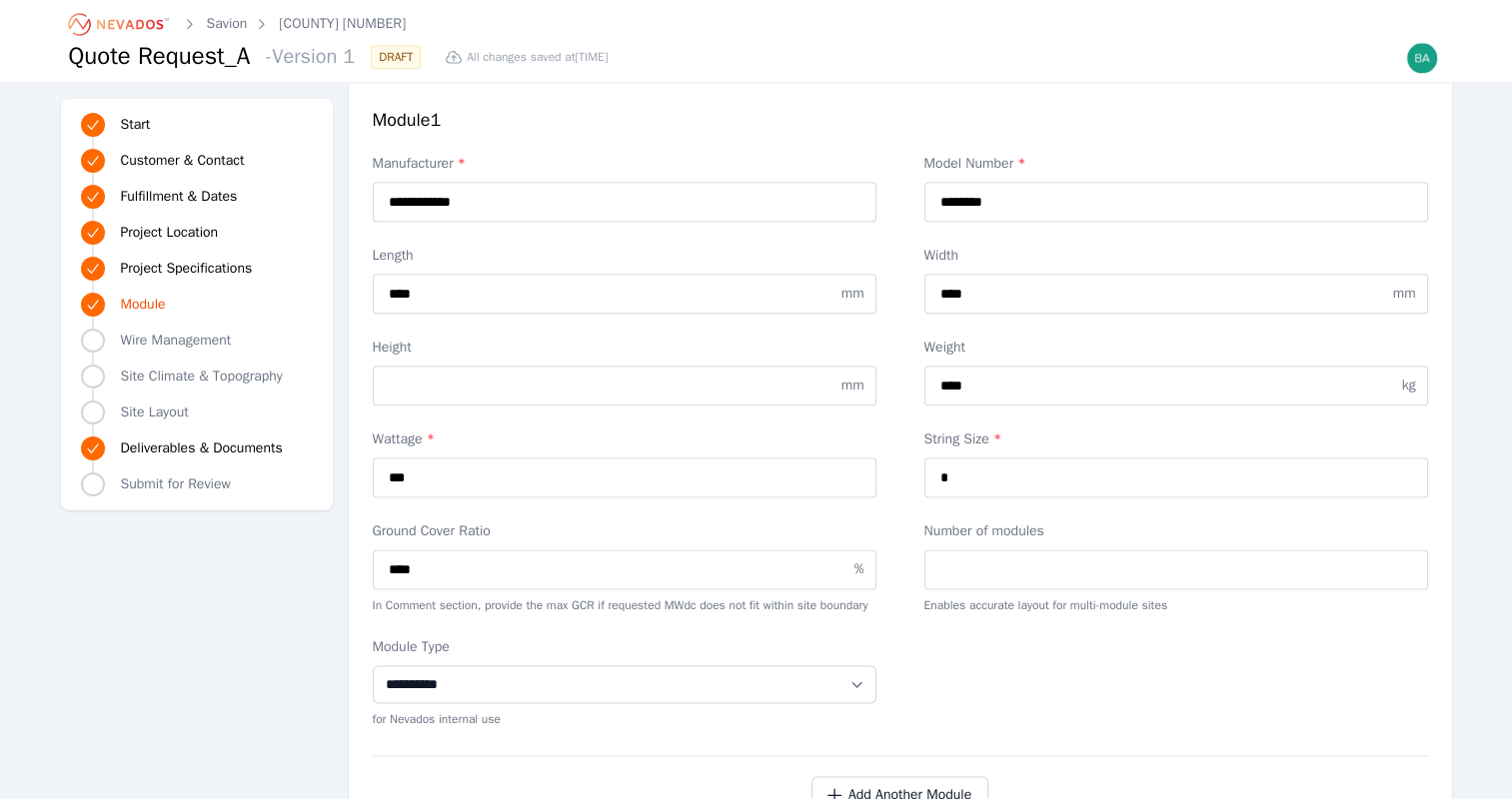 scroll, scrollTop: 2397, scrollLeft: 0, axis: vertical 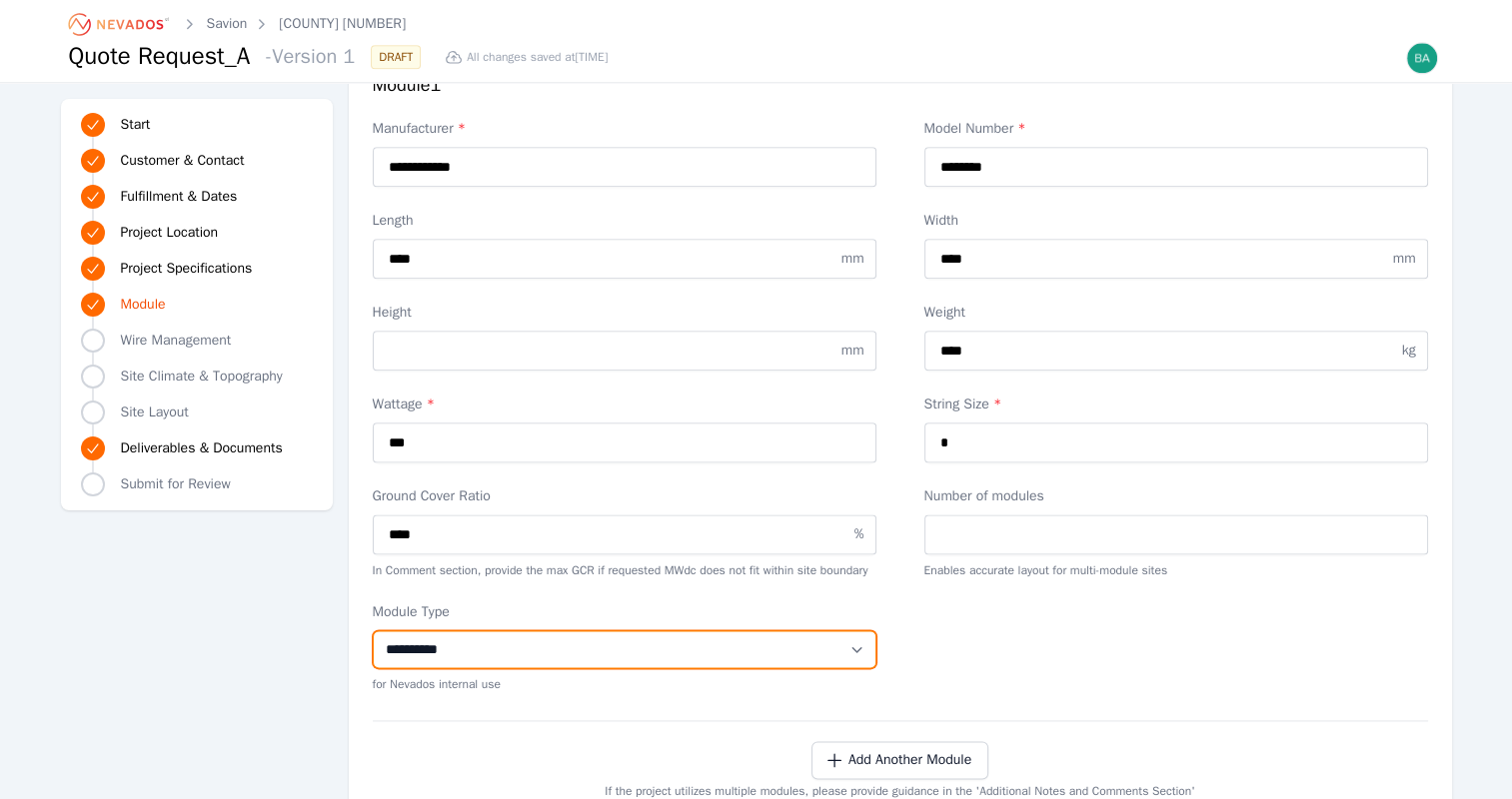 click on "**********" at bounding box center [625, 649] 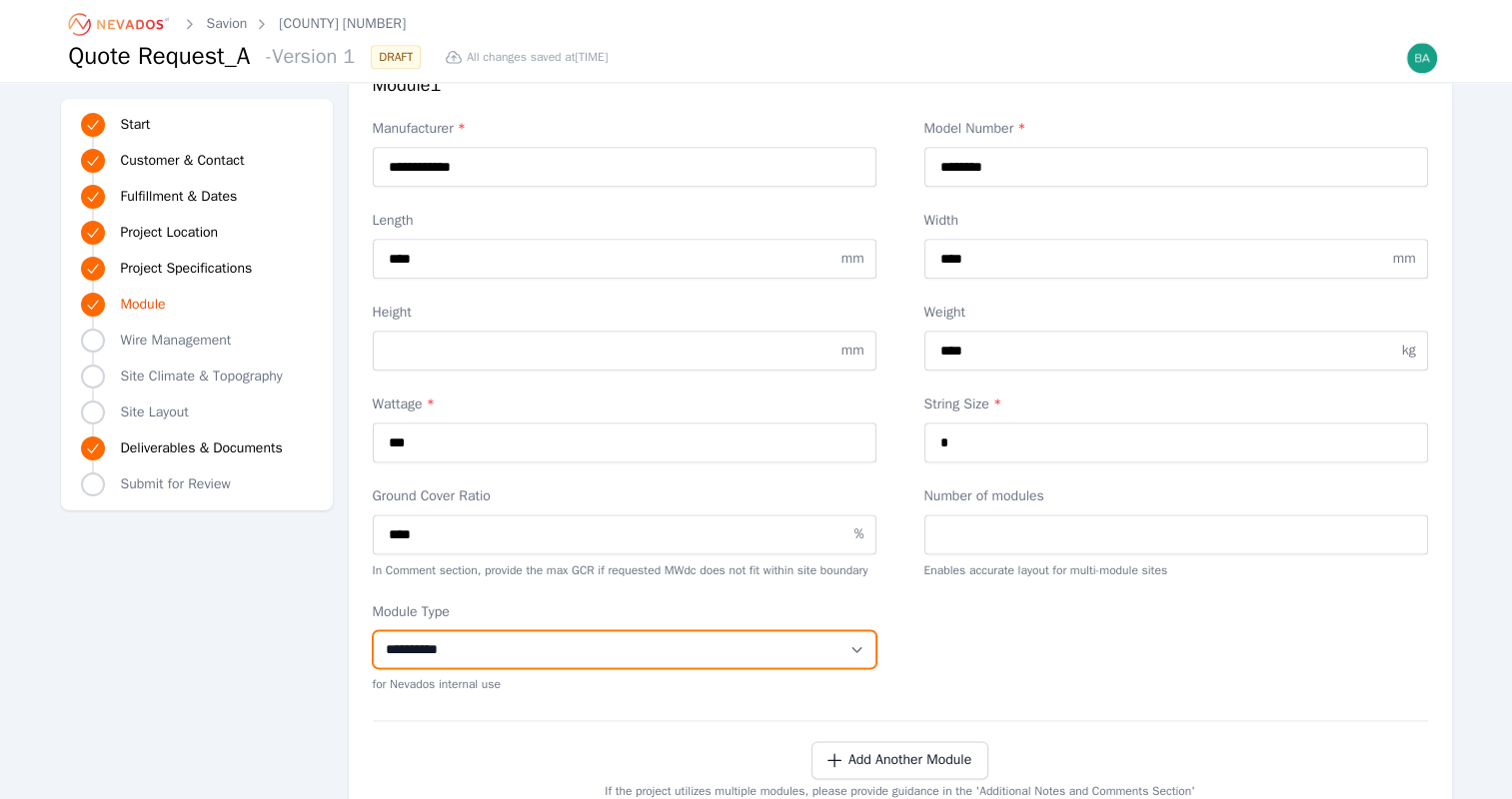 click on "**********" at bounding box center (625, 649) 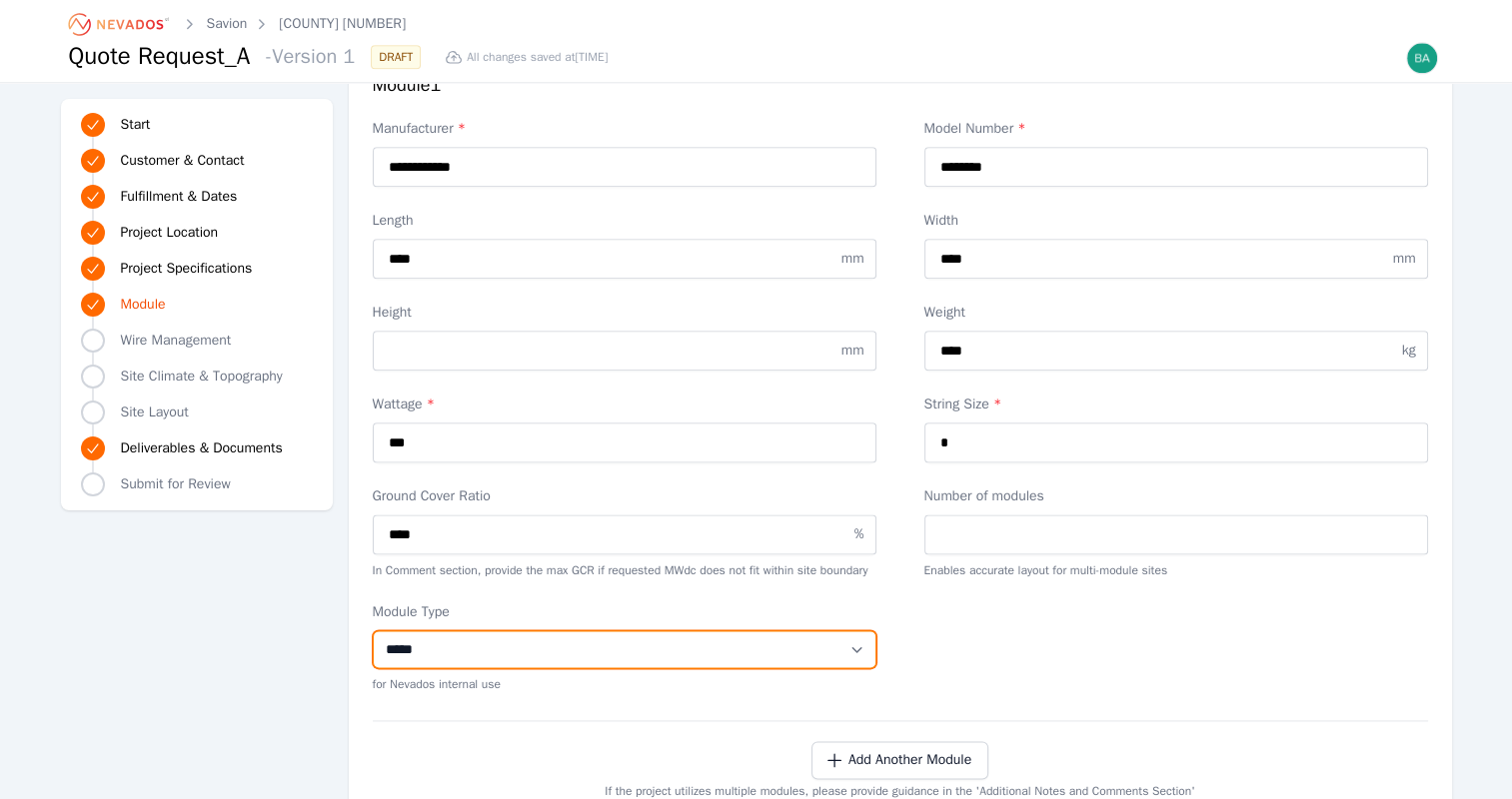 click on "**********" at bounding box center [625, 649] 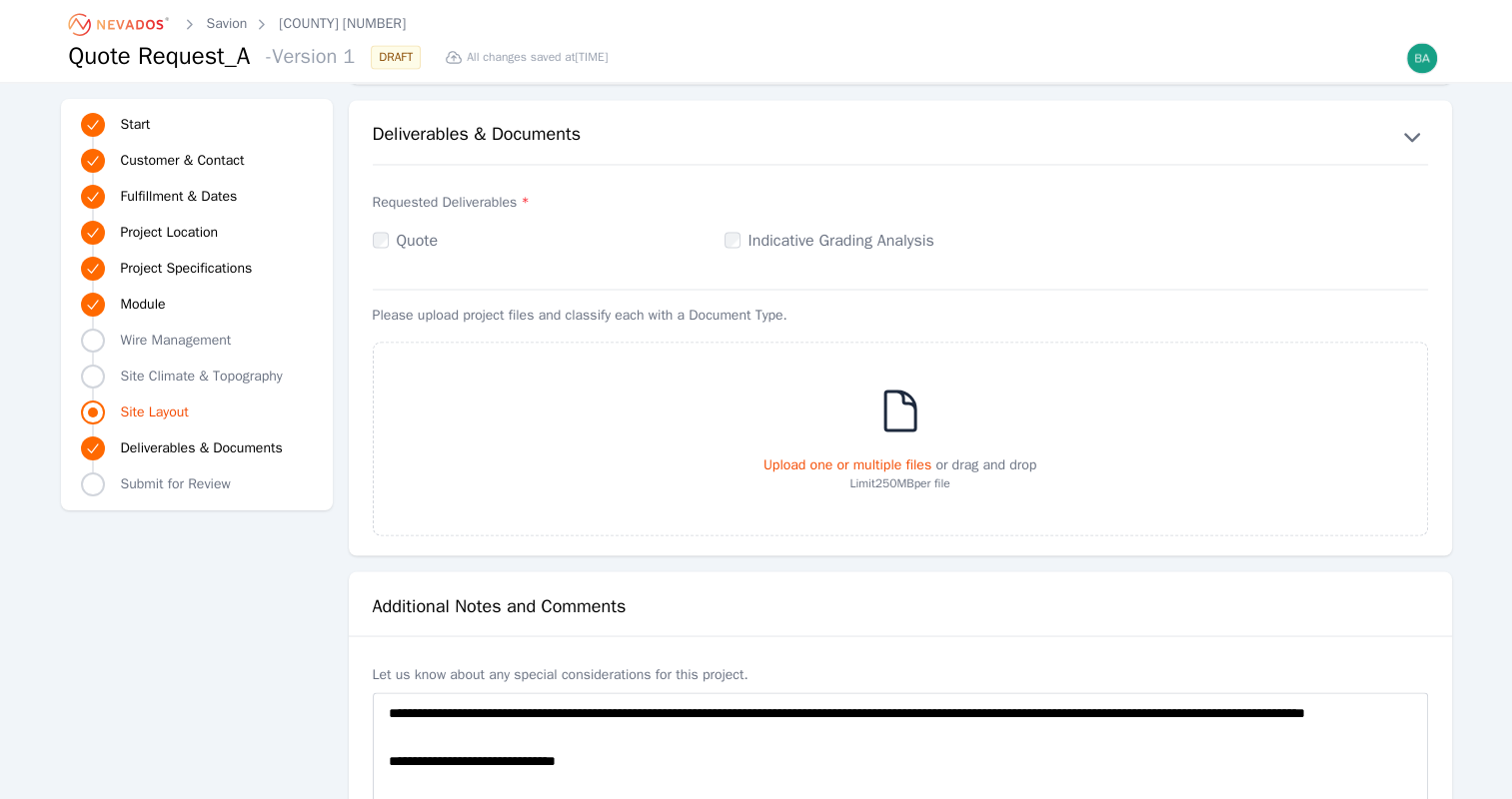 scroll, scrollTop: 3196, scrollLeft: 0, axis: vertical 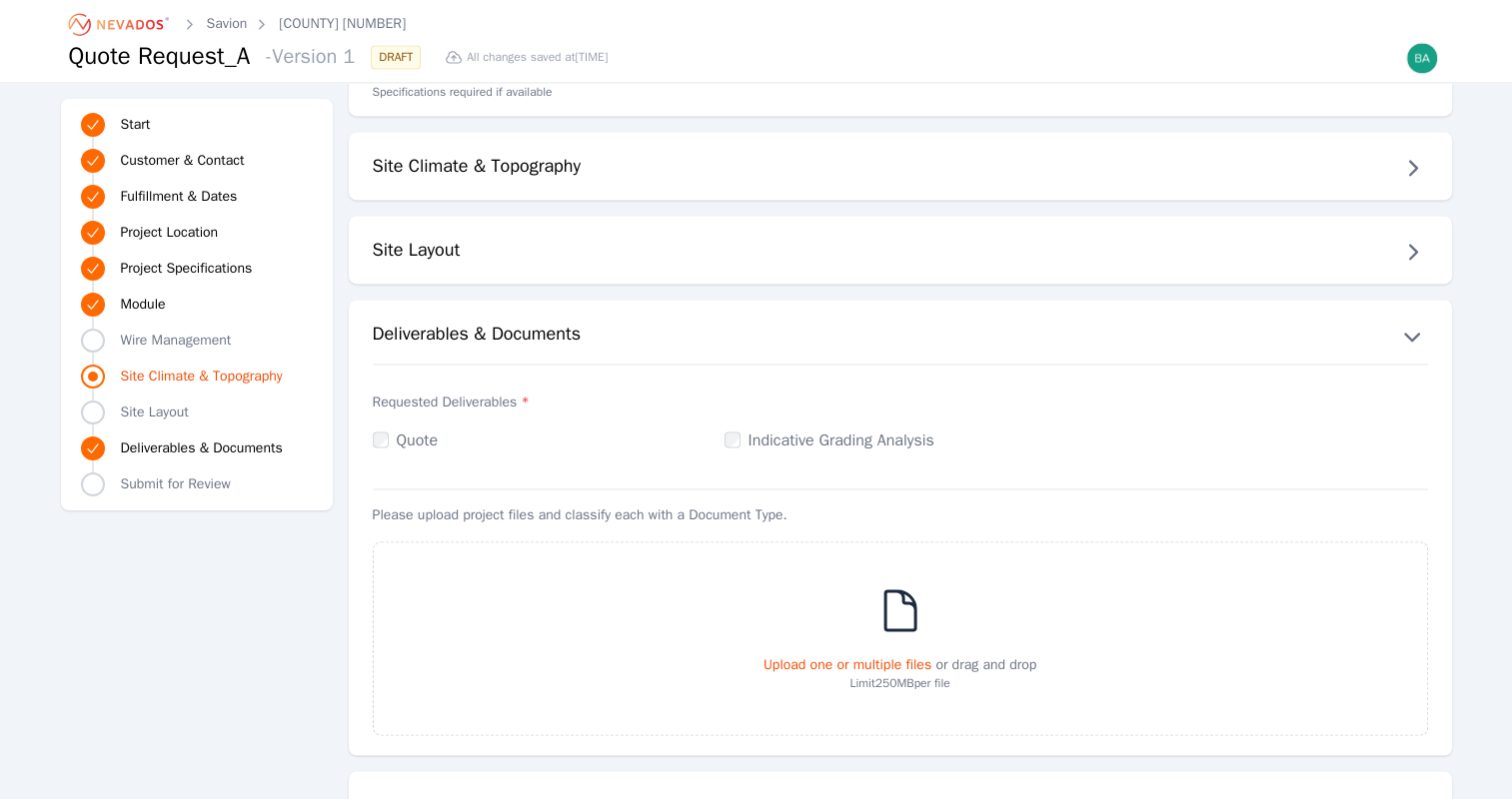 click on "Site Climate & Topography" at bounding box center [477, 168] 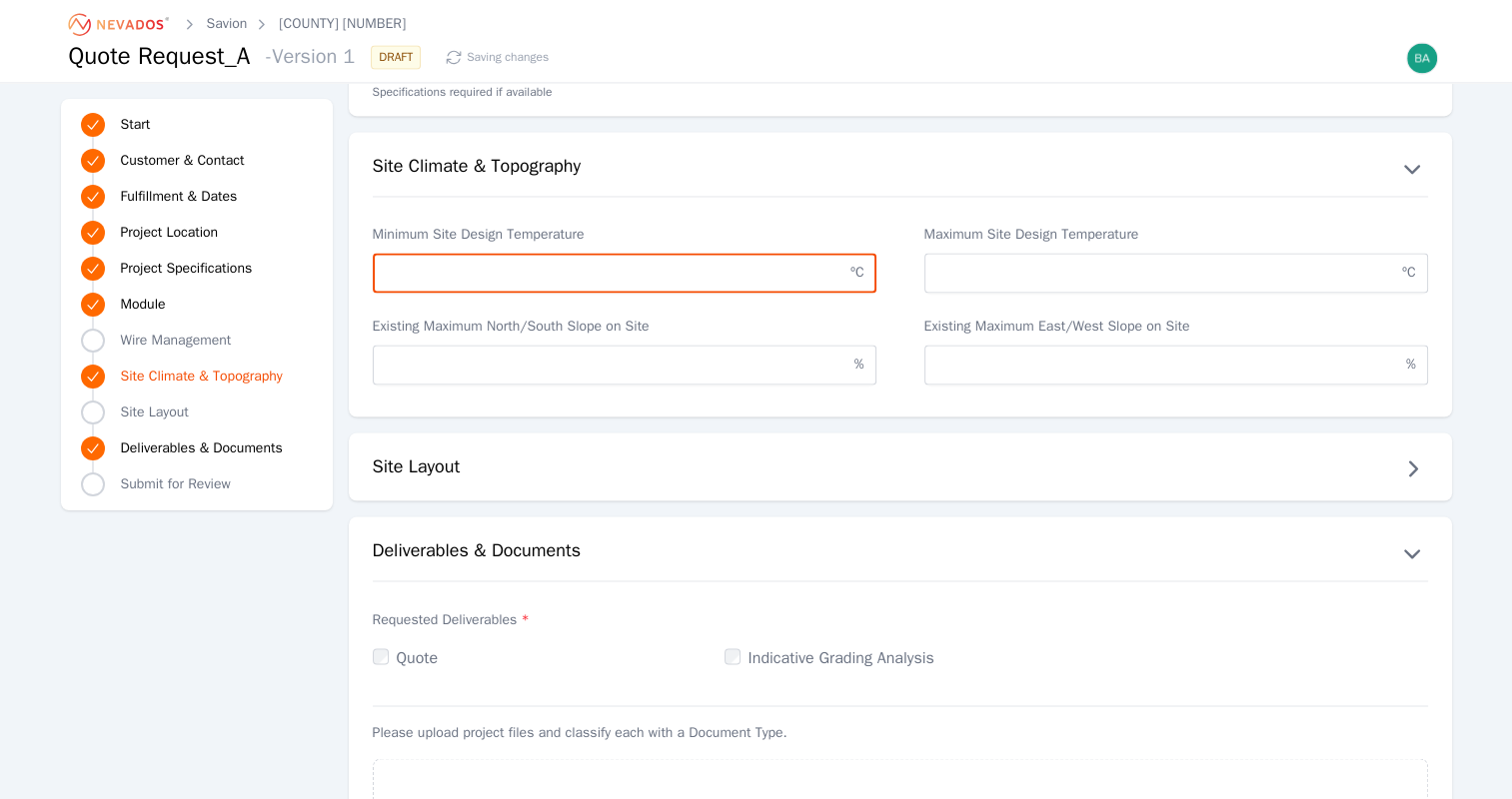 drag, startPoint x: 593, startPoint y: 281, endPoint x: 596, endPoint y: 266, distance: 15.297059 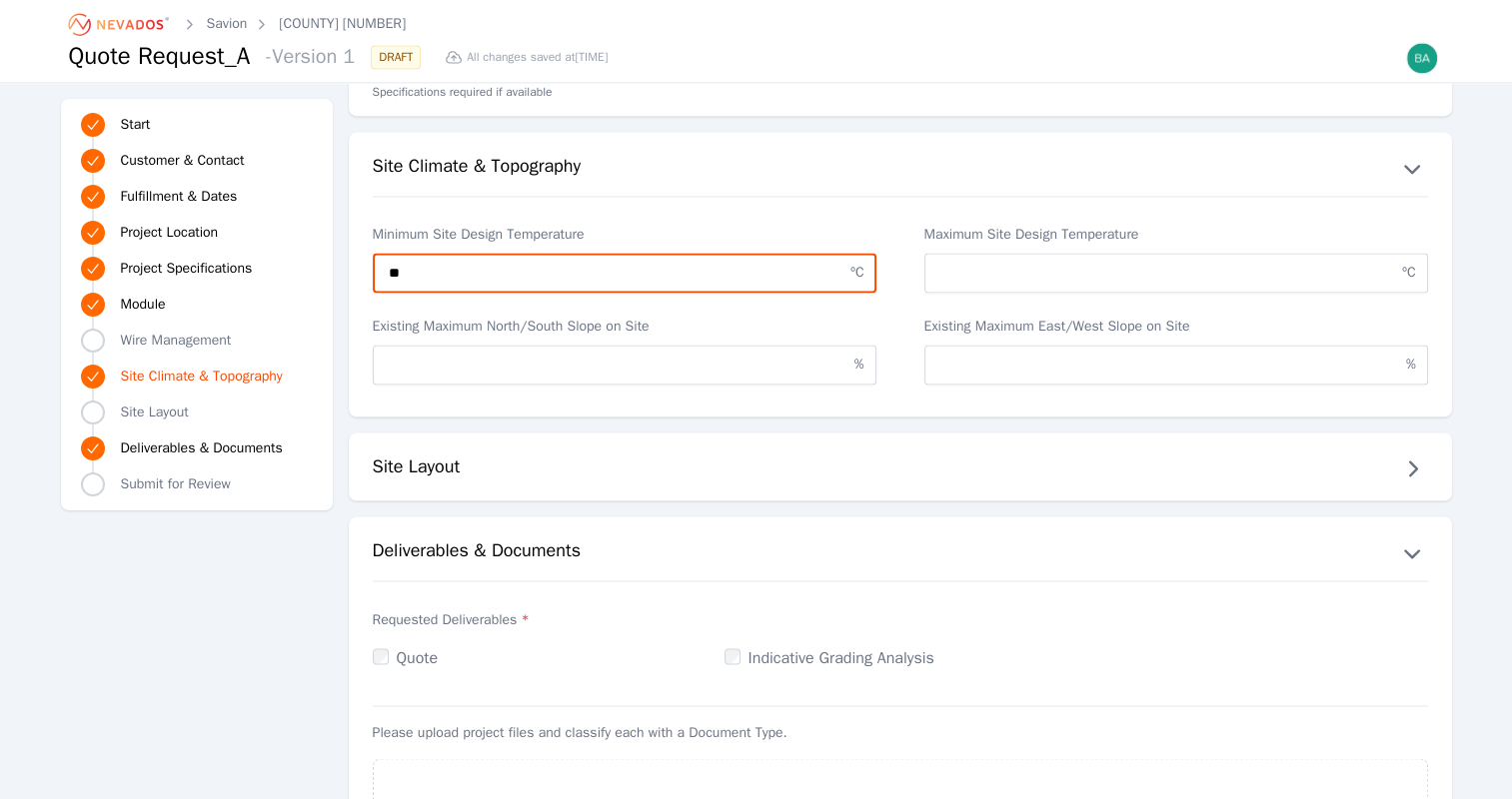 type on "**" 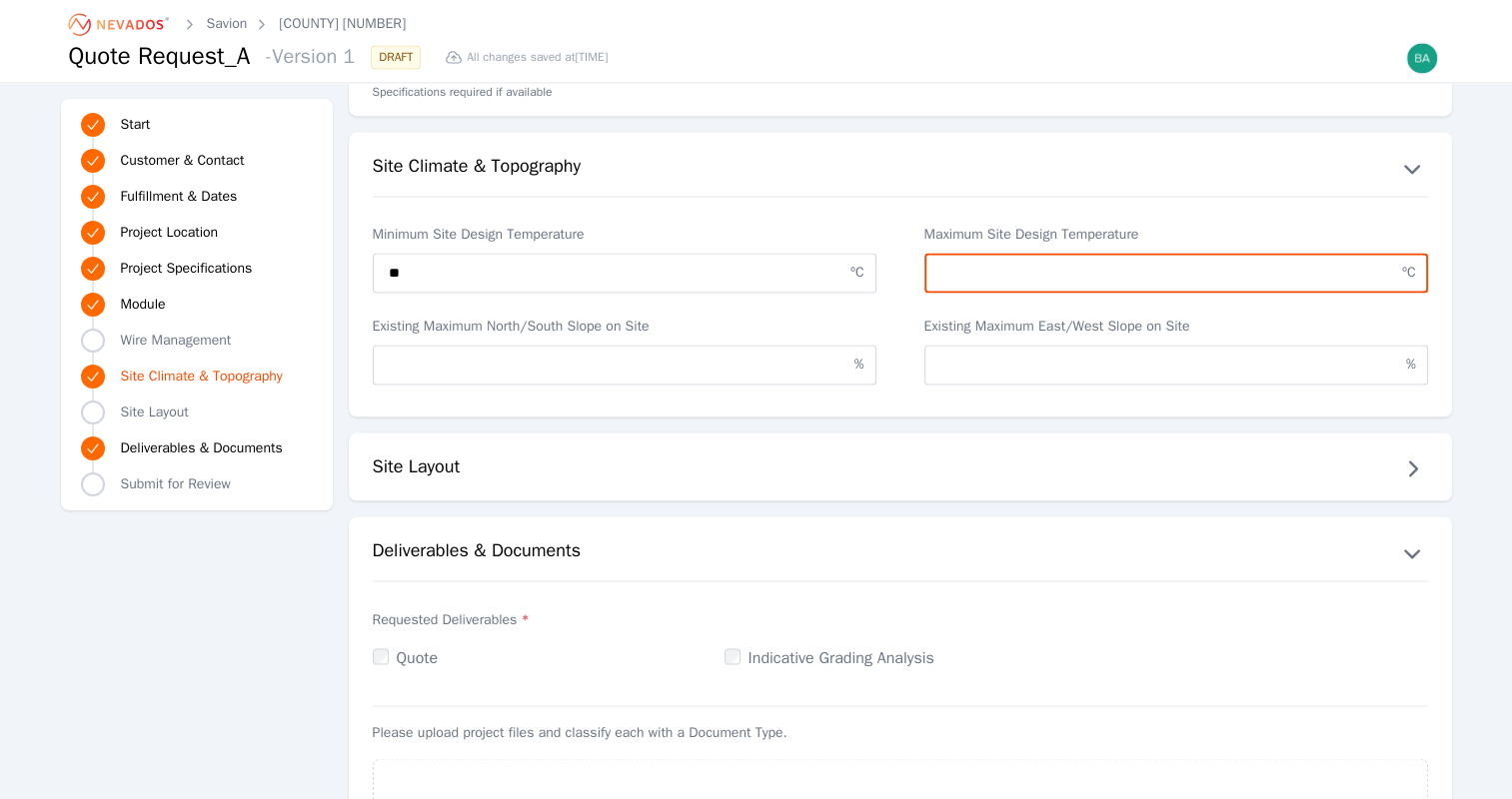 click on "Maximum Site Design Temperature" at bounding box center (1176, 273) 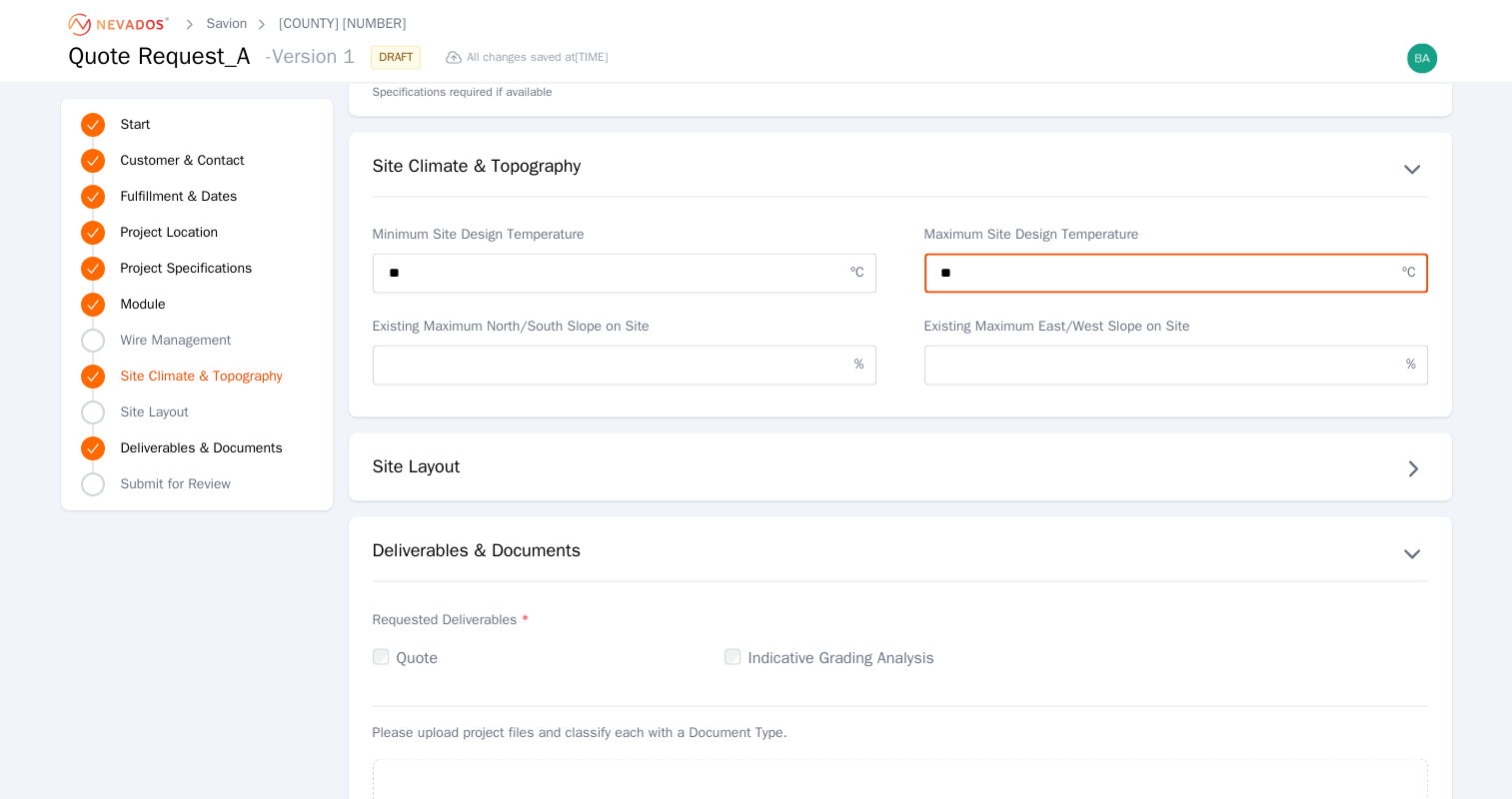 type on "**" 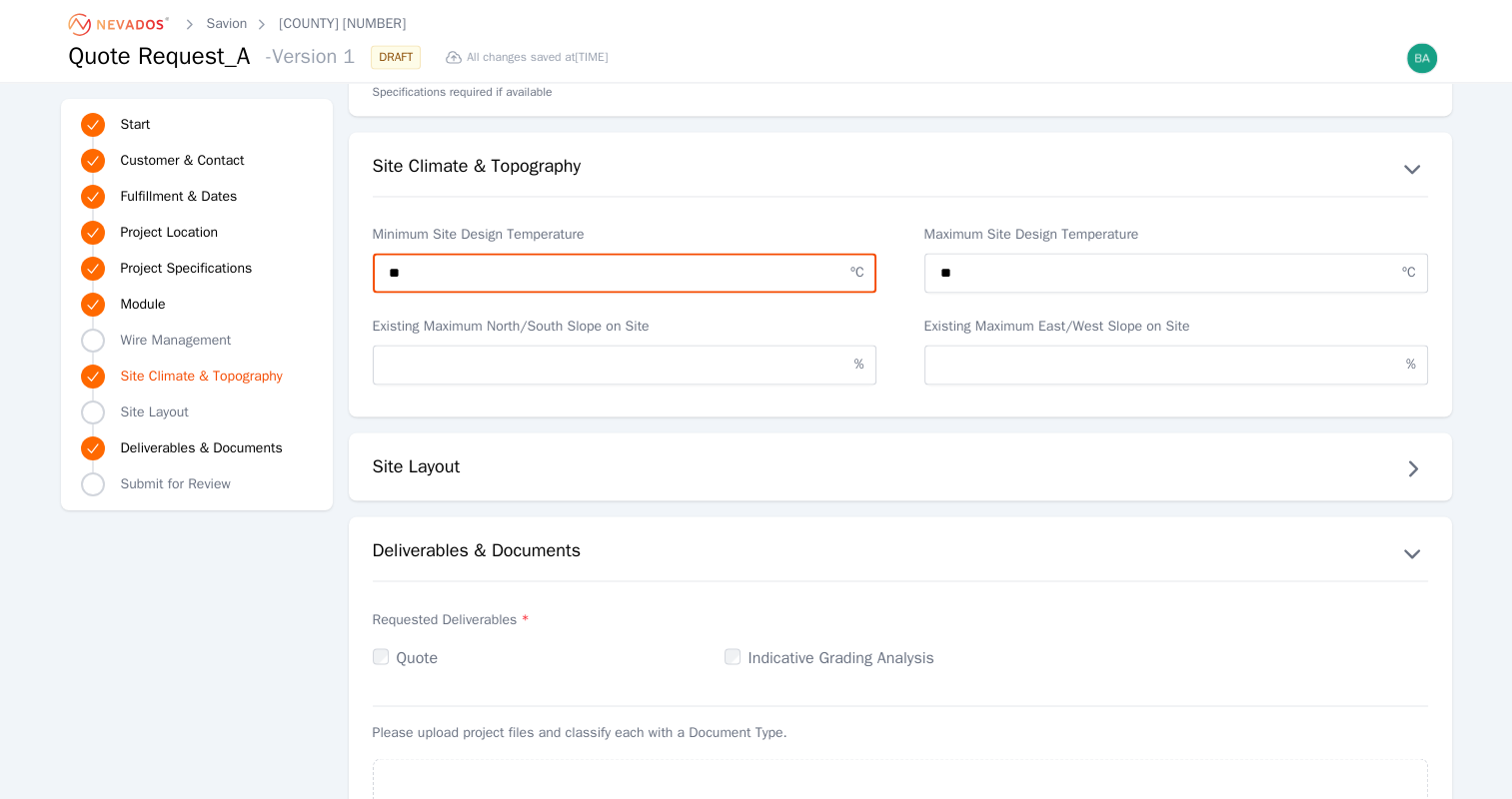 drag, startPoint x: 581, startPoint y: 259, endPoint x: 352, endPoint y: 272, distance: 229.3687 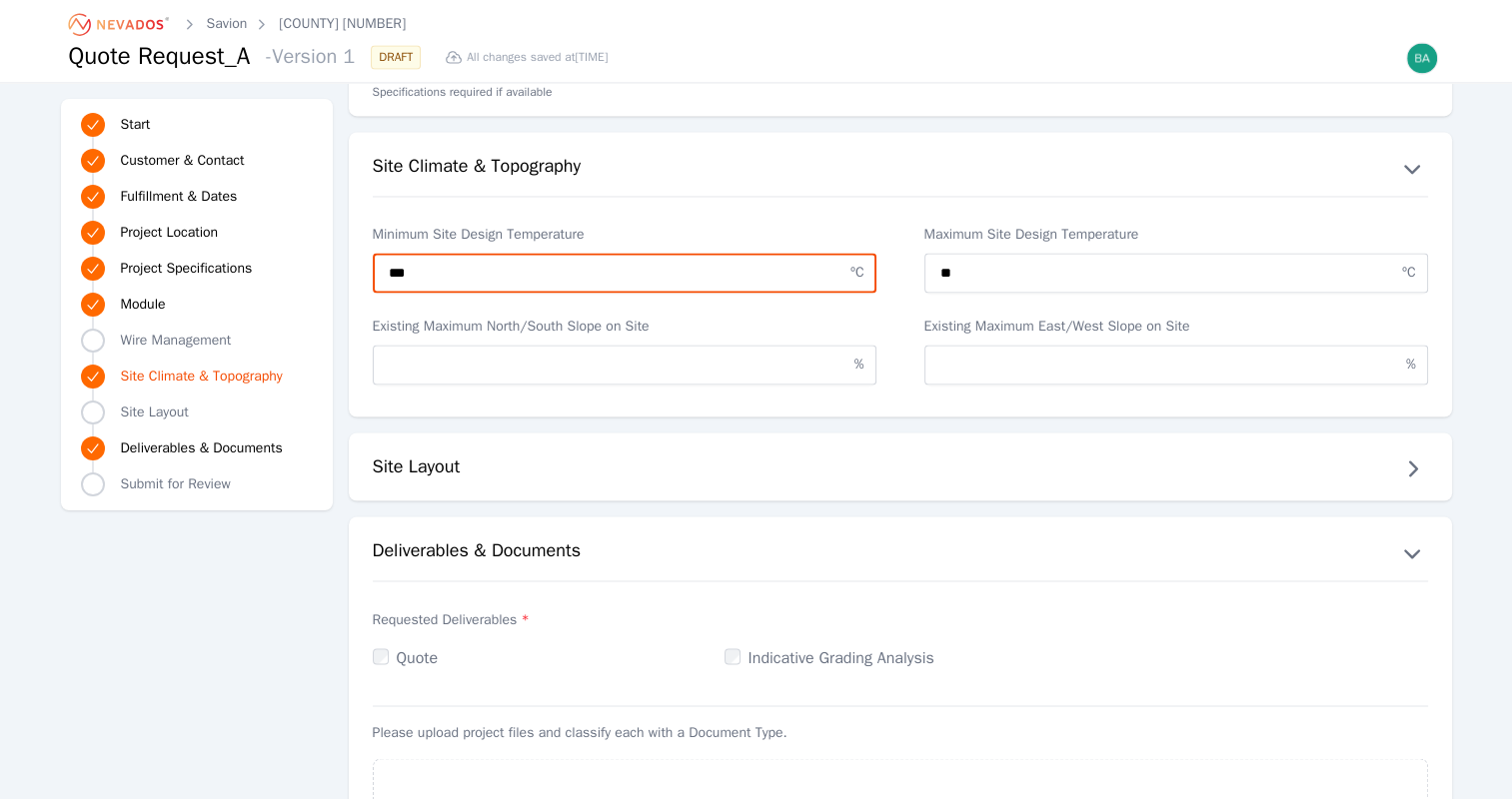 type on "***" 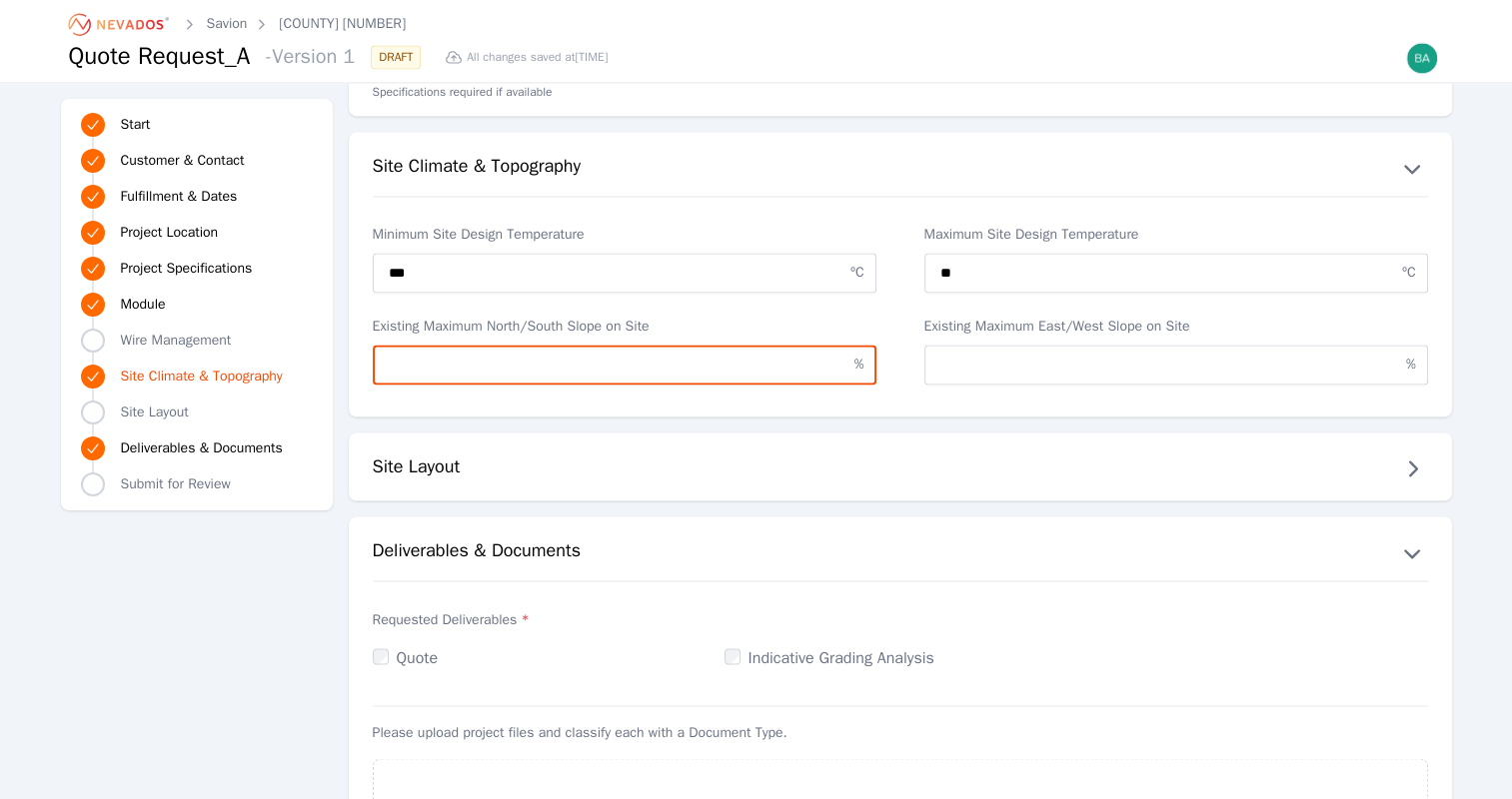 click on "Existing Maximum North/South Slope on Site" at bounding box center (625, 365) 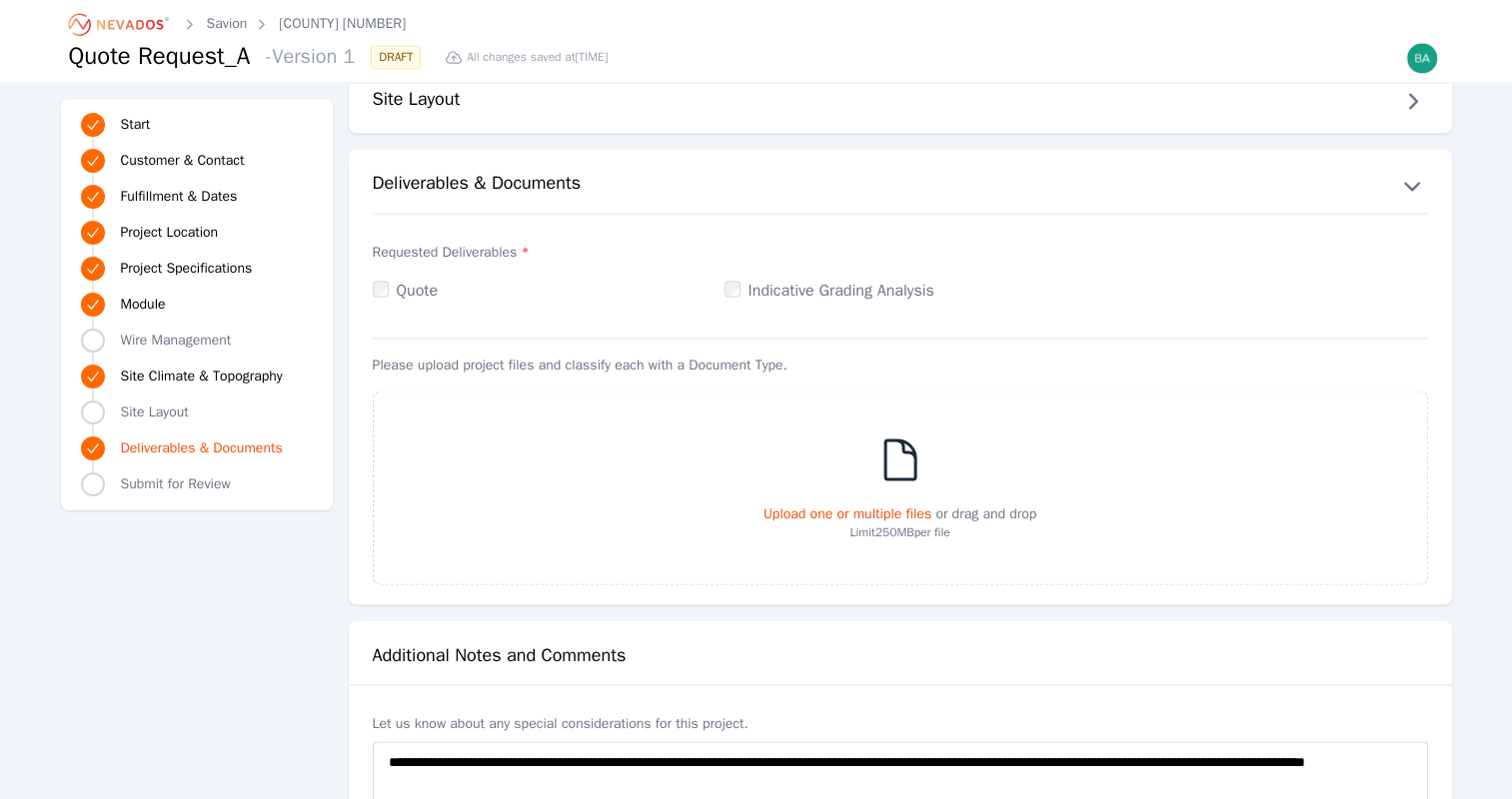 scroll, scrollTop: 3596, scrollLeft: 0, axis: vertical 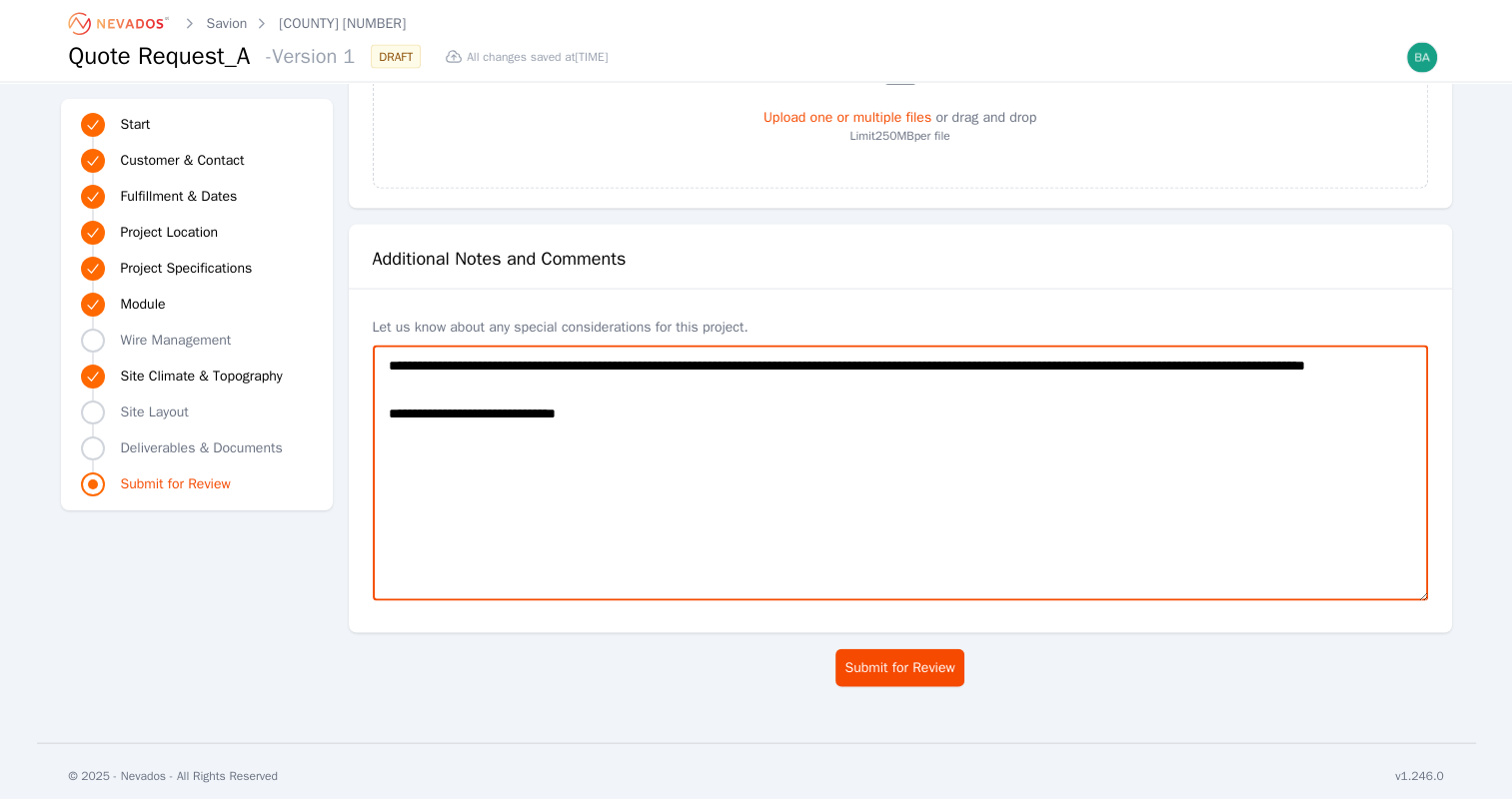 drag, startPoint x: 599, startPoint y: 430, endPoint x: 316, endPoint y: 339, distance: 297.27092 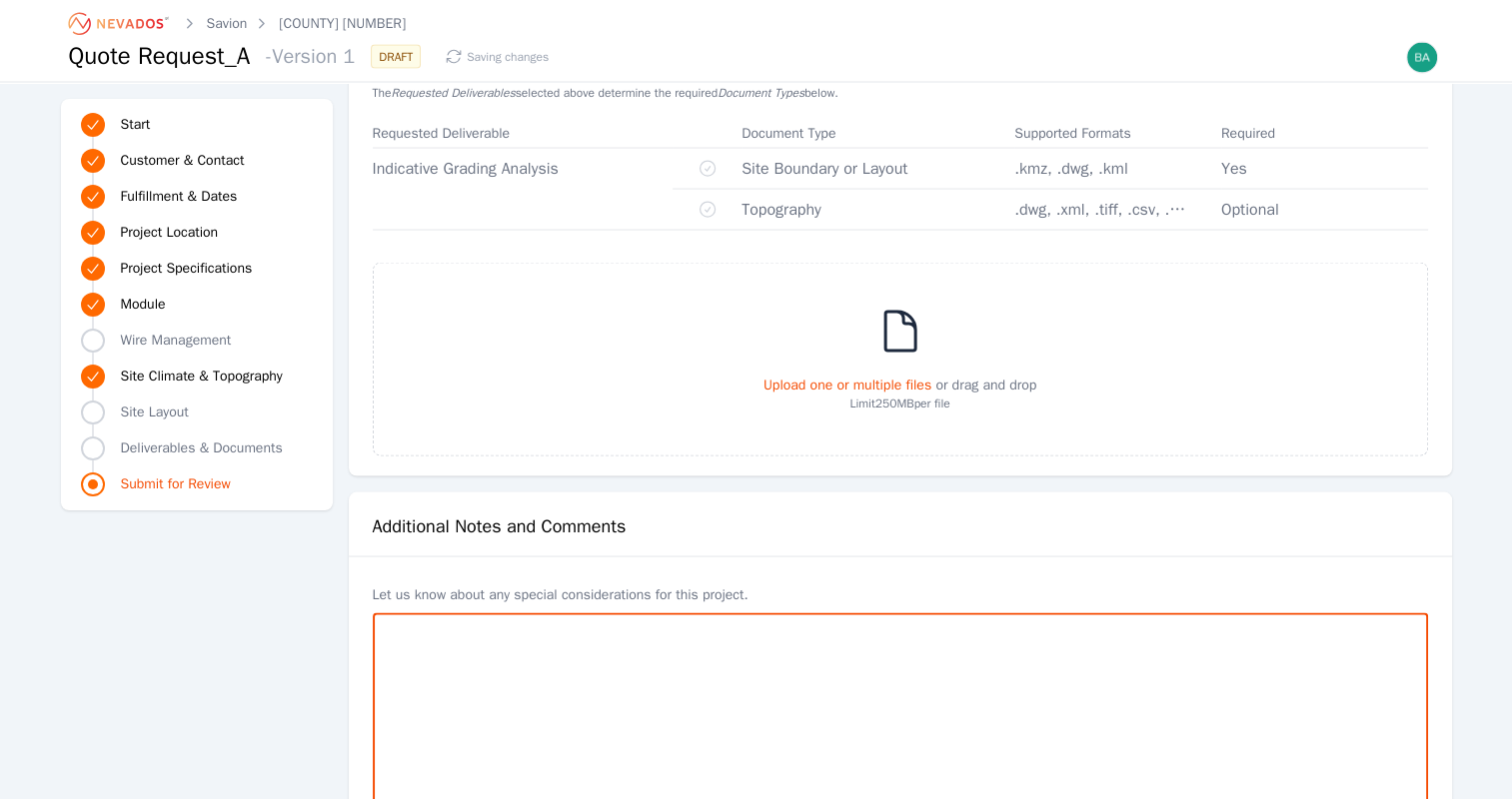 scroll, scrollTop: 3773, scrollLeft: 0, axis: vertical 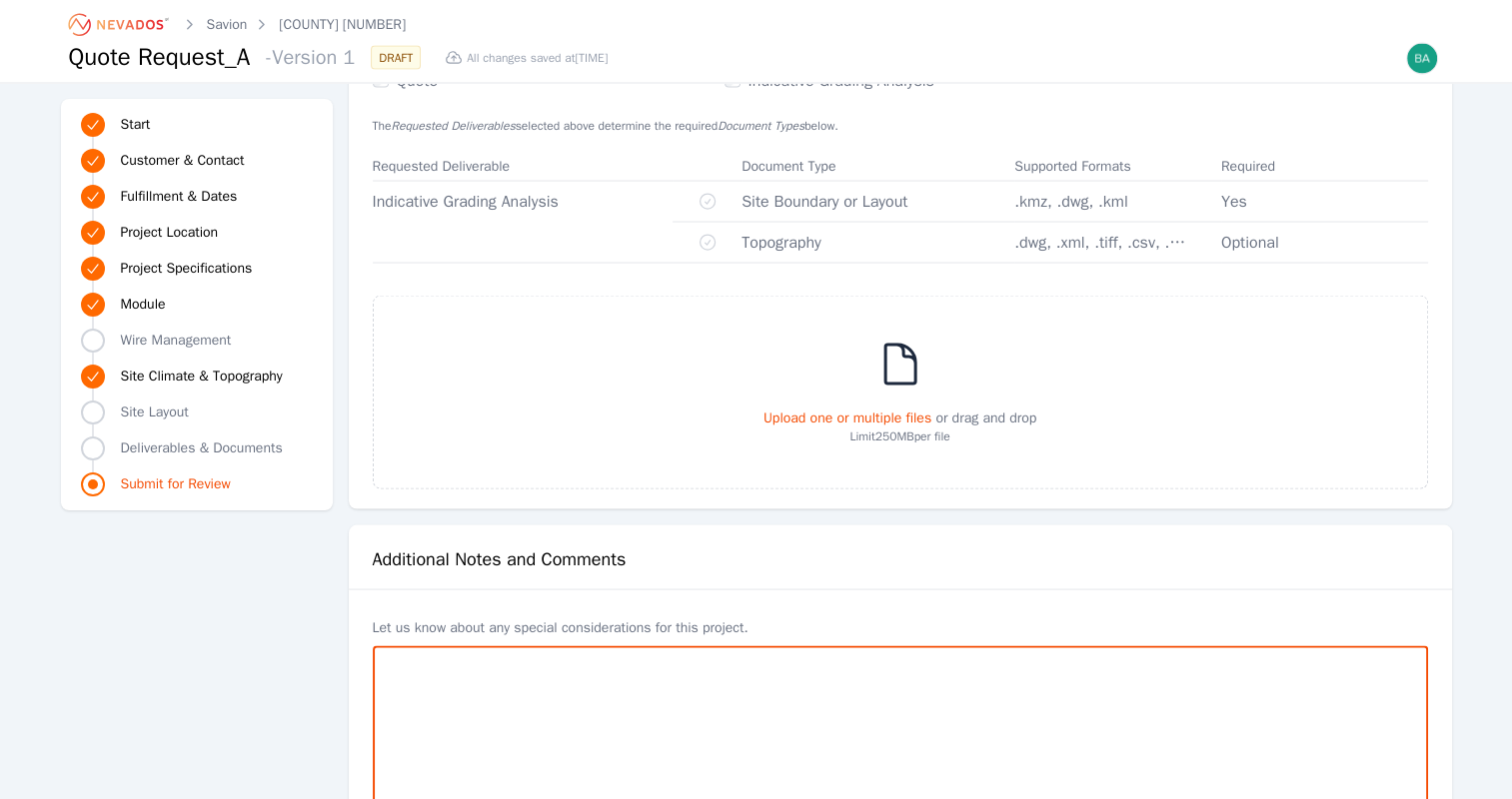 type 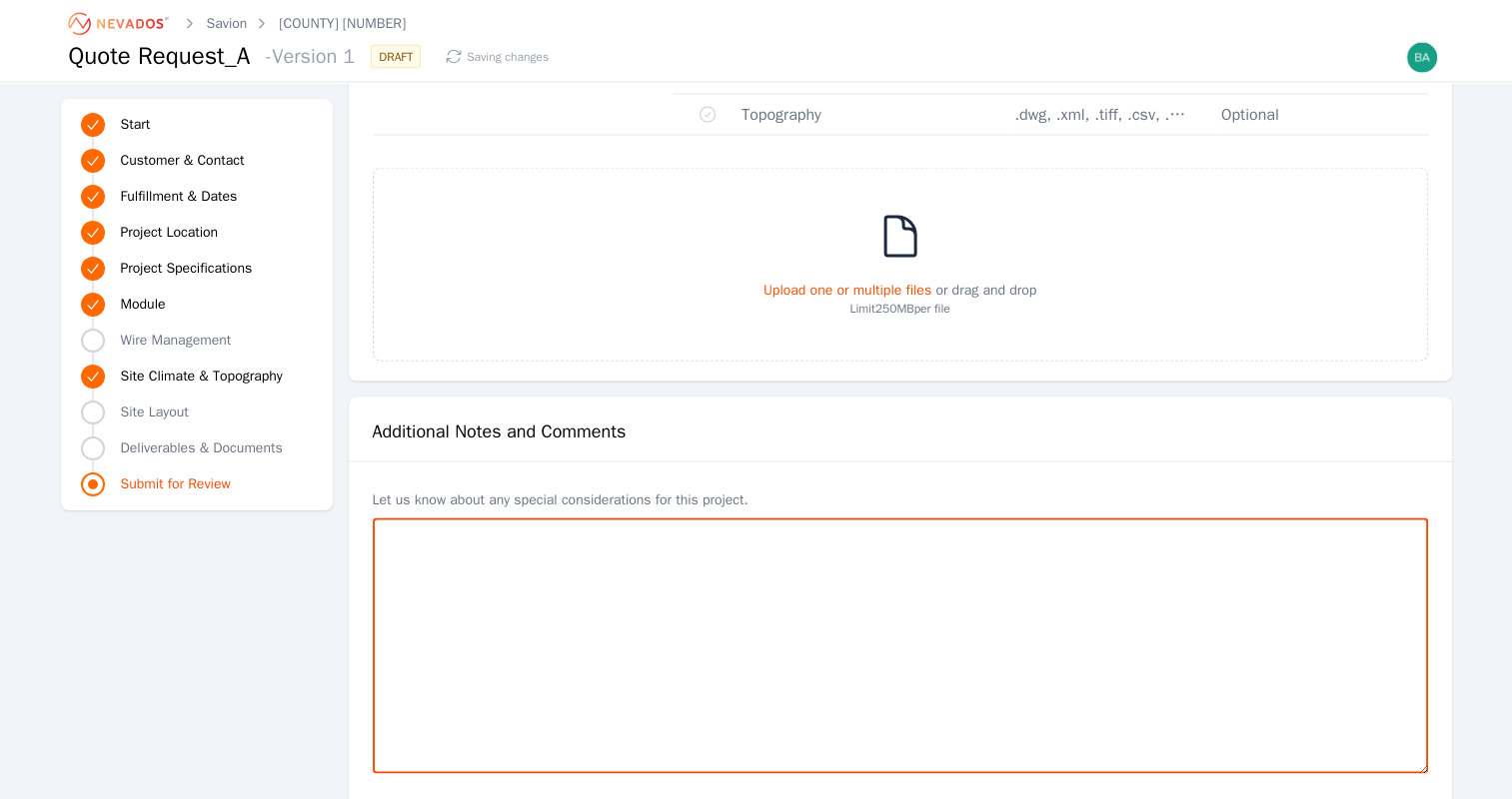 scroll, scrollTop: 3673, scrollLeft: 0, axis: vertical 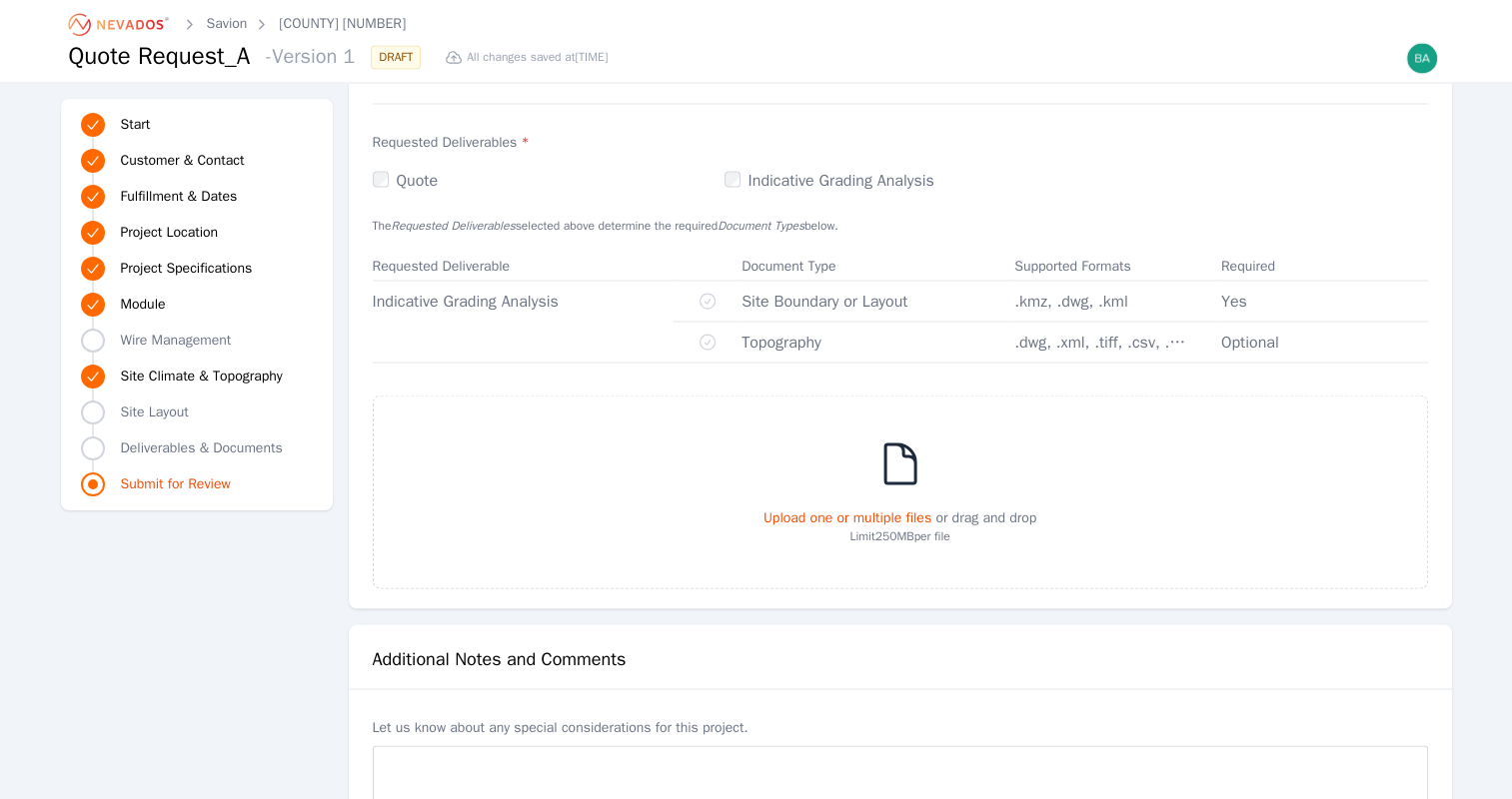 click on "Upload one or multiple files" at bounding box center [847, 516] 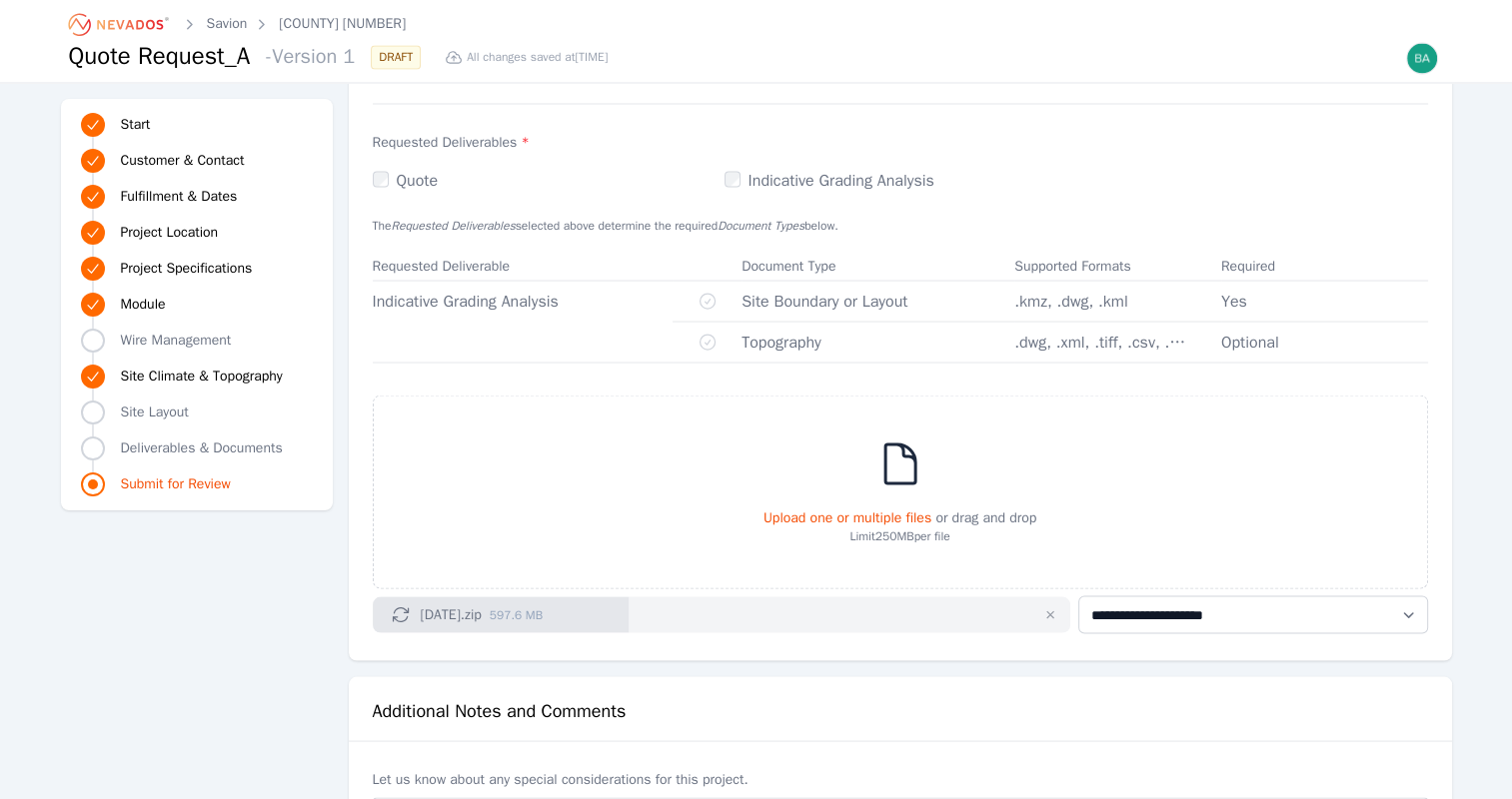 click at bounding box center (1050, 614) 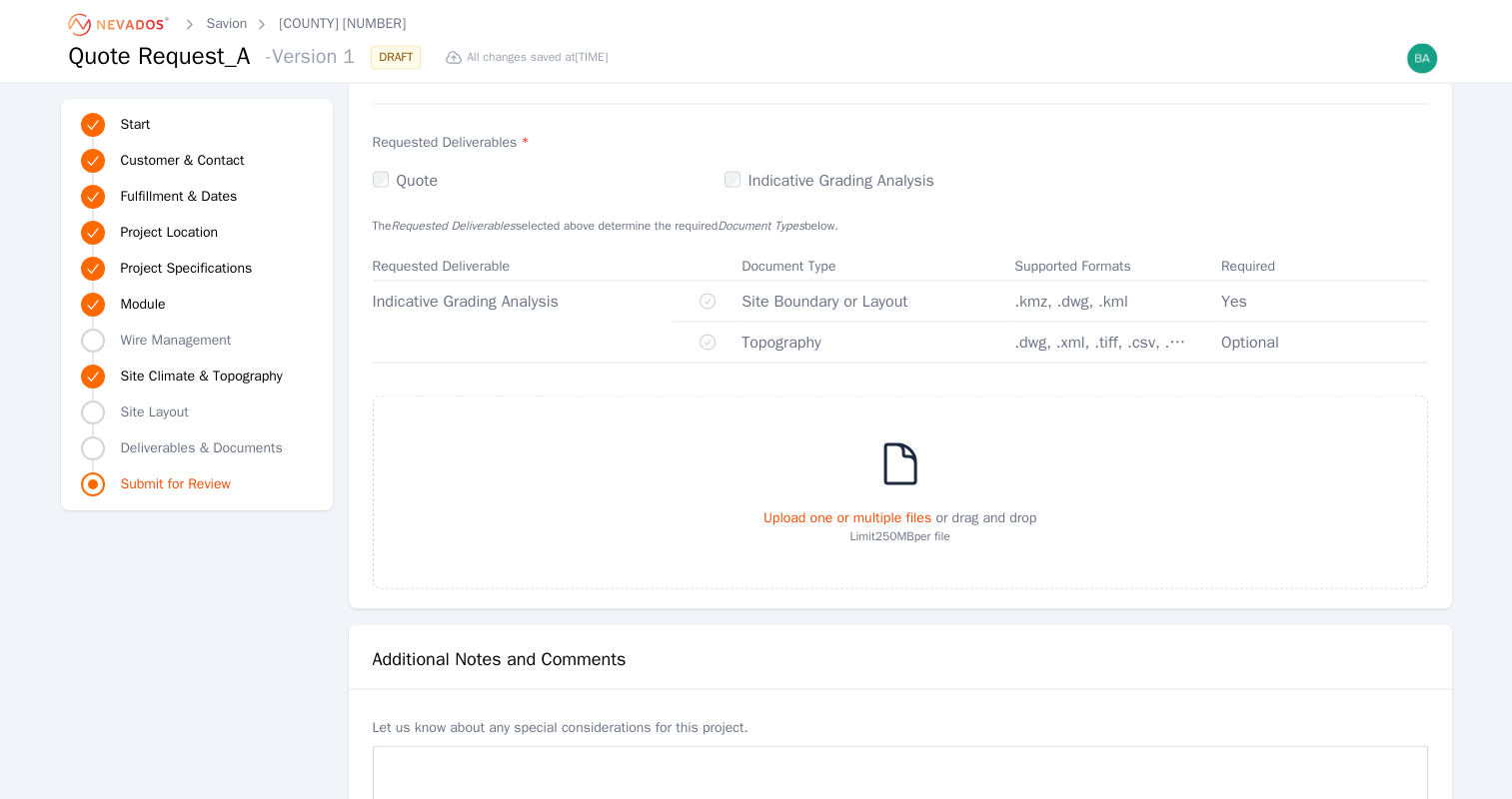 click on "Upload one or multiple files" at bounding box center [847, 516] 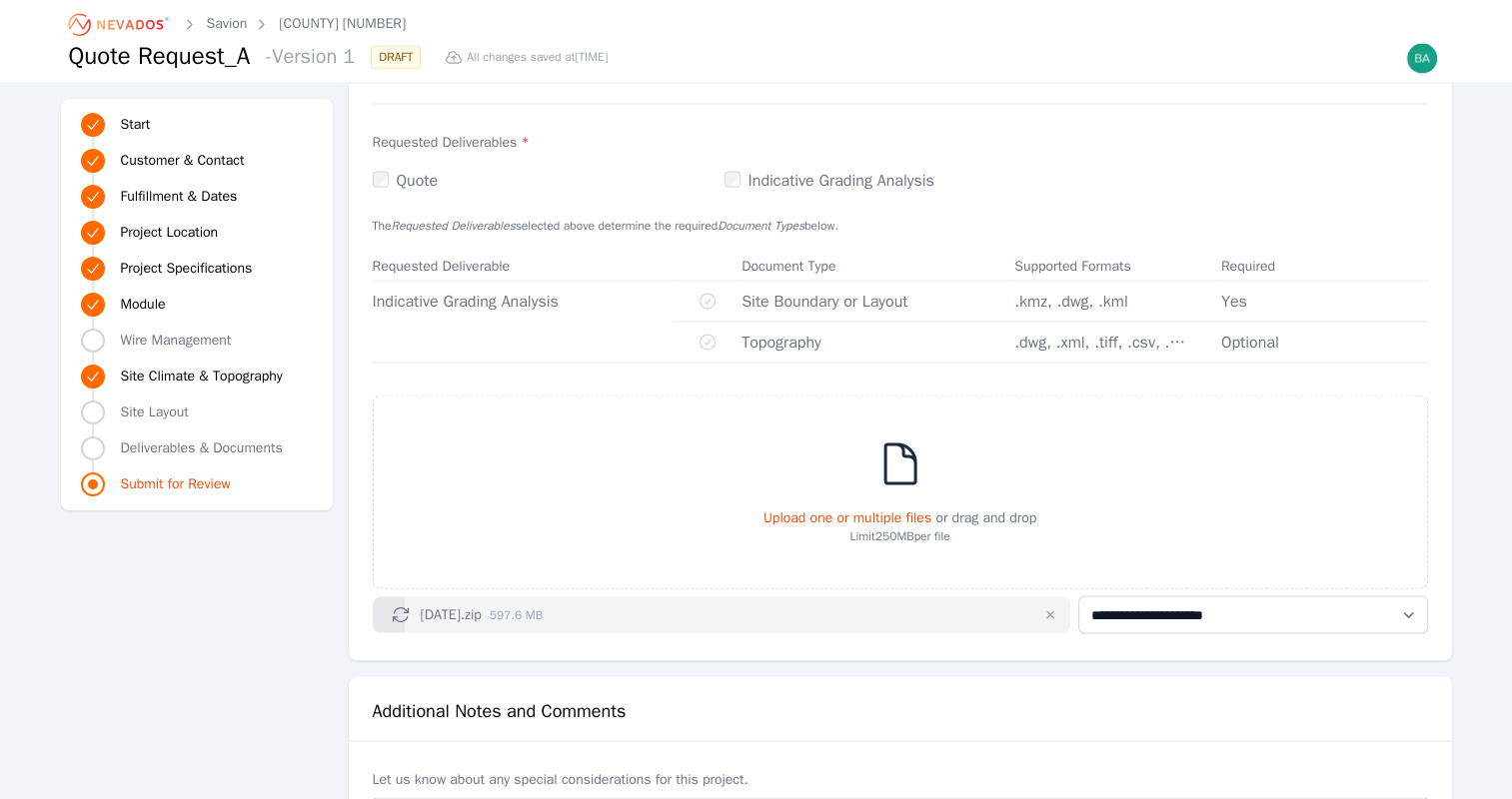click at bounding box center [1050, 614] 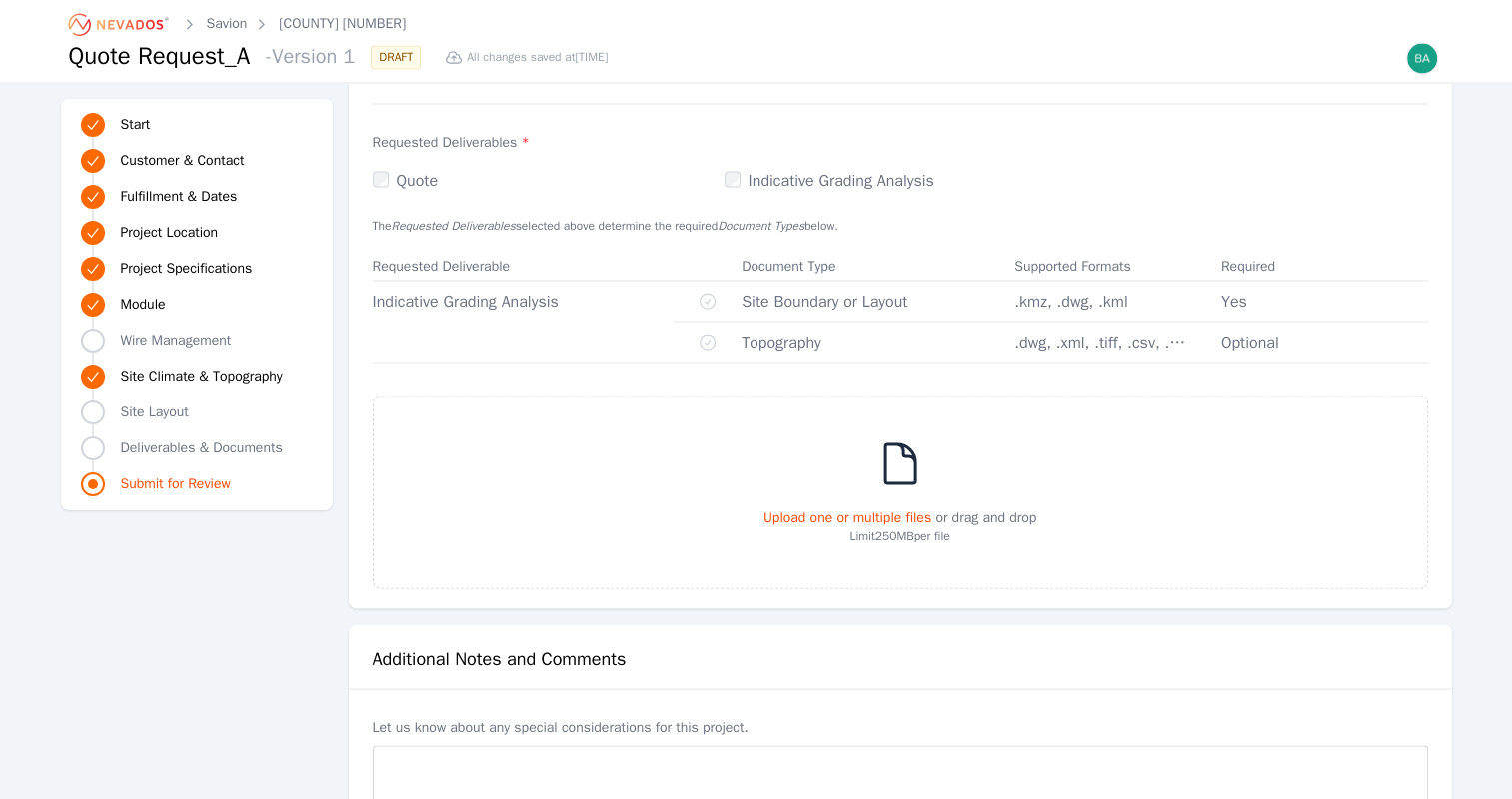 click on "Upload one or multiple files" at bounding box center [847, 516] 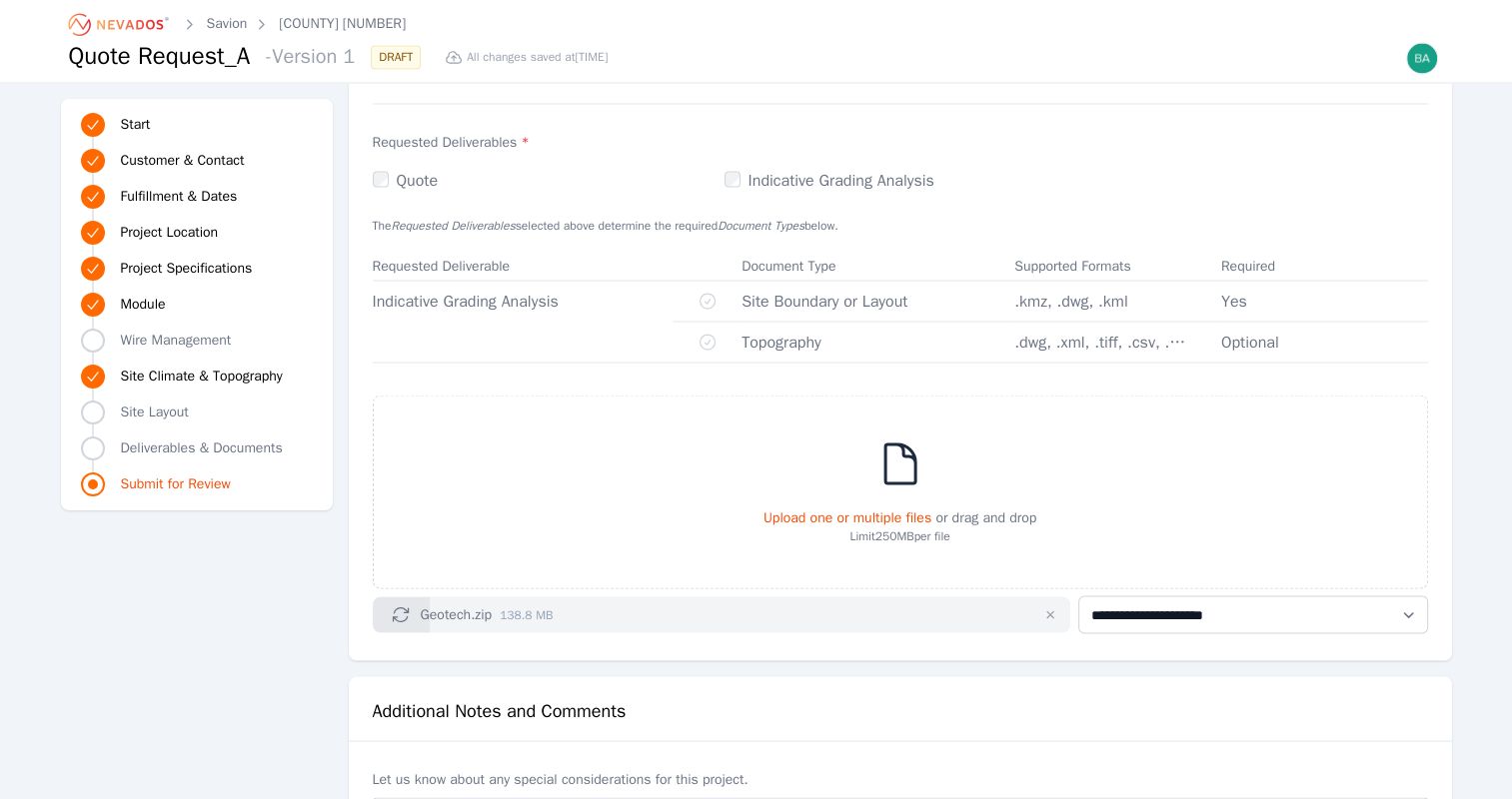 click at bounding box center (1252, 621) 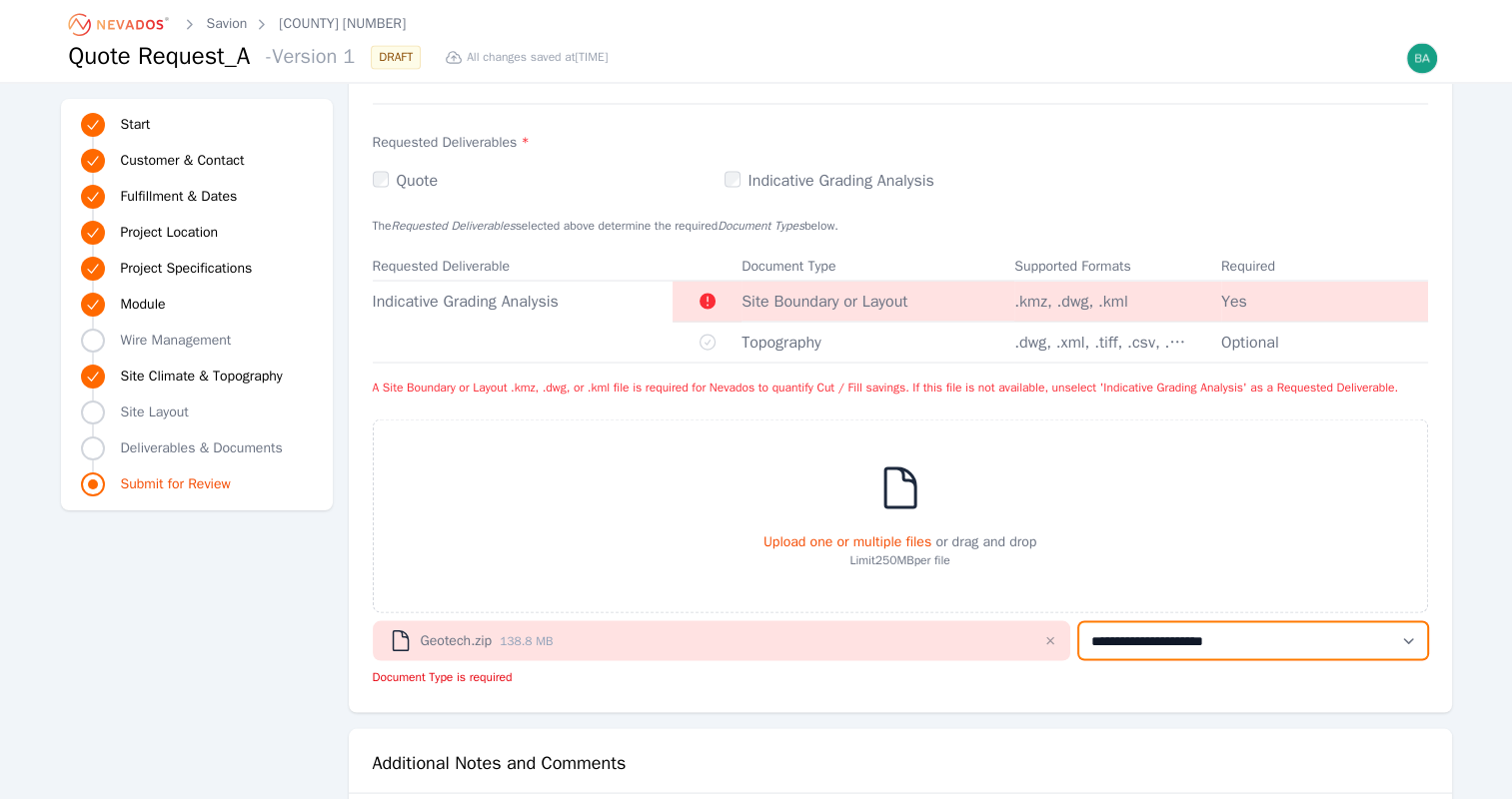 click on "**********" at bounding box center (1252, 640) 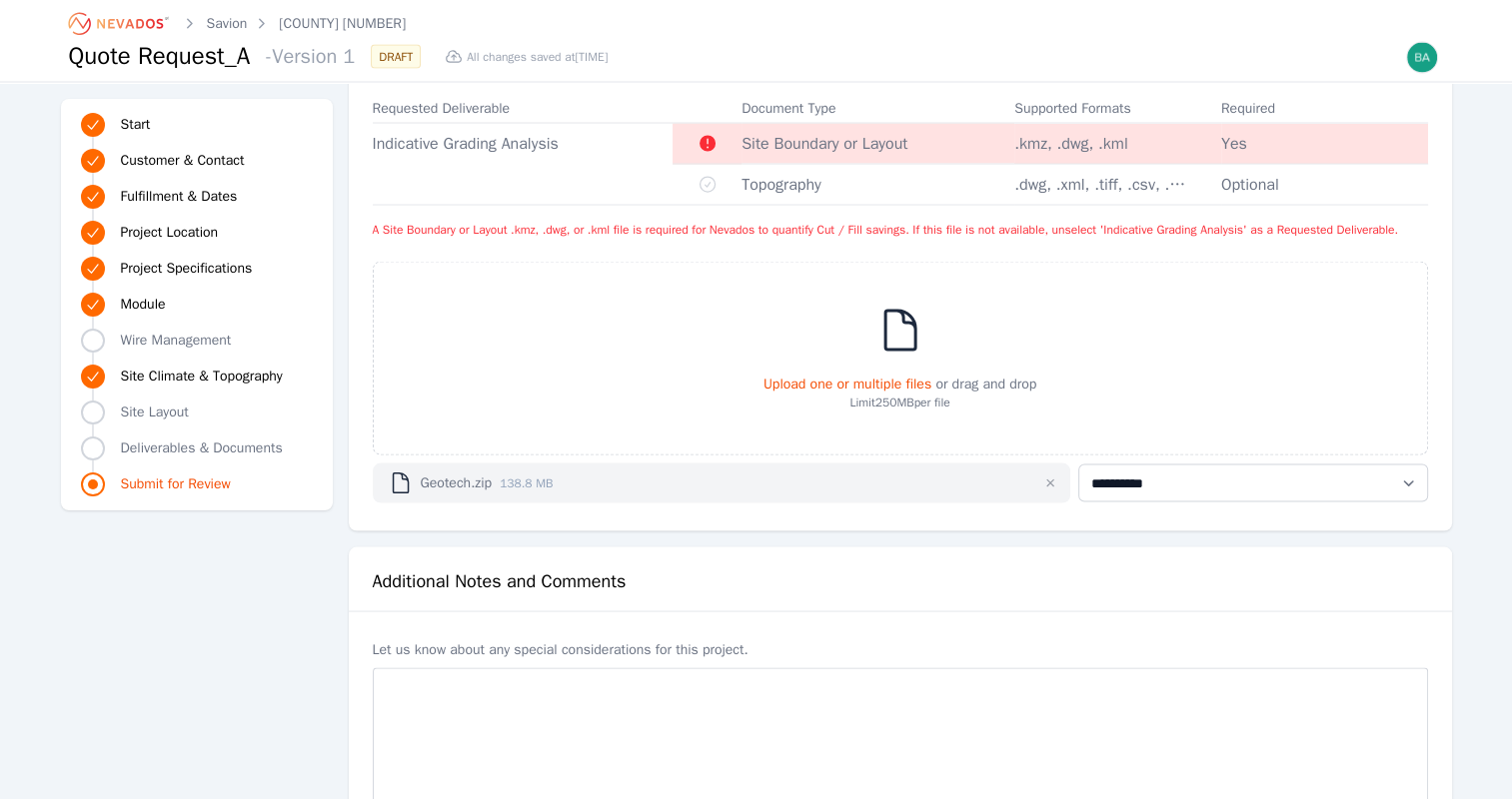 scroll, scrollTop: 3873, scrollLeft: 0, axis: vertical 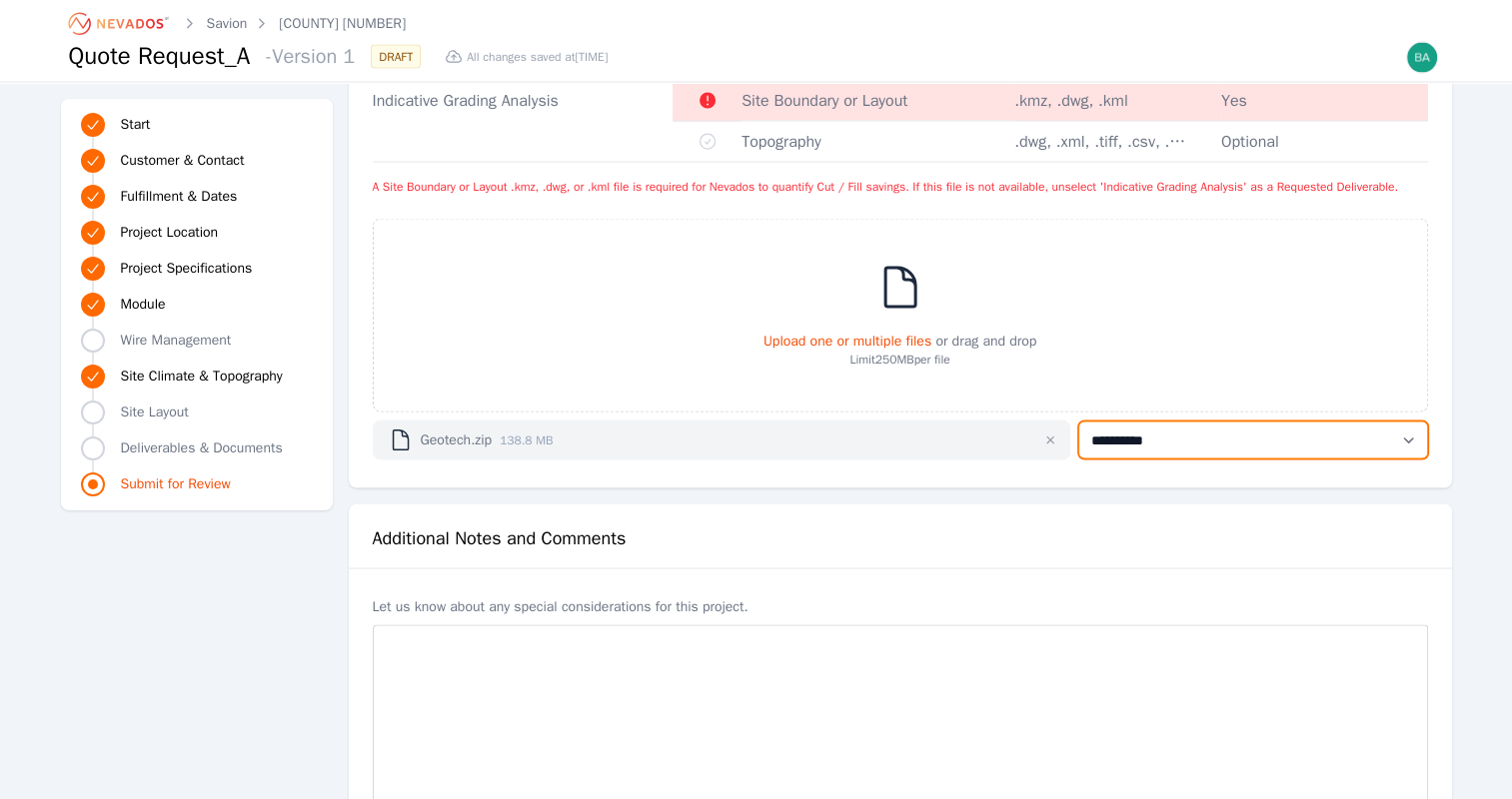 click on "**********" at bounding box center [1252, 440] 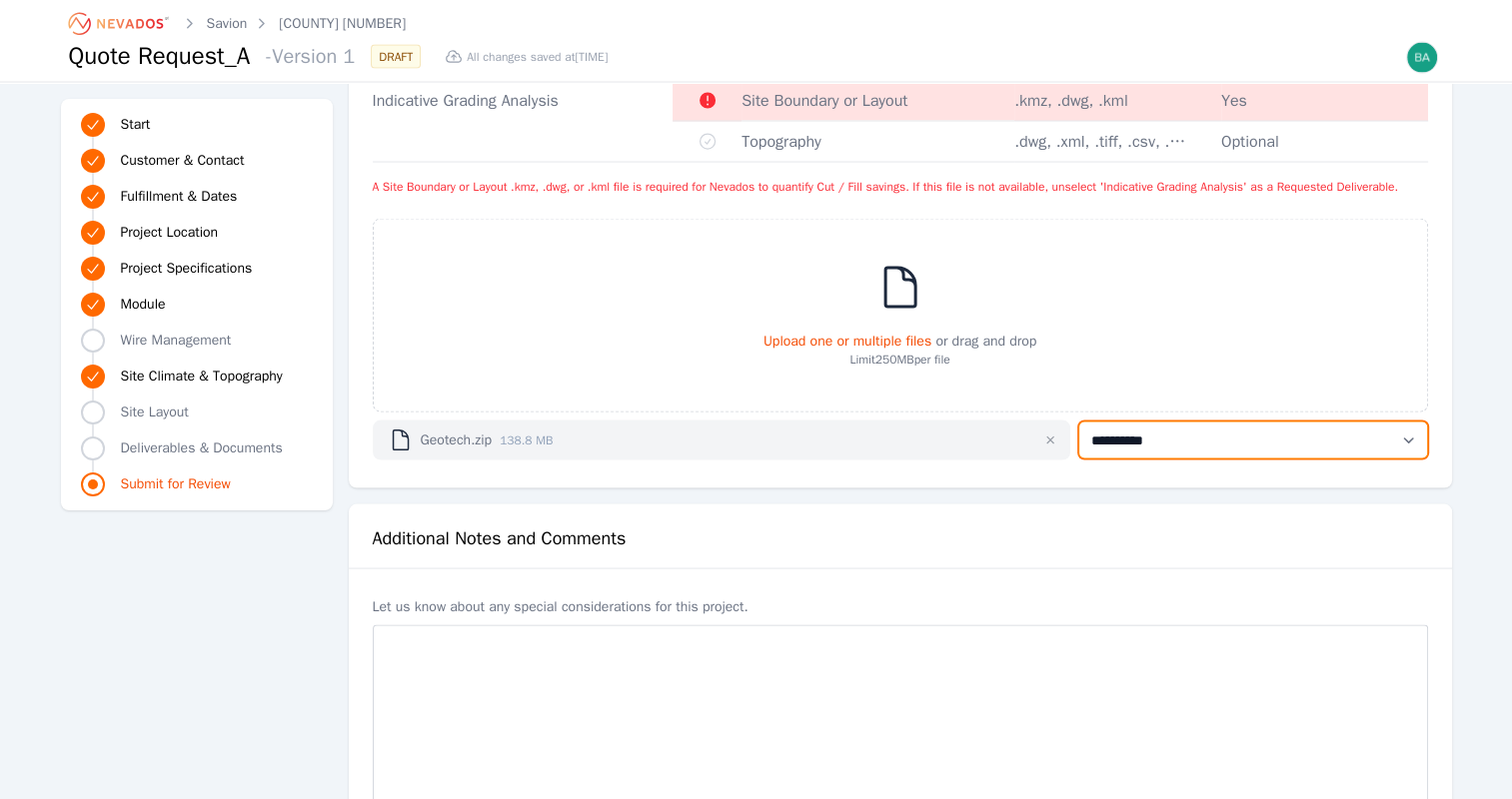 select on "**********" 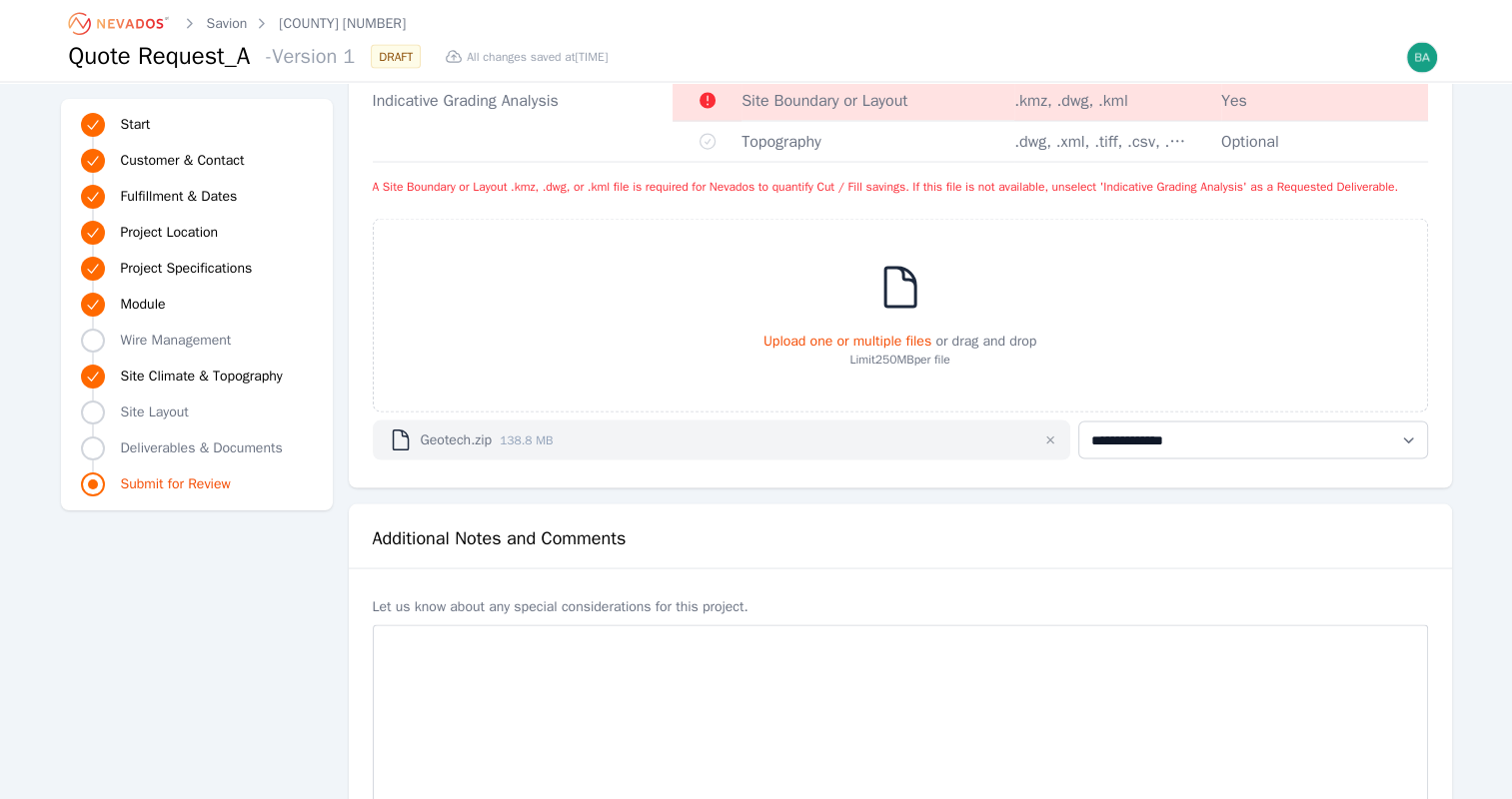 click on "Upload one or multiple files" at bounding box center [847, 341] 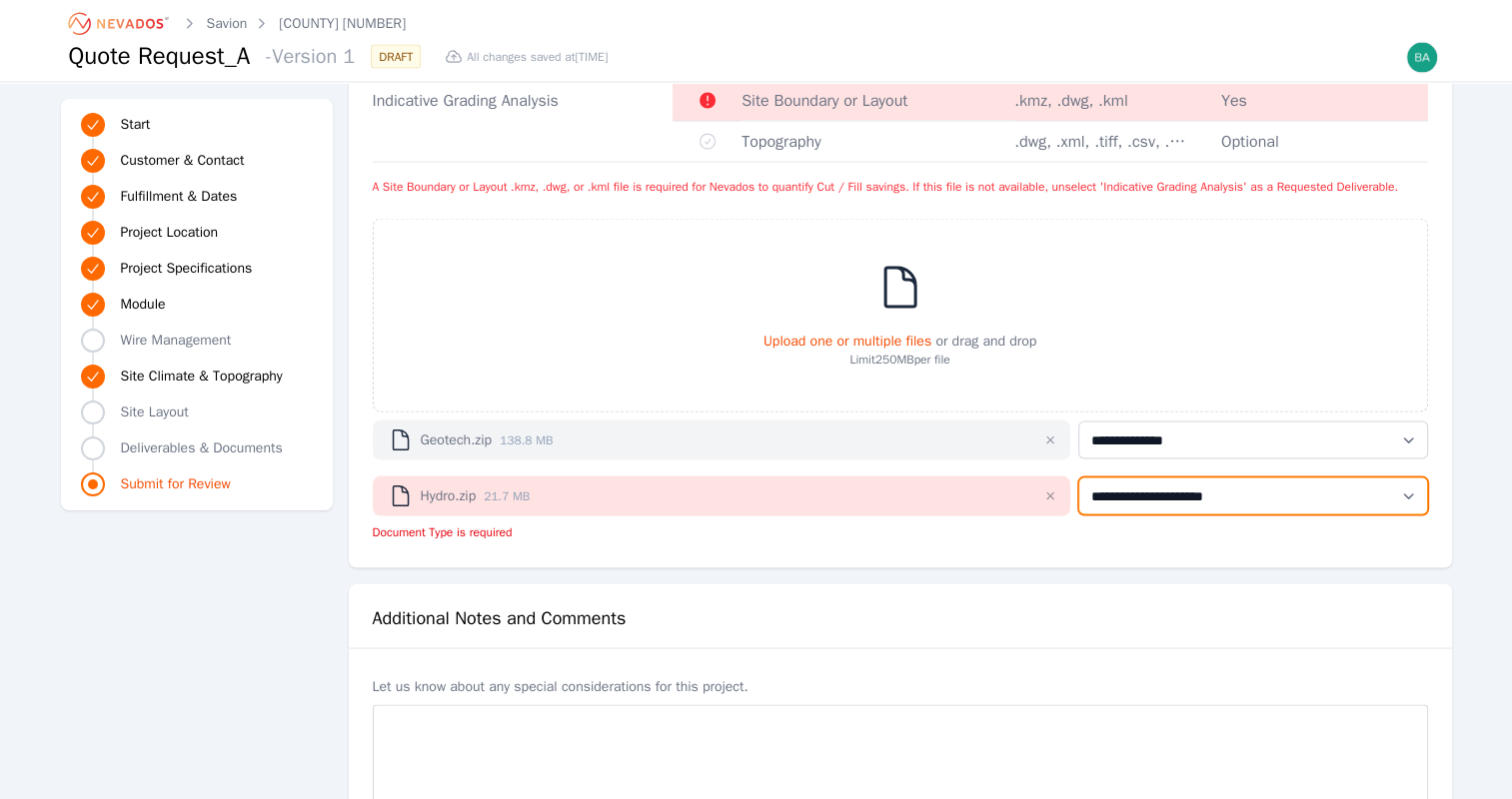 click on "**********" at bounding box center (1252, 496) 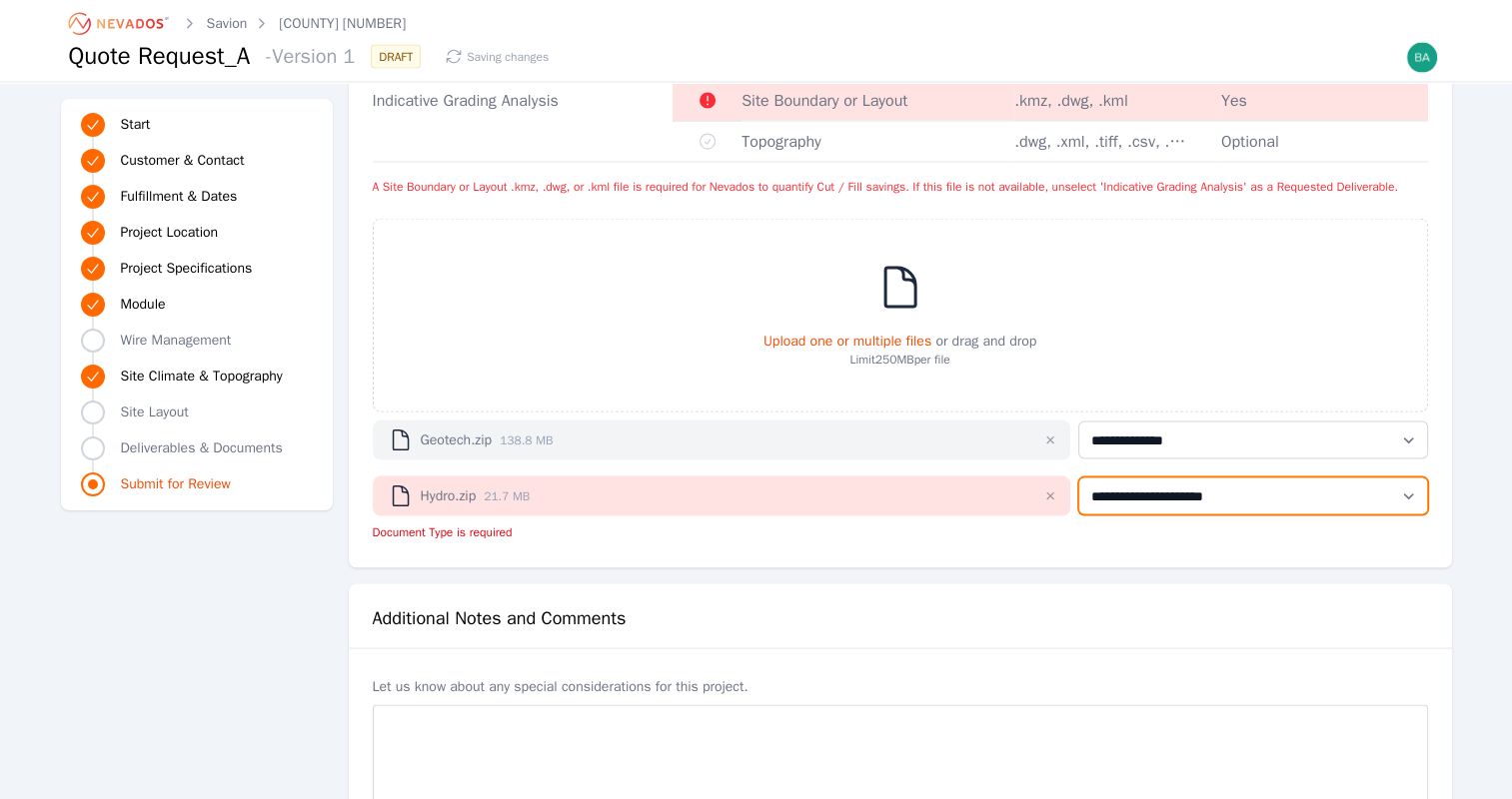 select on "**********" 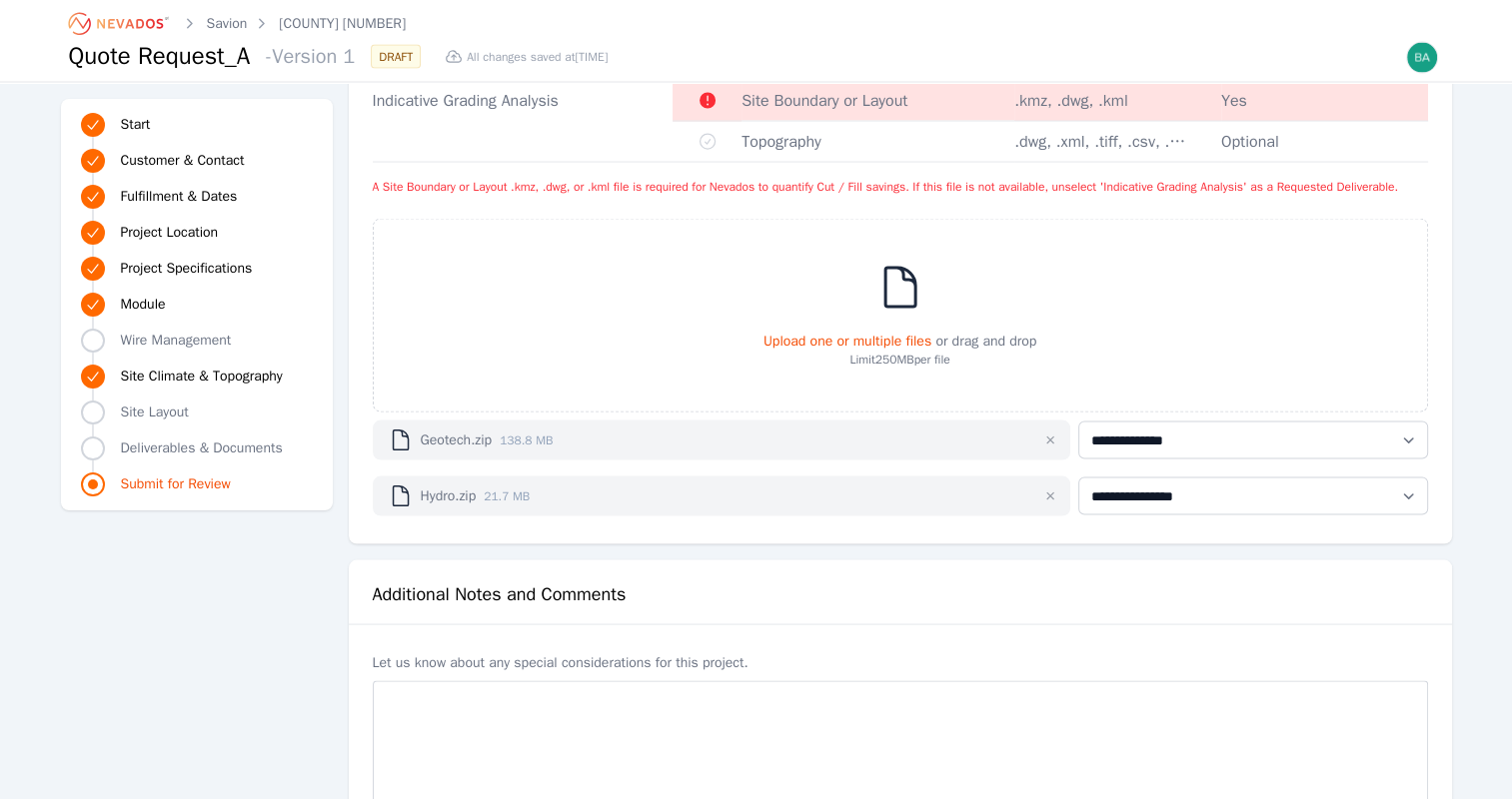 click on "Upload one or multiple files" at bounding box center [847, 341] 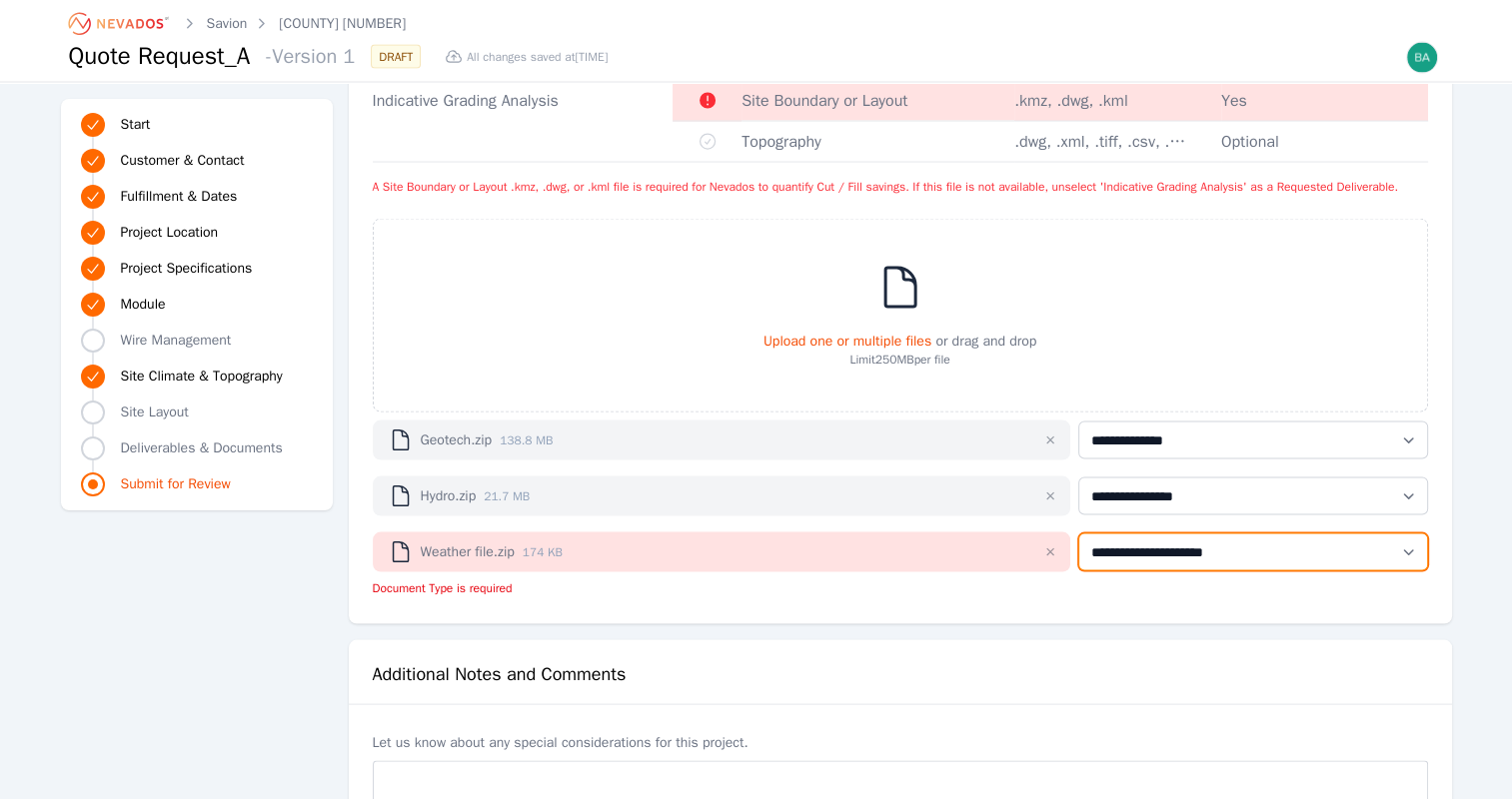 click on "**********" at bounding box center [1252, 552] 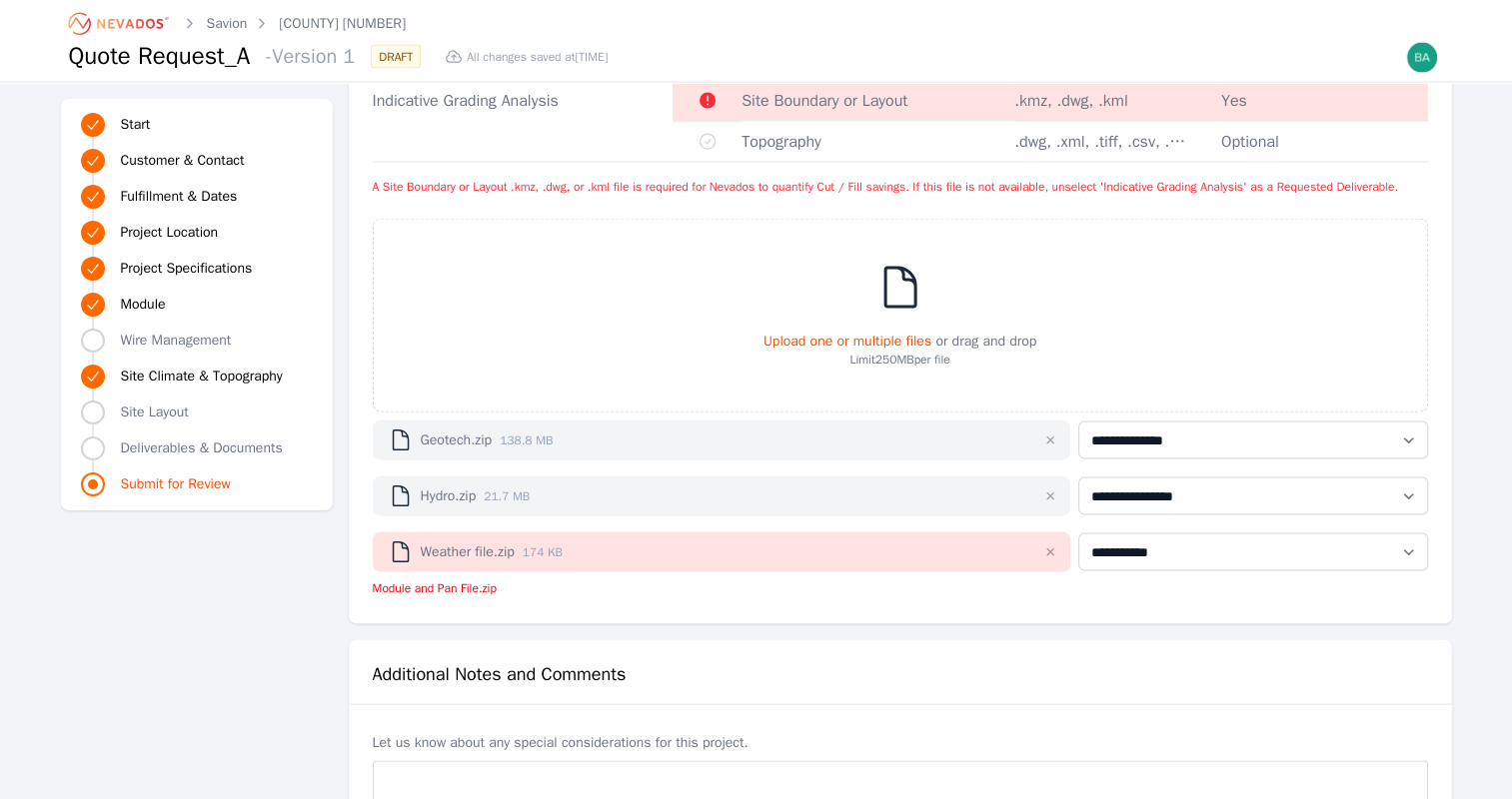click at bounding box center [1050, 552] 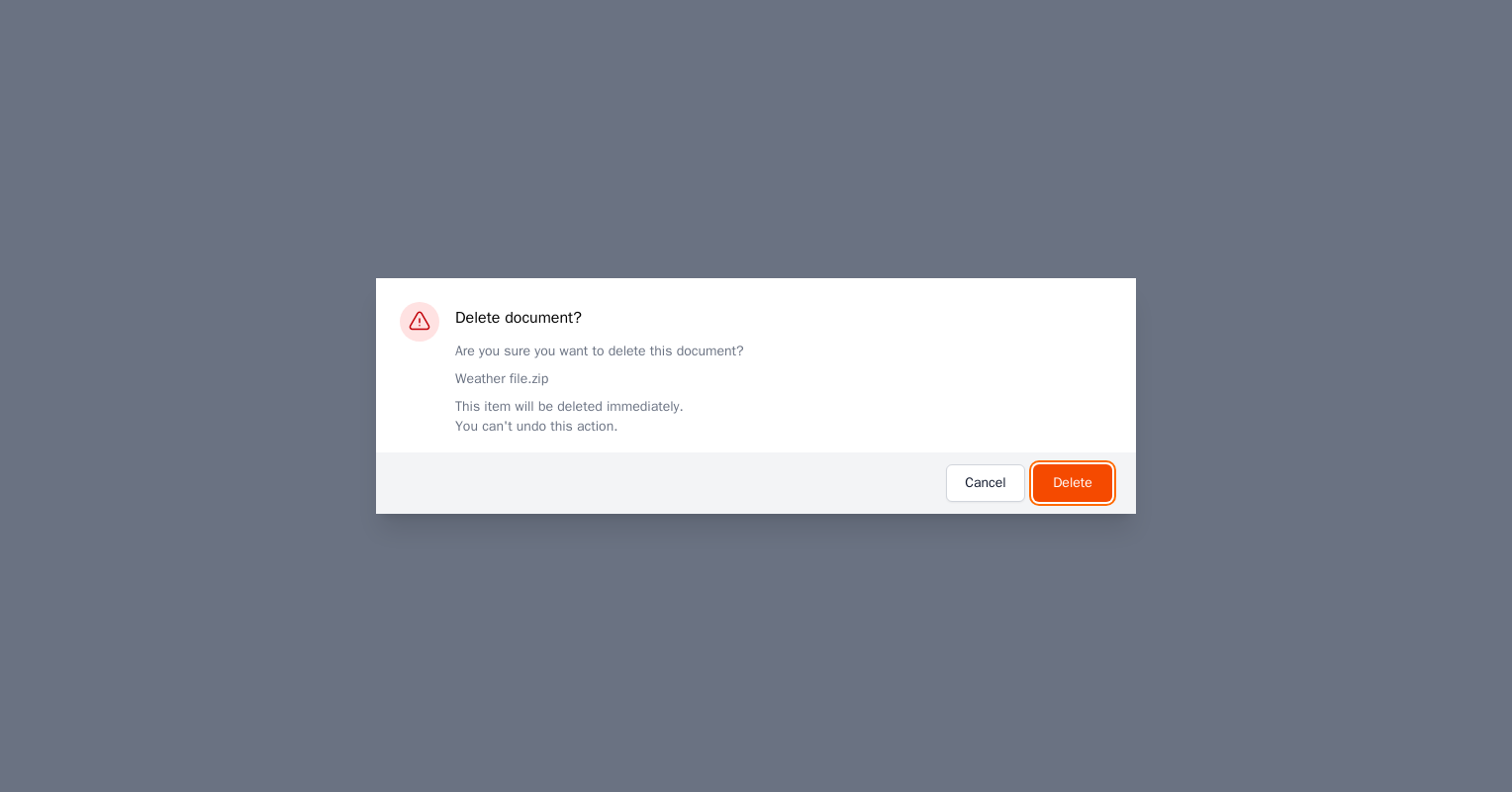 click on "Delete" at bounding box center (1073, 483) 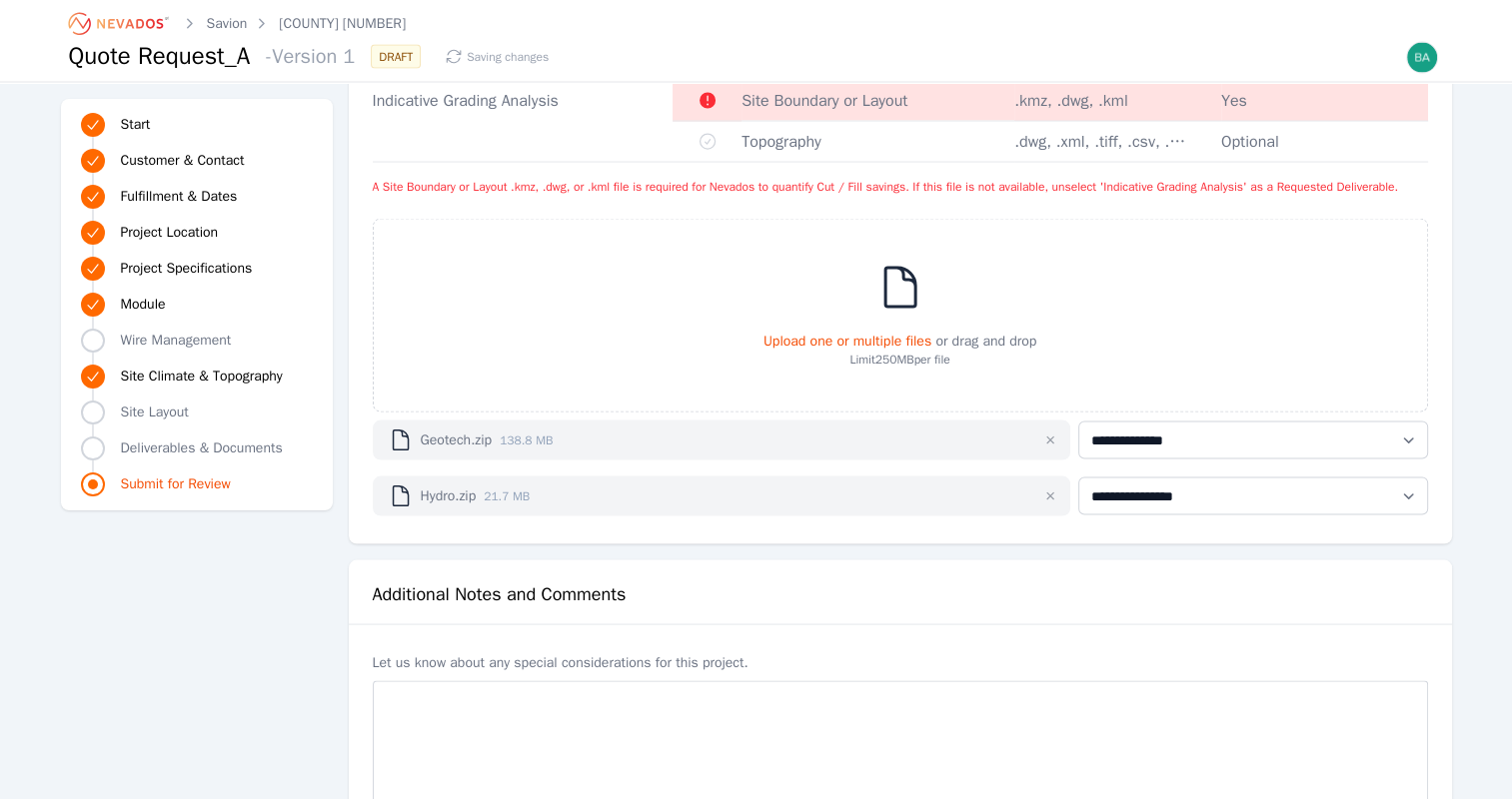 click on "Upload one or multiple files" at bounding box center (847, 341) 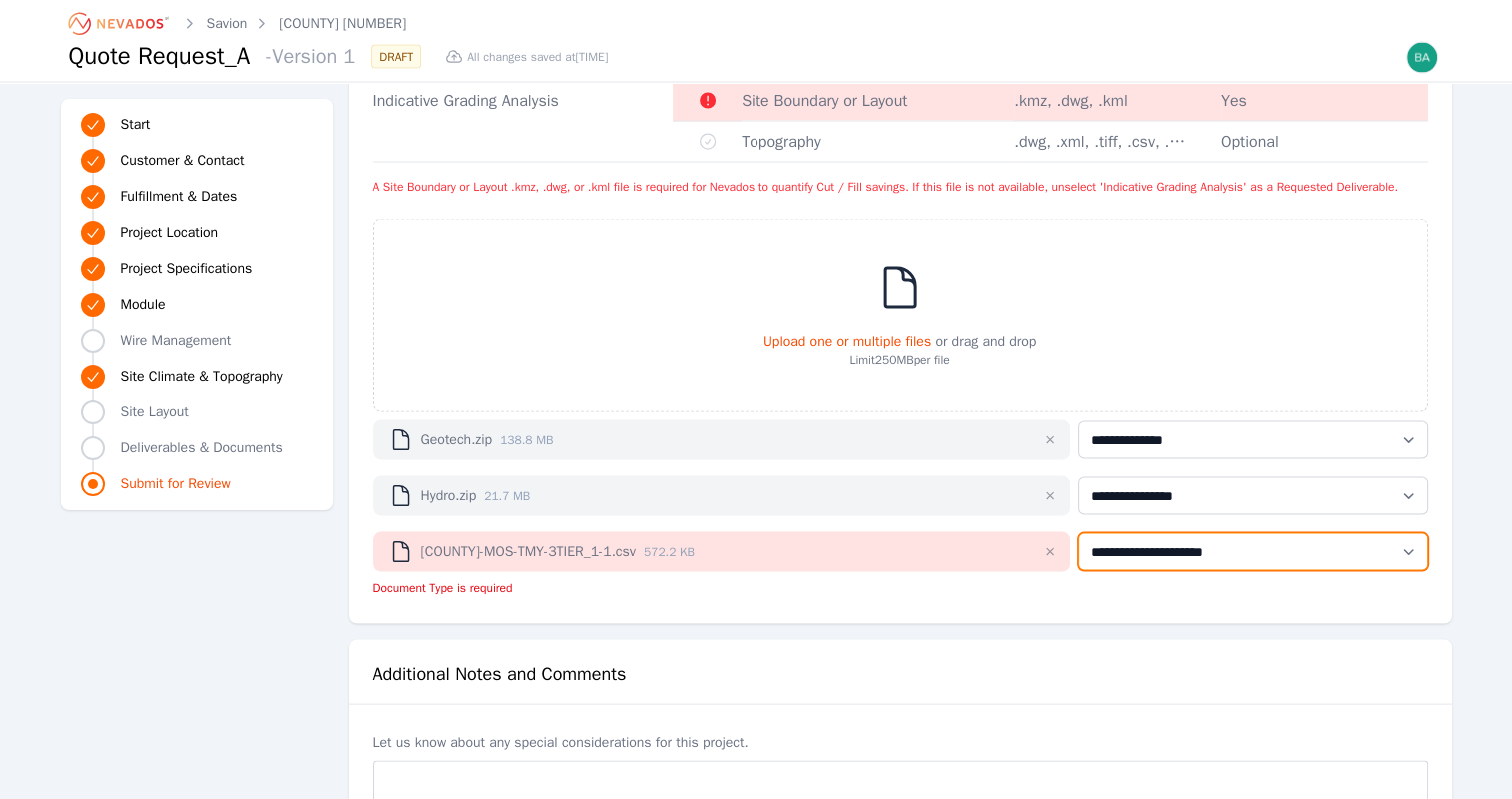 click on "**********" at bounding box center [1252, 552] 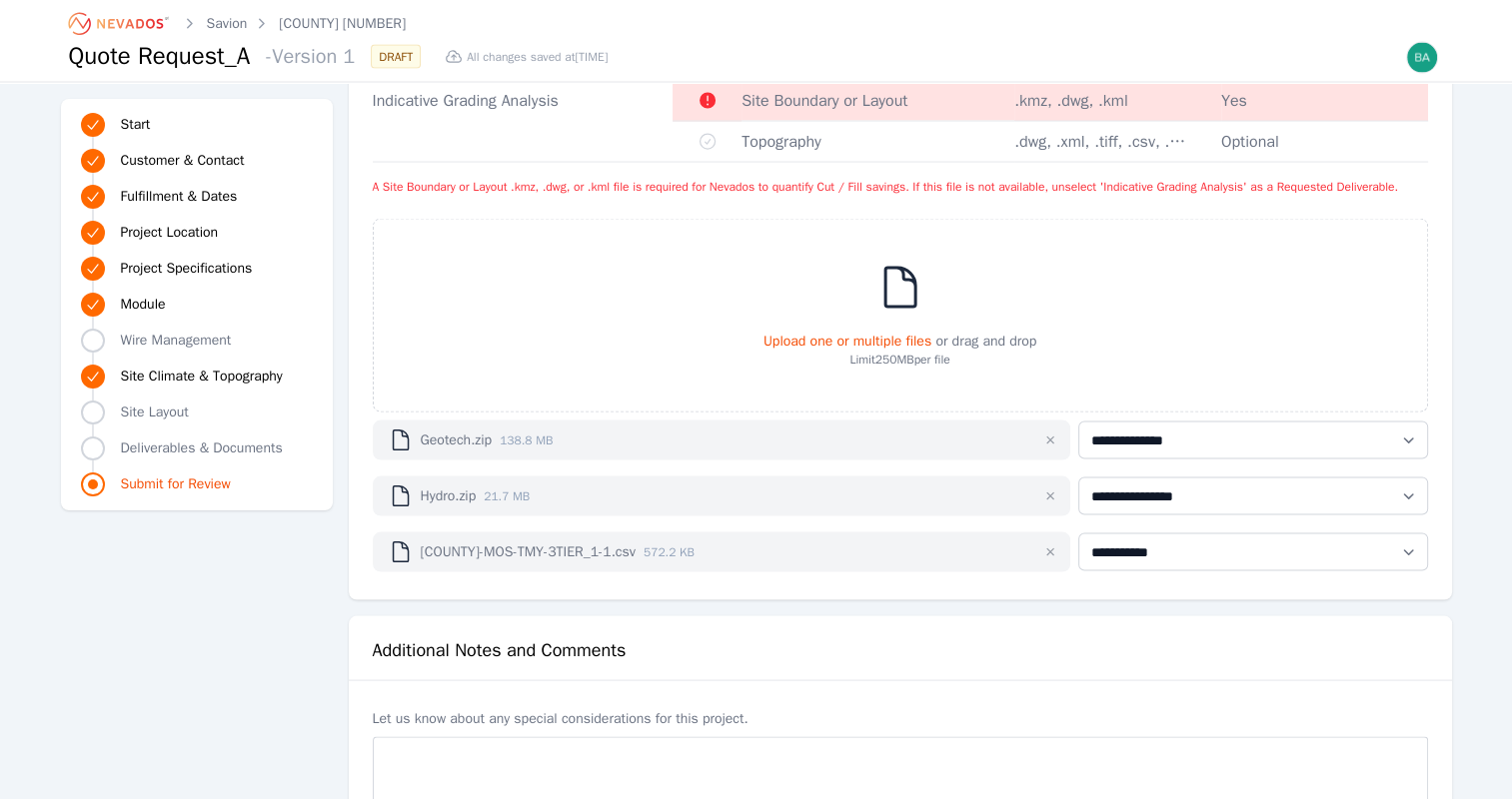 click on "Upload one or multiple files" at bounding box center [847, 341] 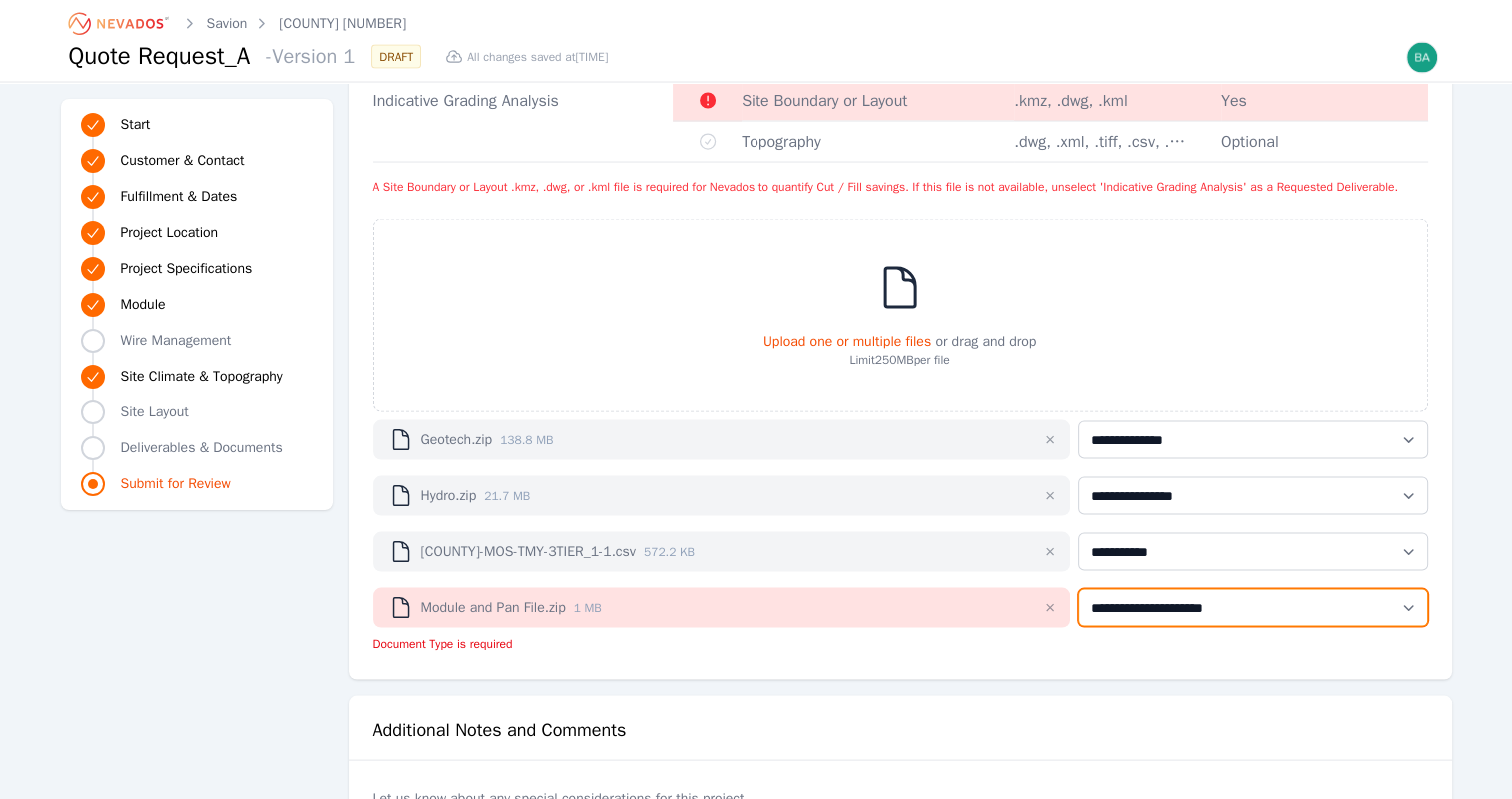 click on "**********" at bounding box center (1252, 608) 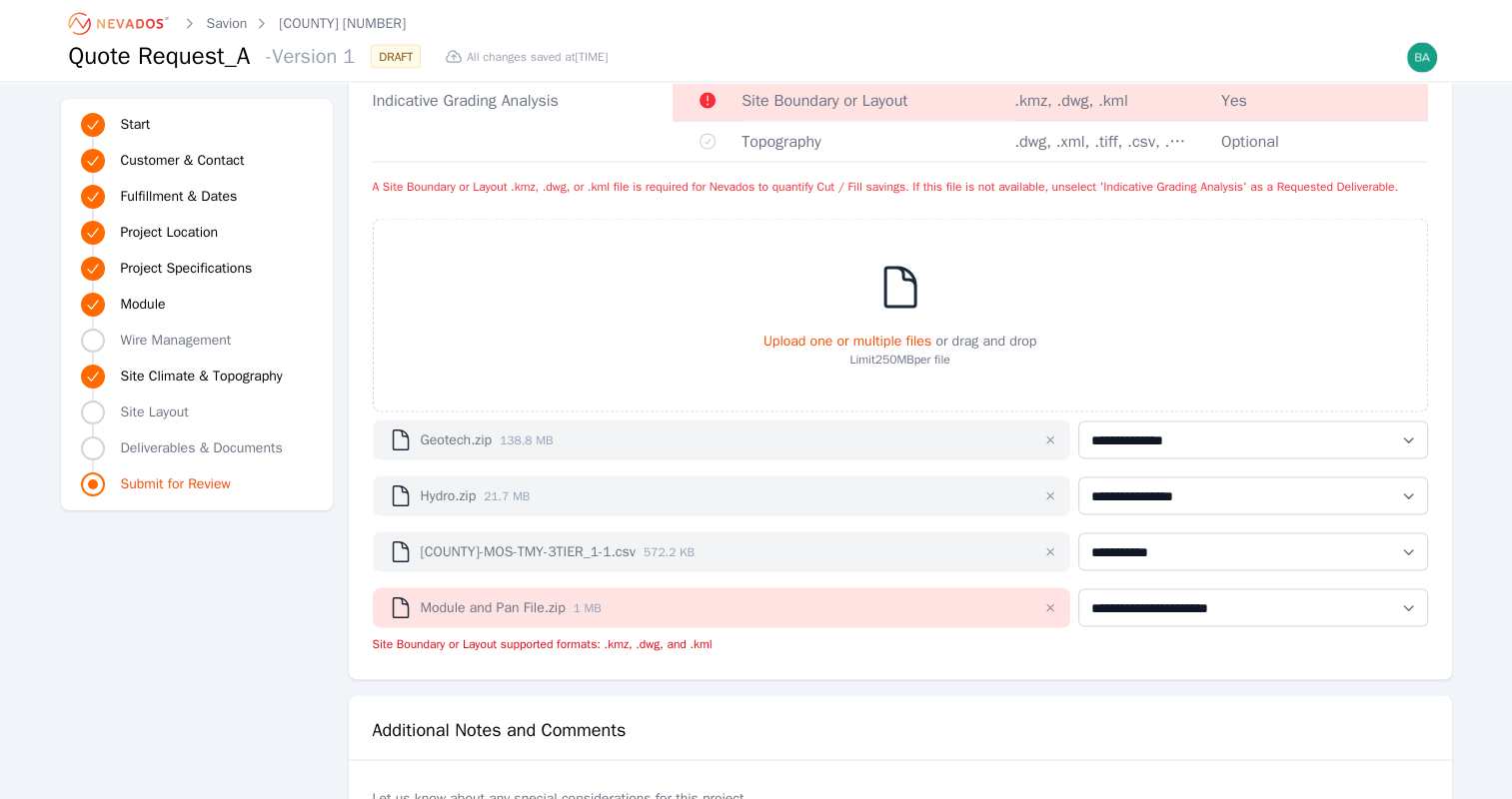 click at bounding box center [1050, 608] 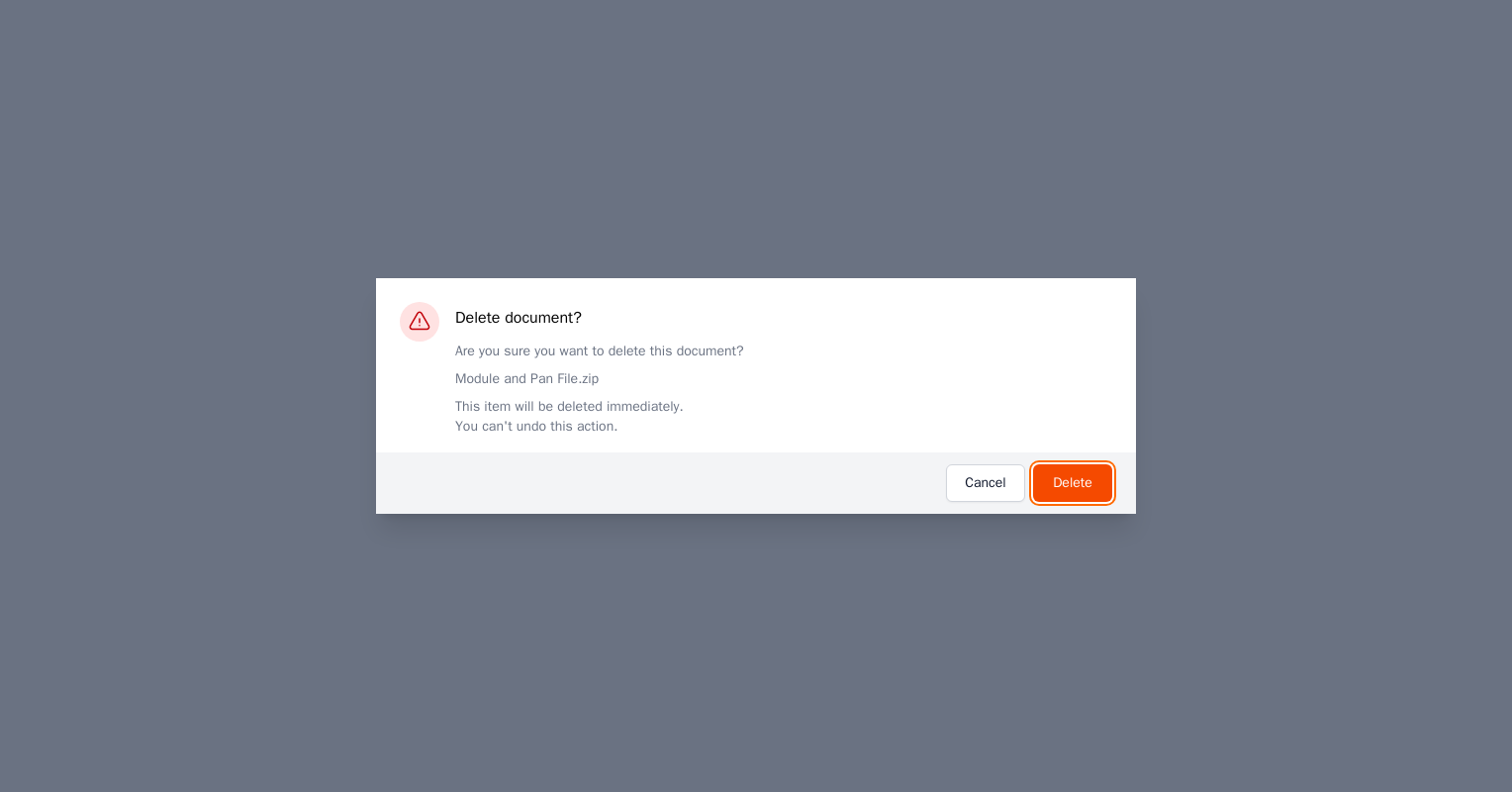 click on "Delete" at bounding box center [1073, 483] 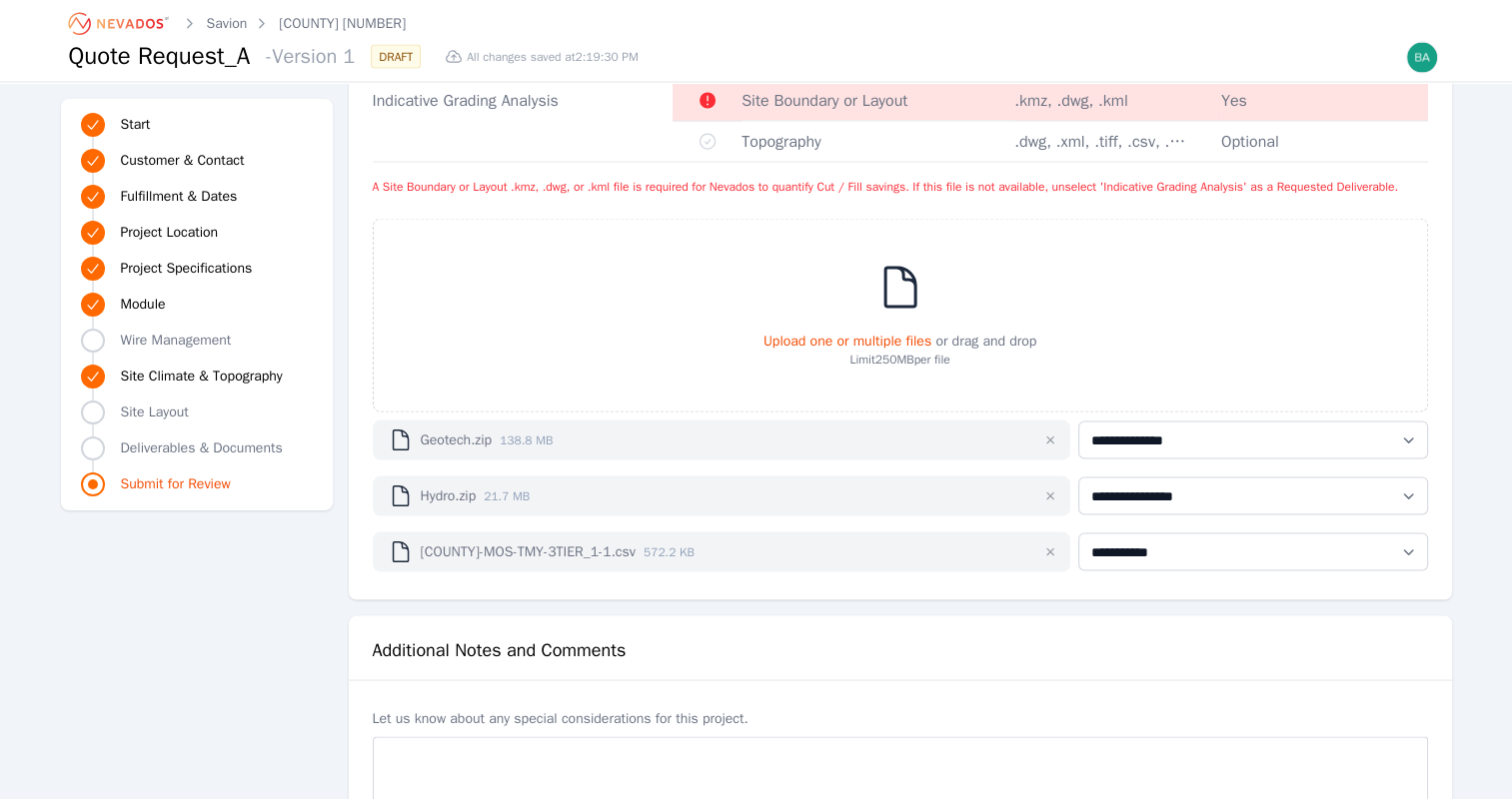 click on "Upload one or multiple files" at bounding box center [847, 341] 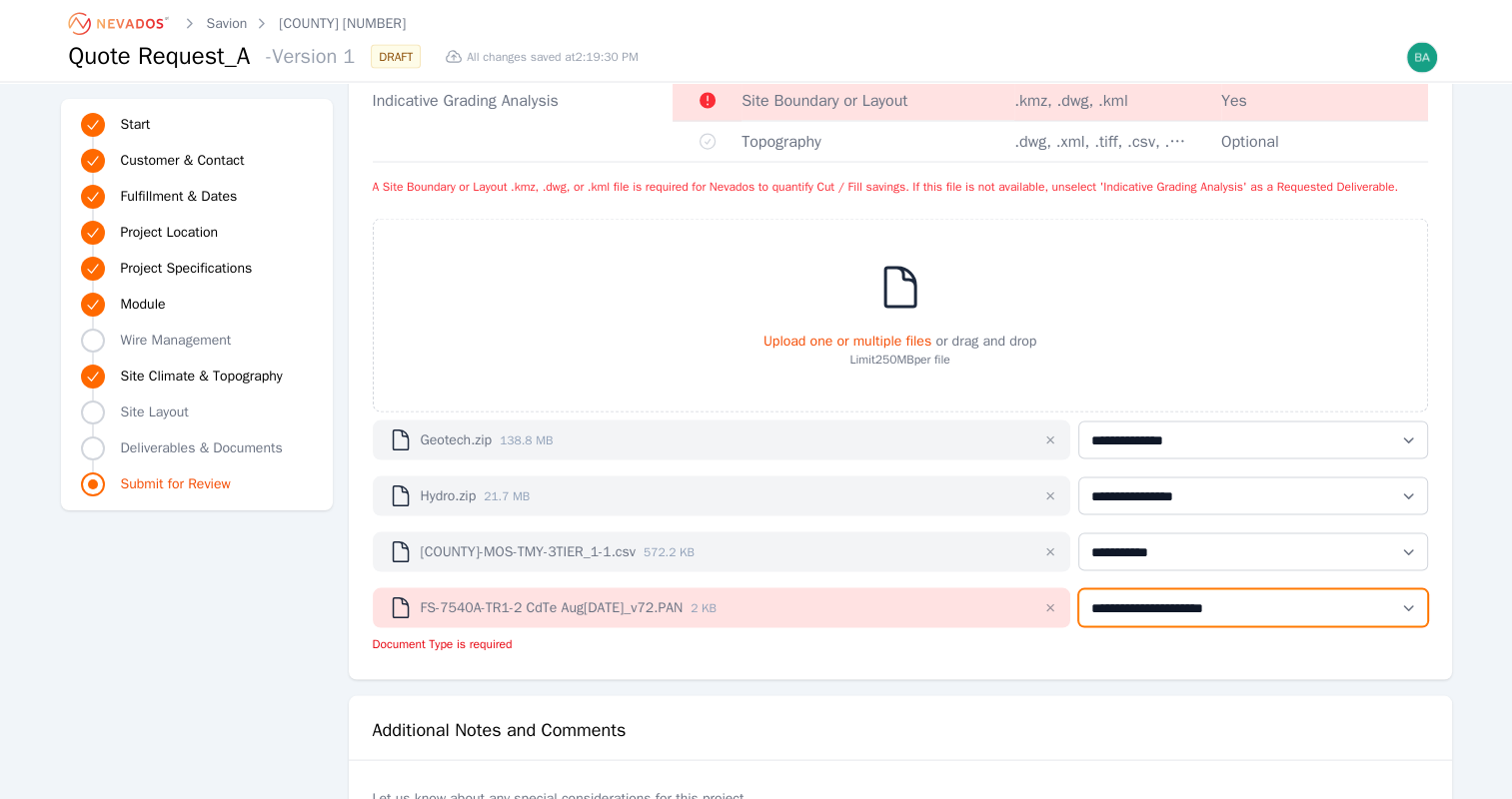 click on "**********" at bounding box center (1252, 608) 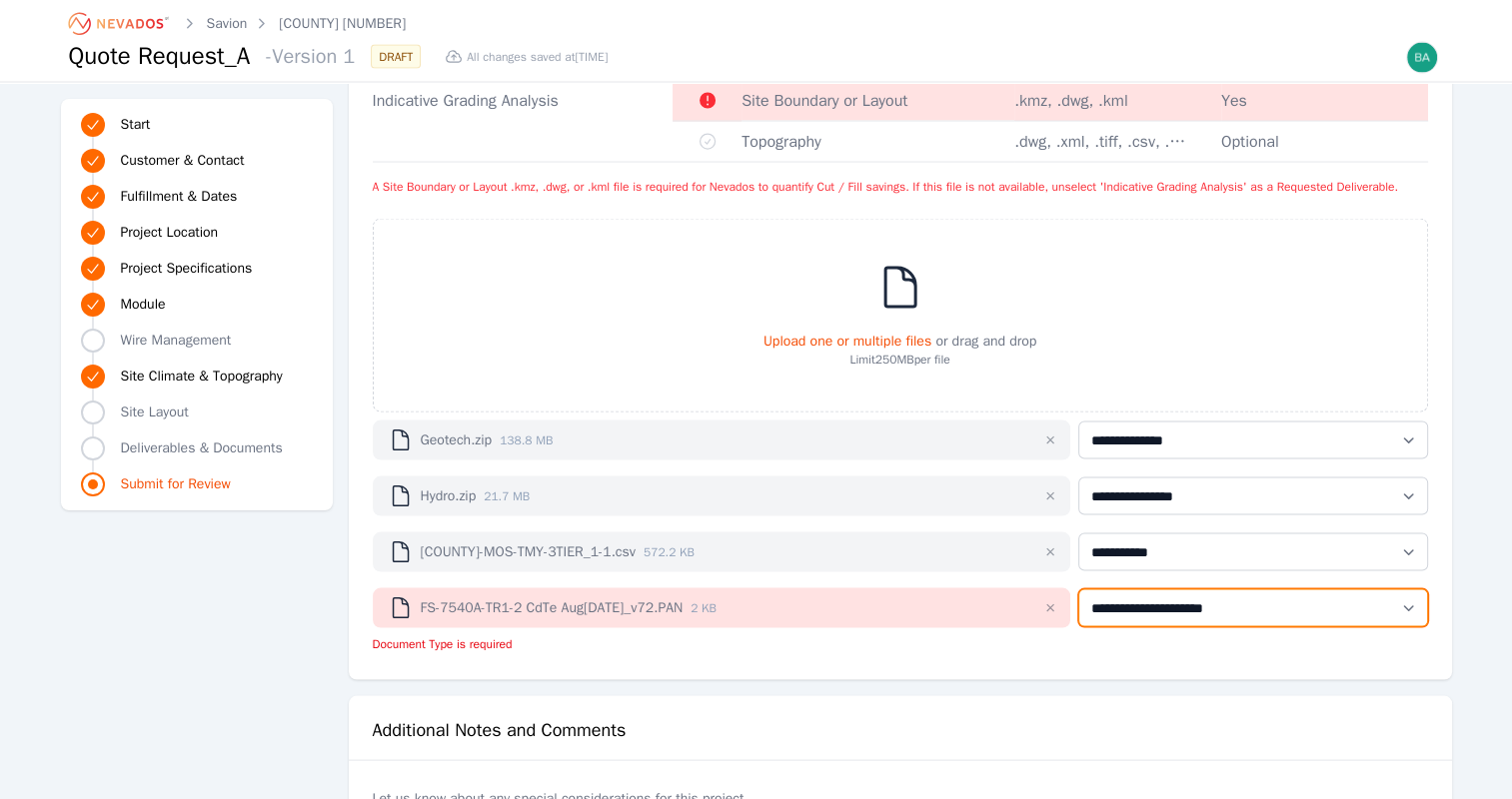 select on "**********" 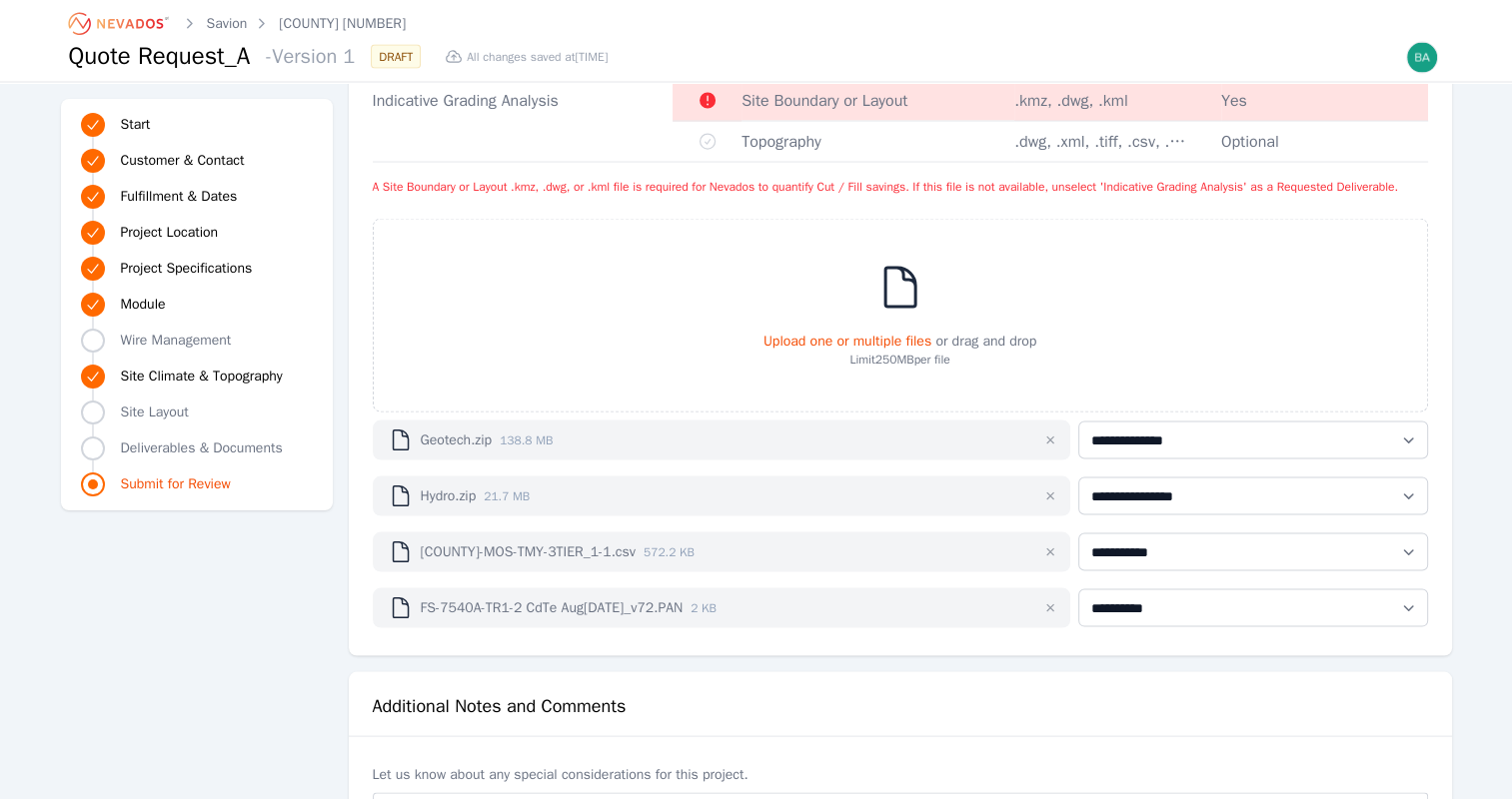 click on "Upload one or multiple files" at bounding box center [847, 341] 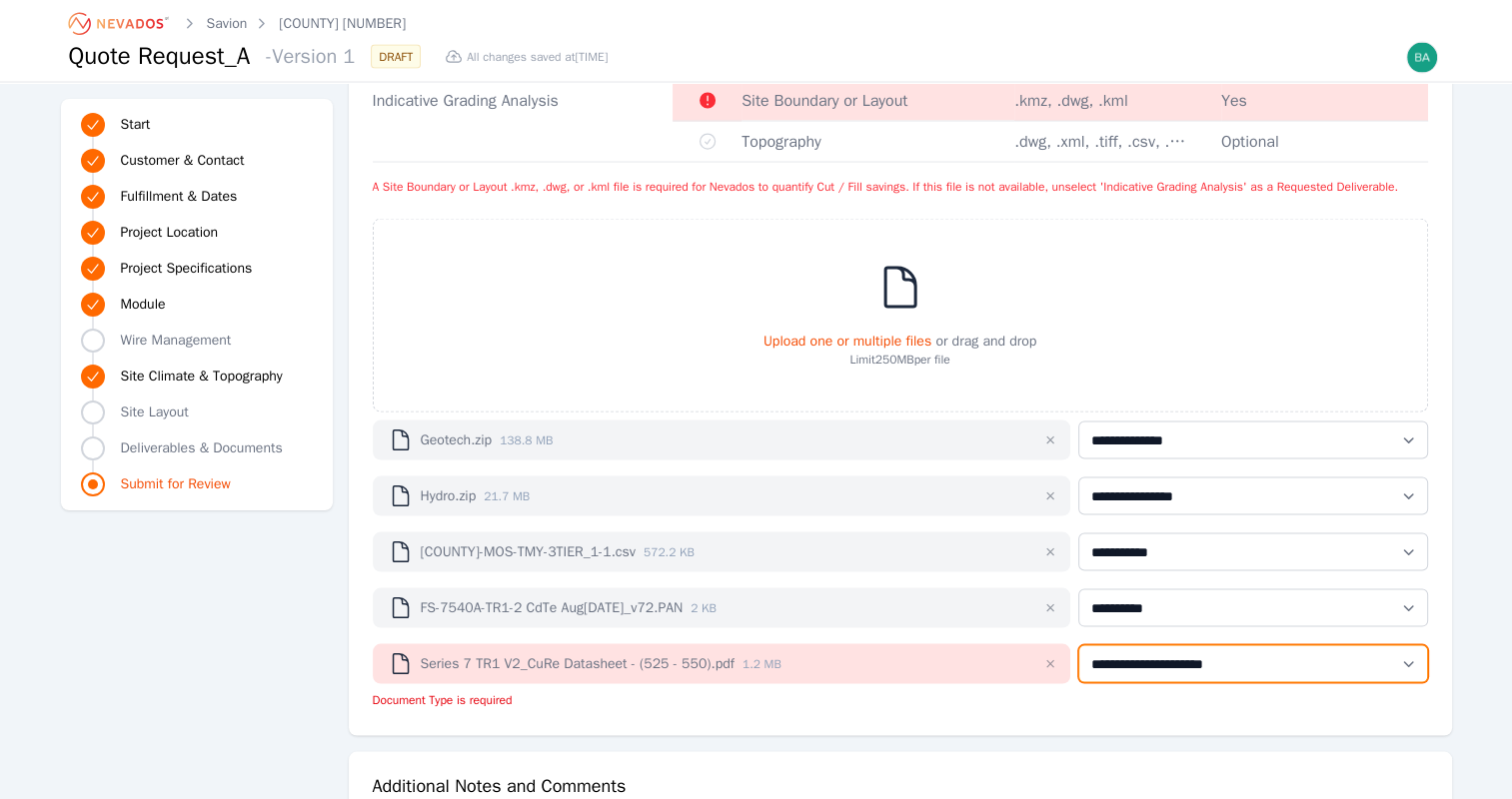 drag, startPoint x: 1171, startPoint y: 631, endPoint x: 1163, endPoint y: 651, distance: 21.540659 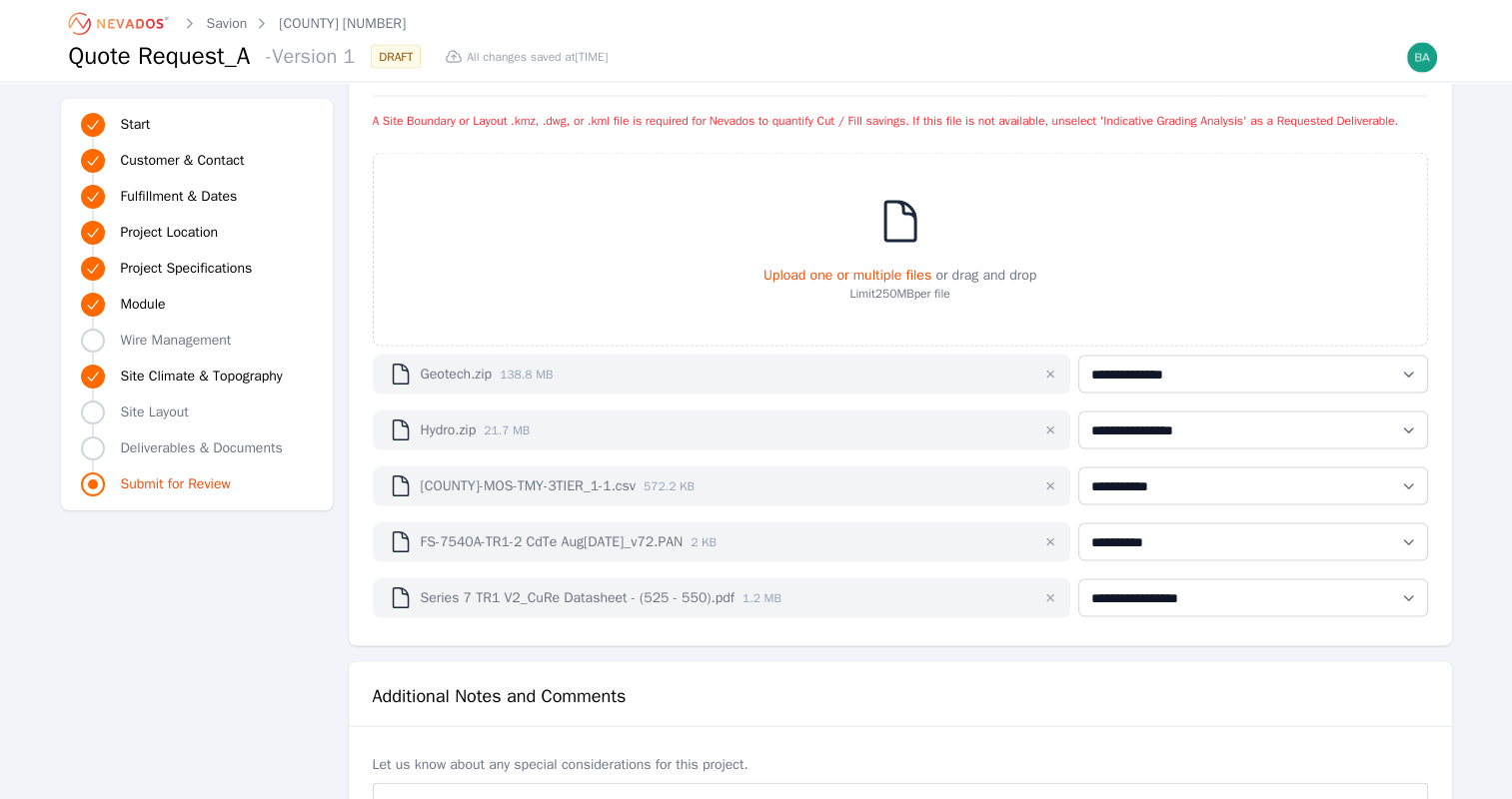 scroll, scrollTop: 3973, scrollLeft: 0, axis: vertical 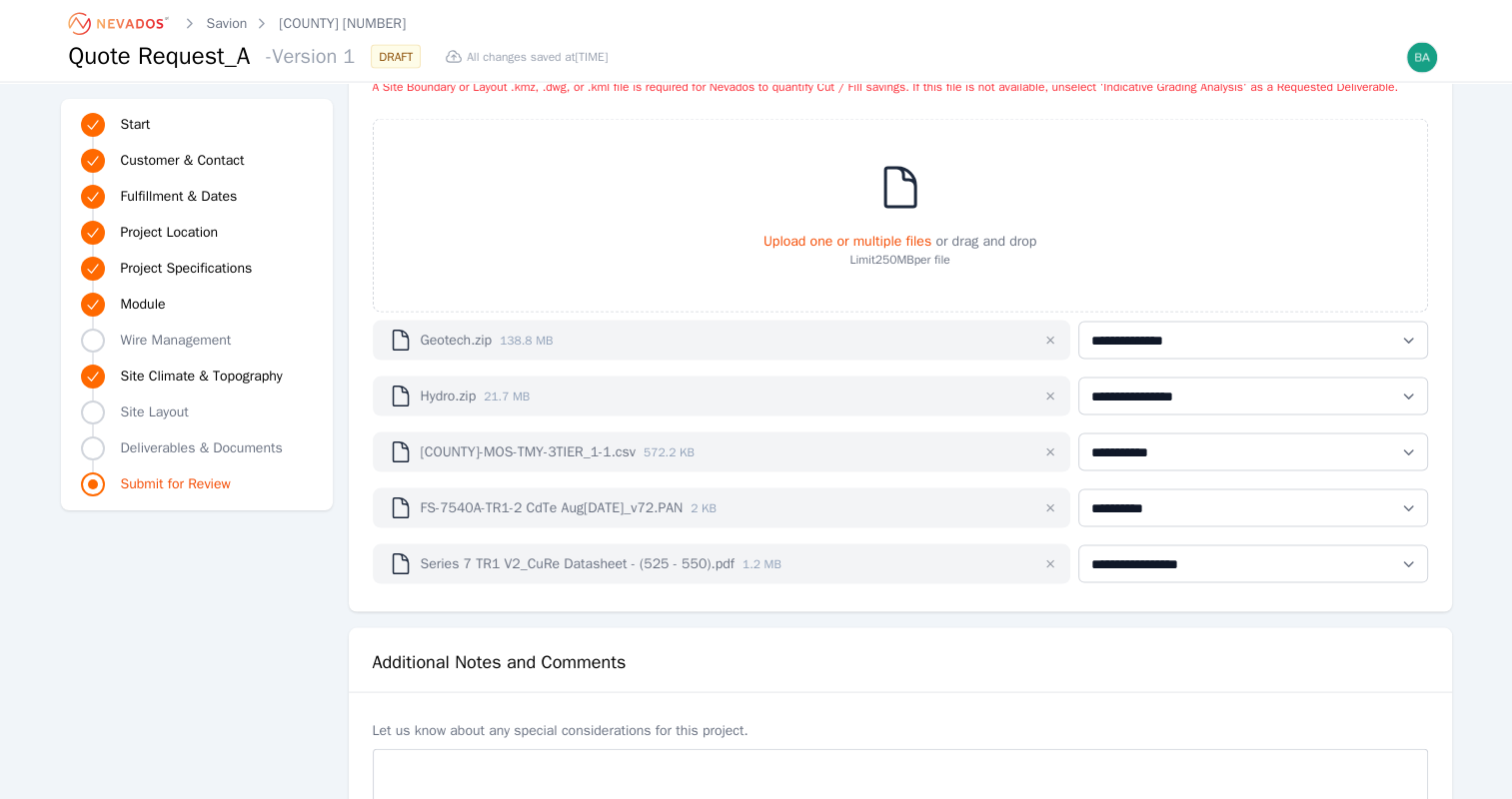 click on "Upload one or multiple files" at bounding box center [847, 241] 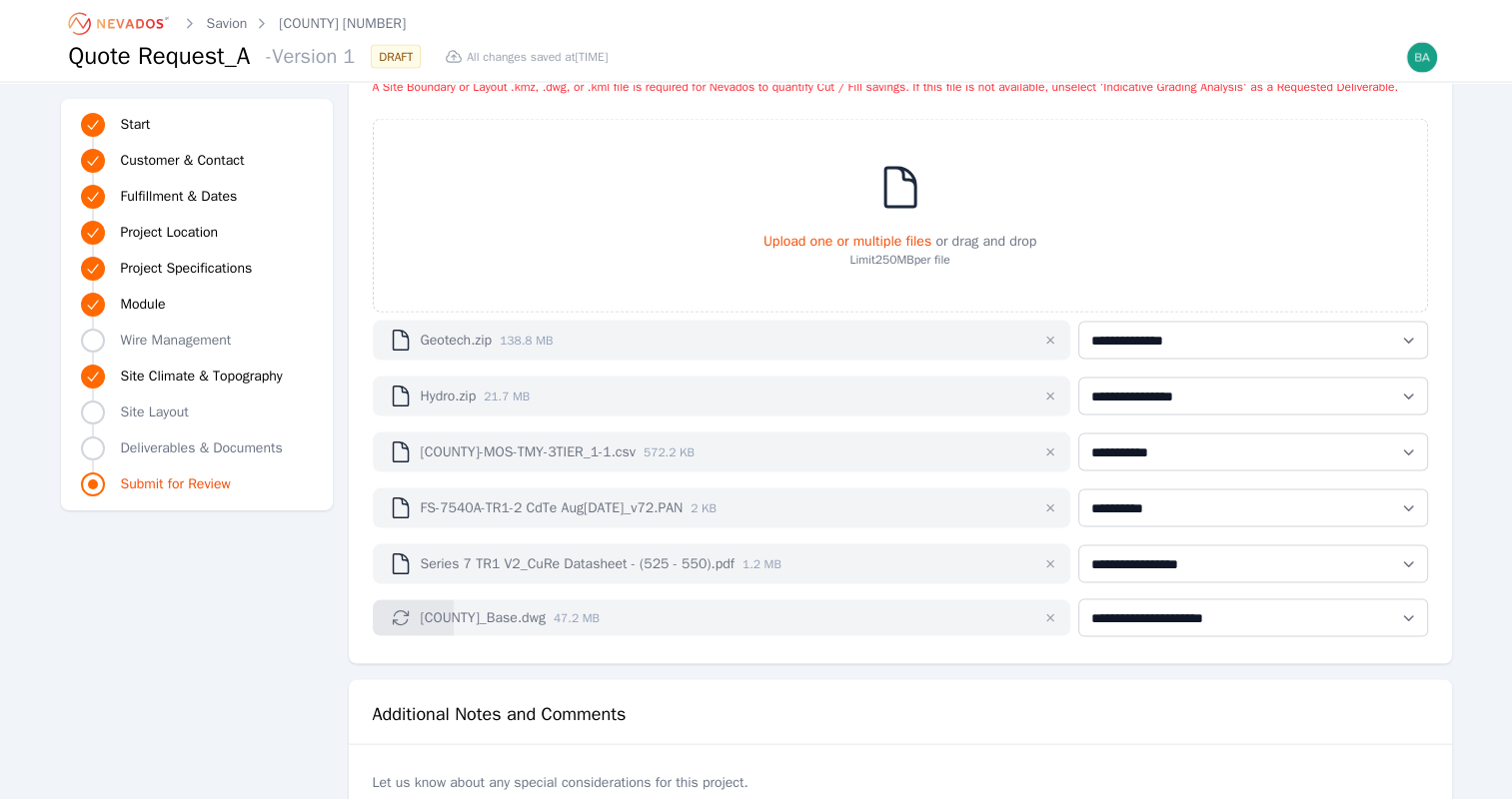 click at bounding box center (1252, 625) 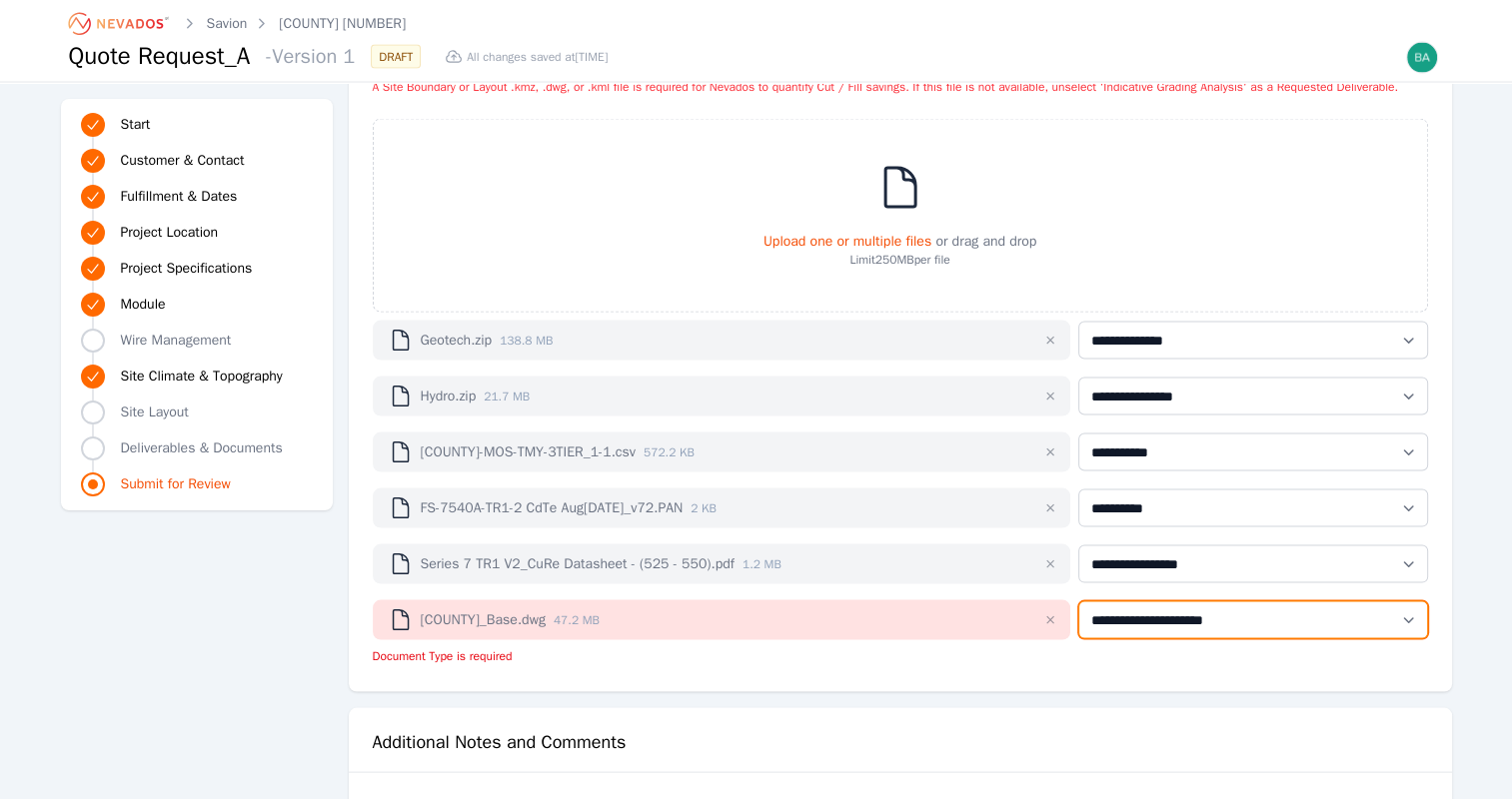 click on "**********" at bounding box center [1252, 620] 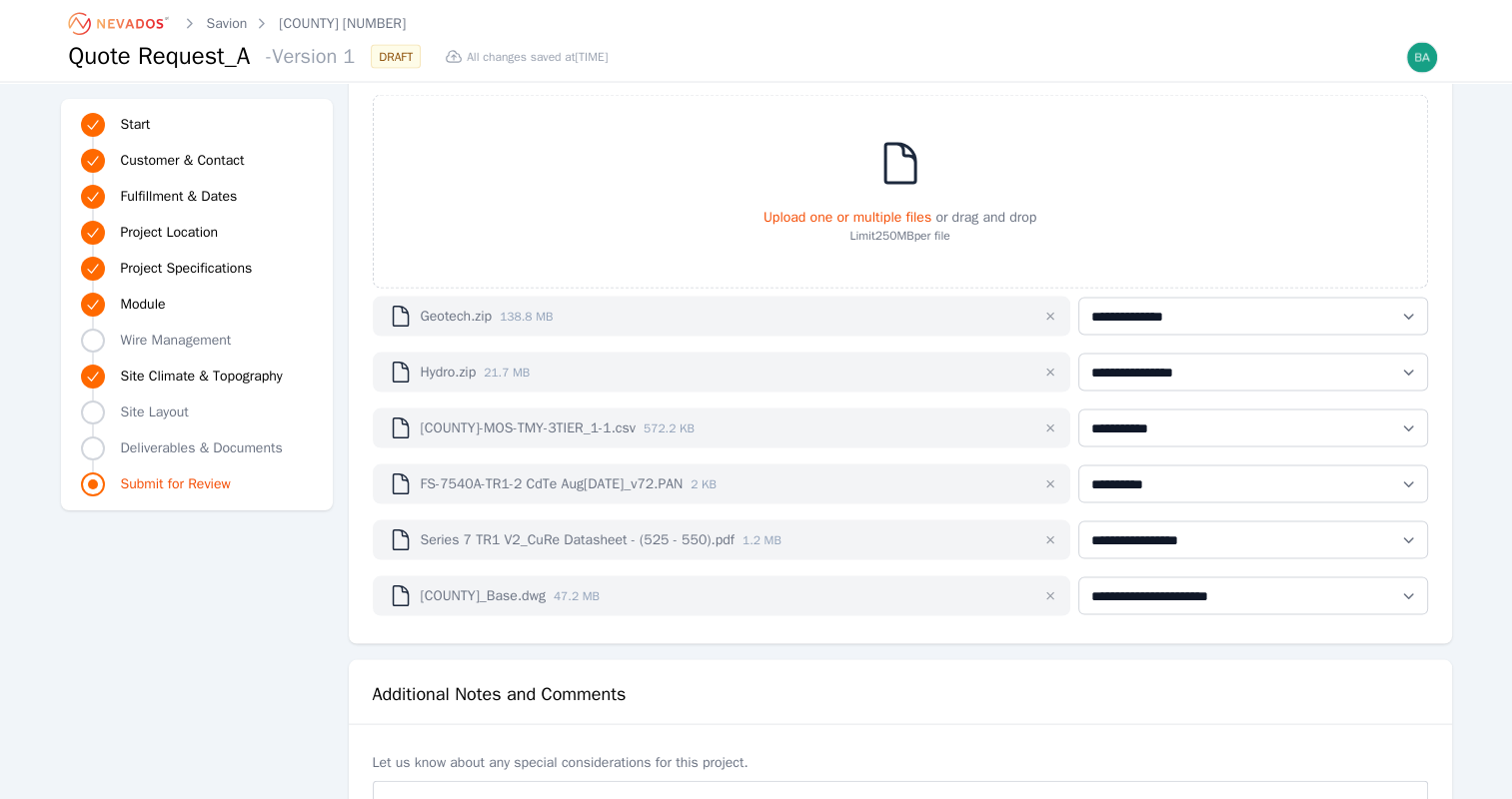 click on "Upload one or multiple files" at bounding box center (847, 217) 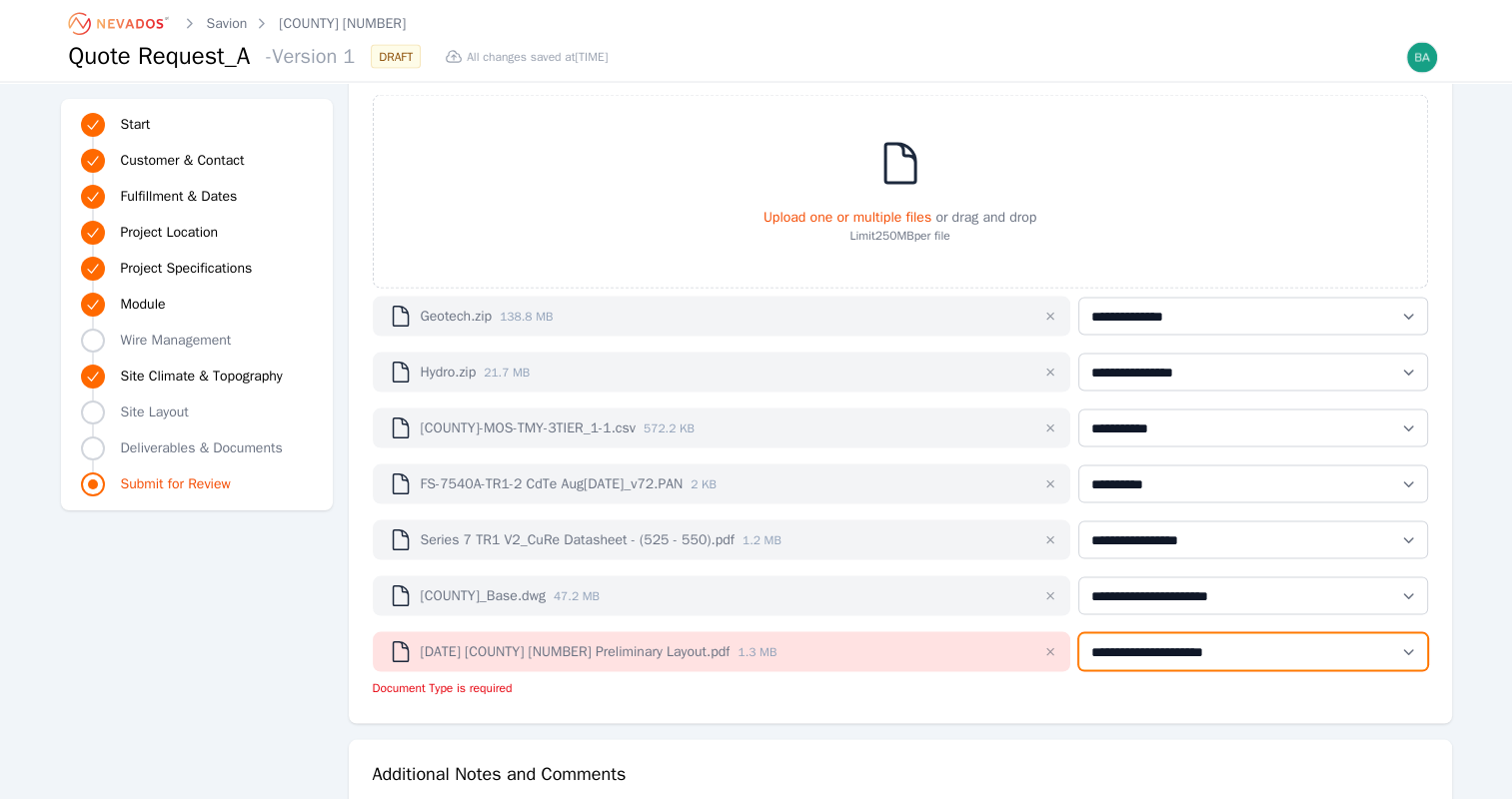 click on "**********" at bounding box center [1252, 652] 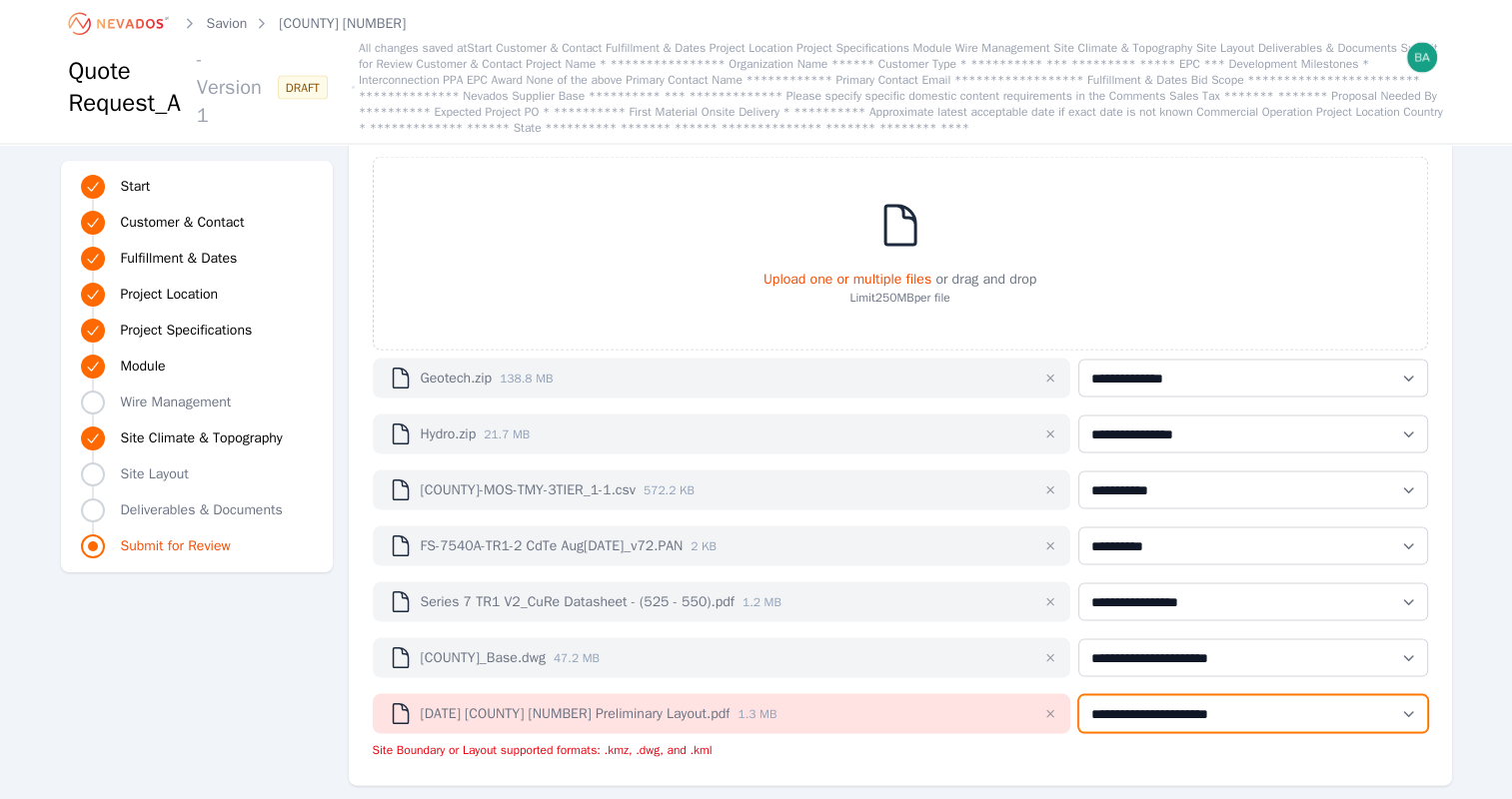 click on "**********" at bounding box center (1252, 714) 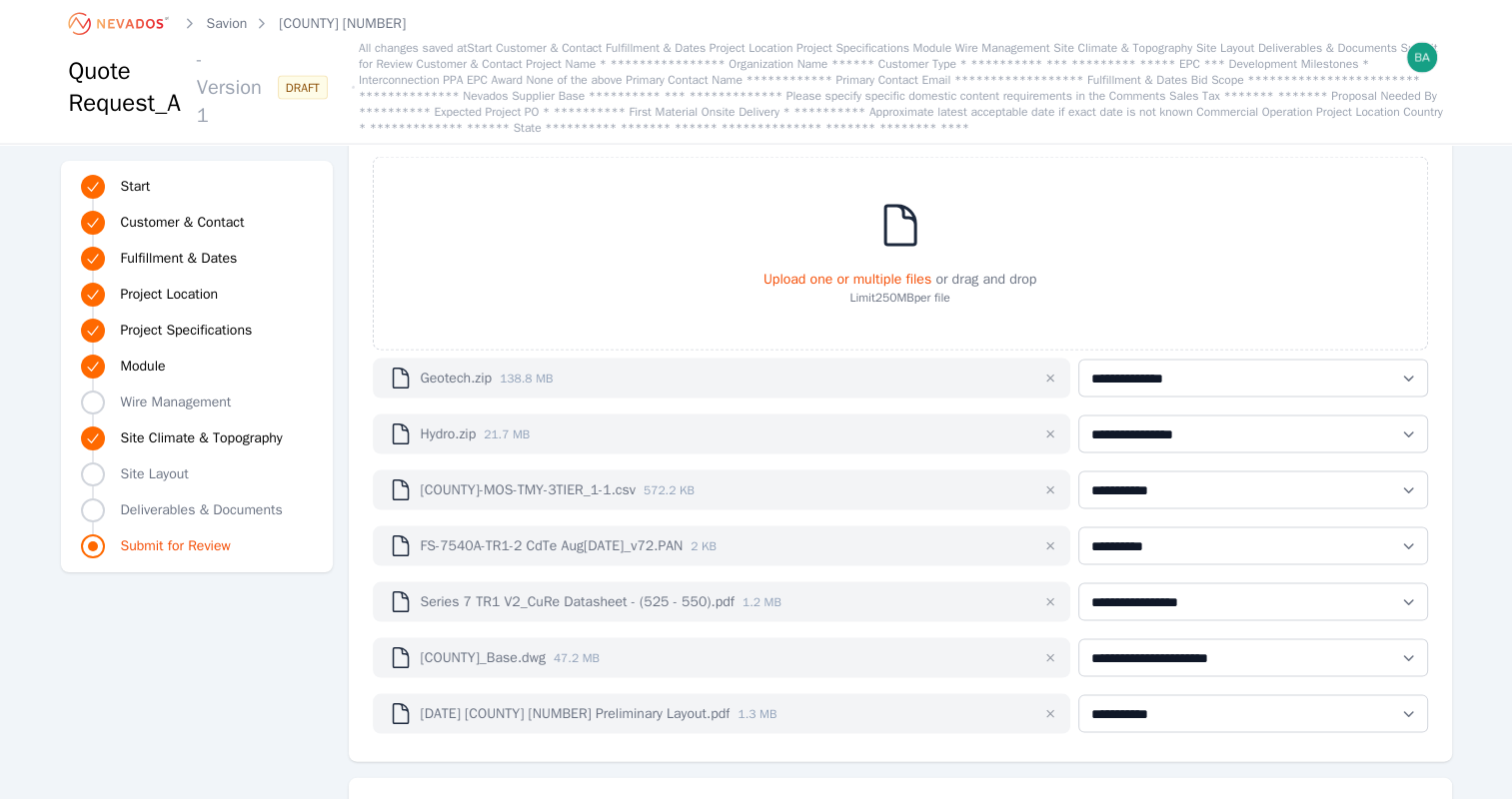 click on "Upload one or multiple files" at bounding box center (847, 279) 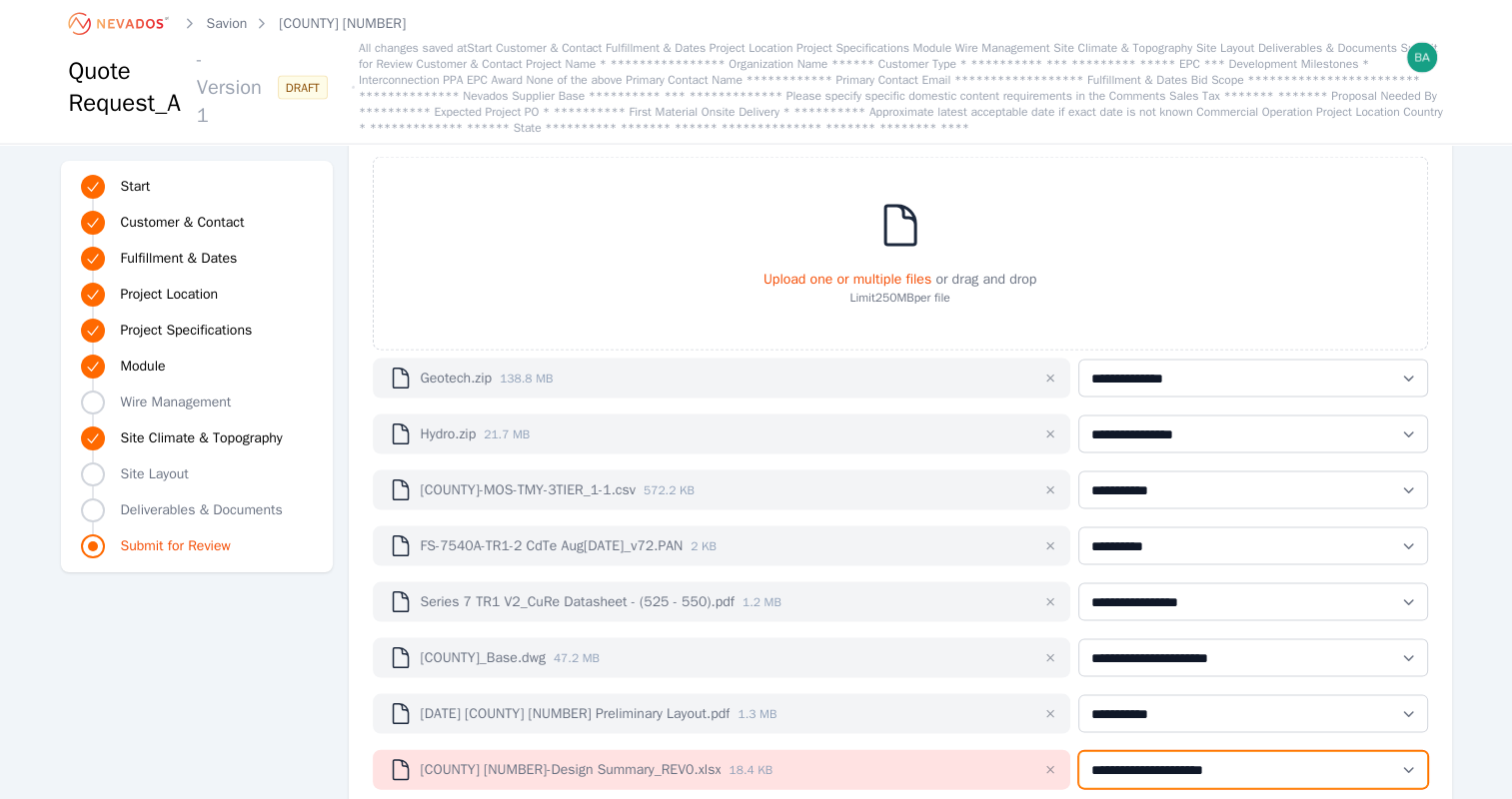 click on "**********" at bounding box center [1252, 770] 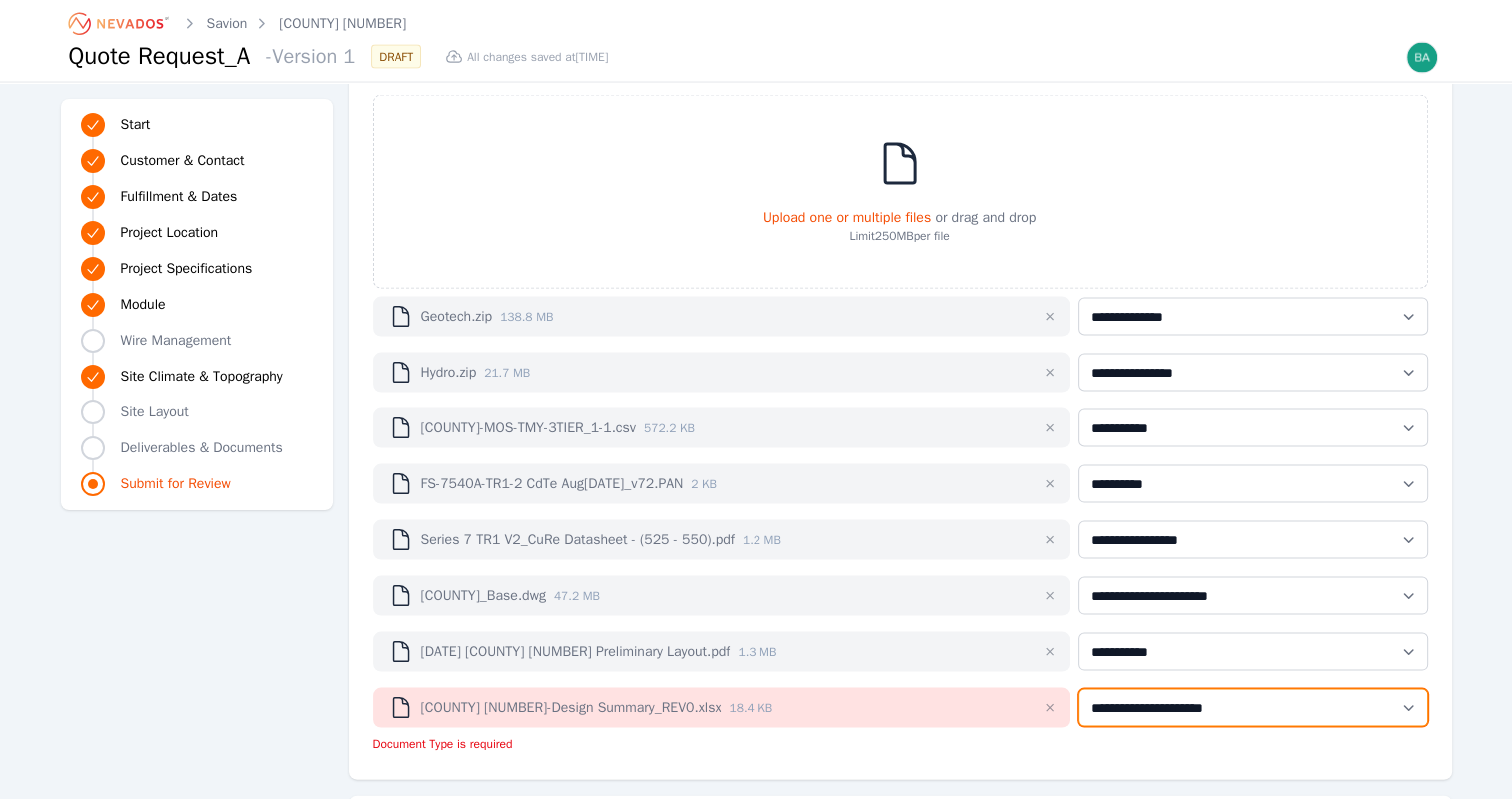 select on "**********" 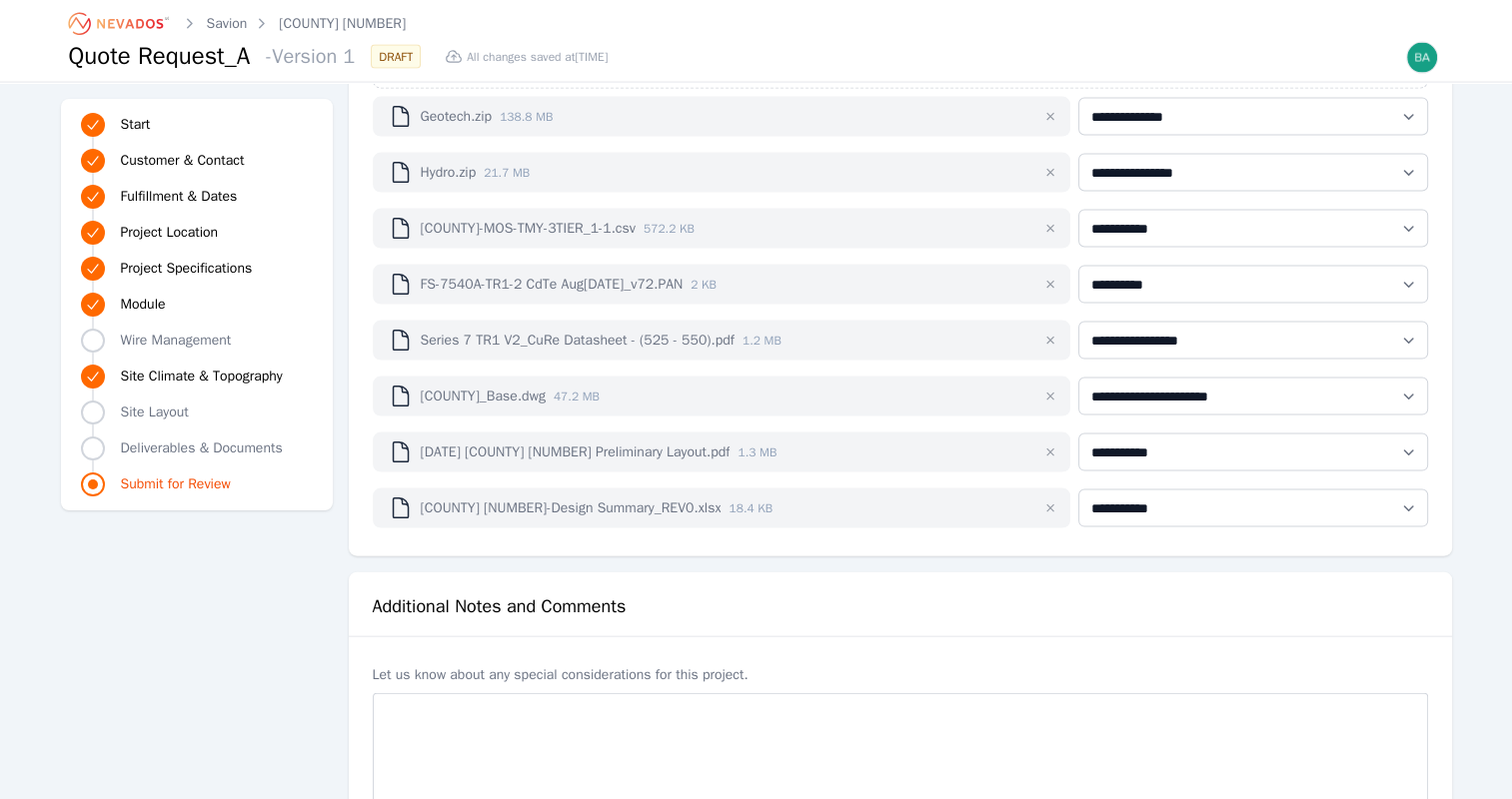 scroll, scrollTop: 4073, scrollLeft: 0, axis: vertical 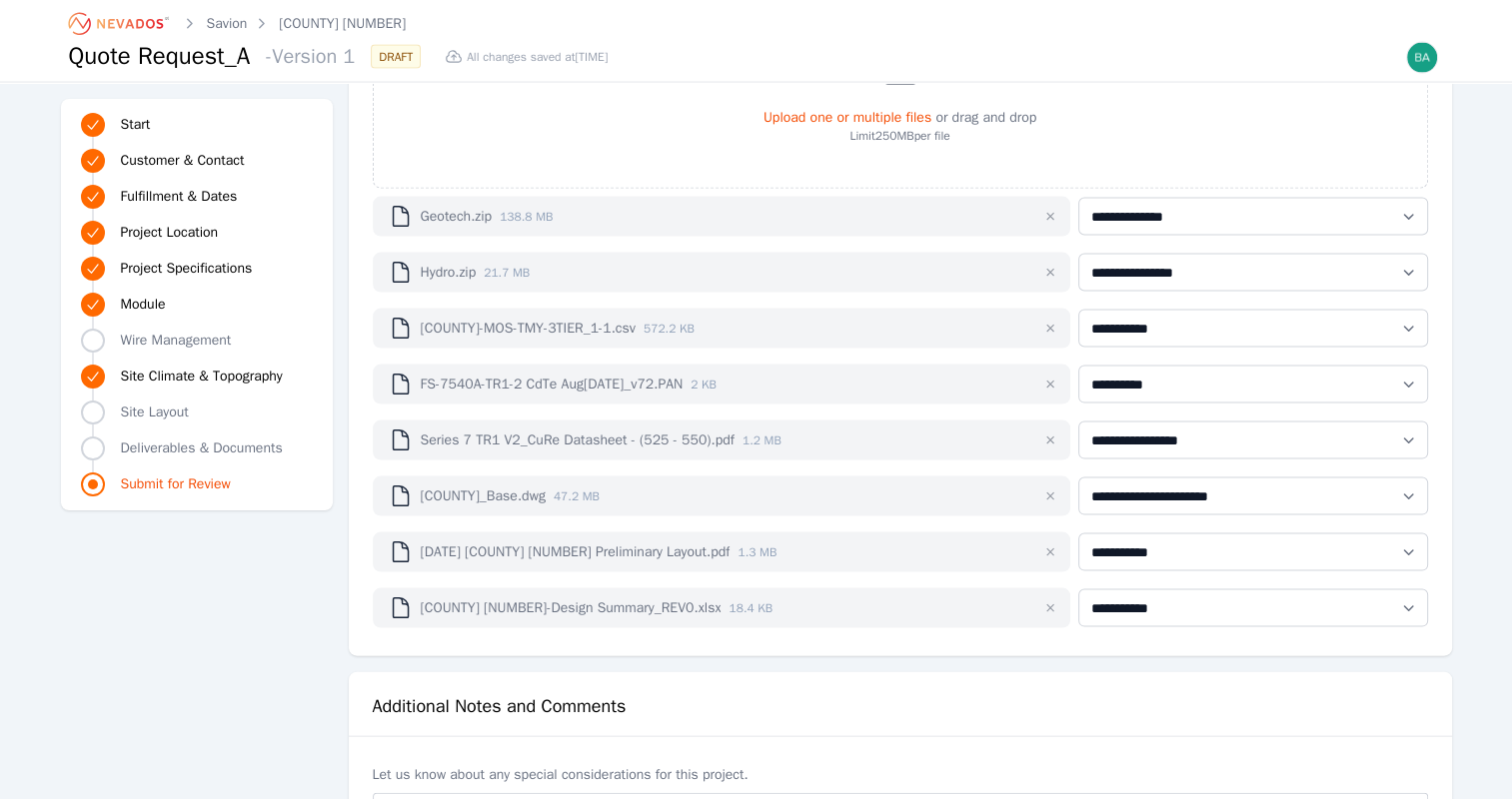 click on "Upload one or multiple files" at bounding box center (847, 117) 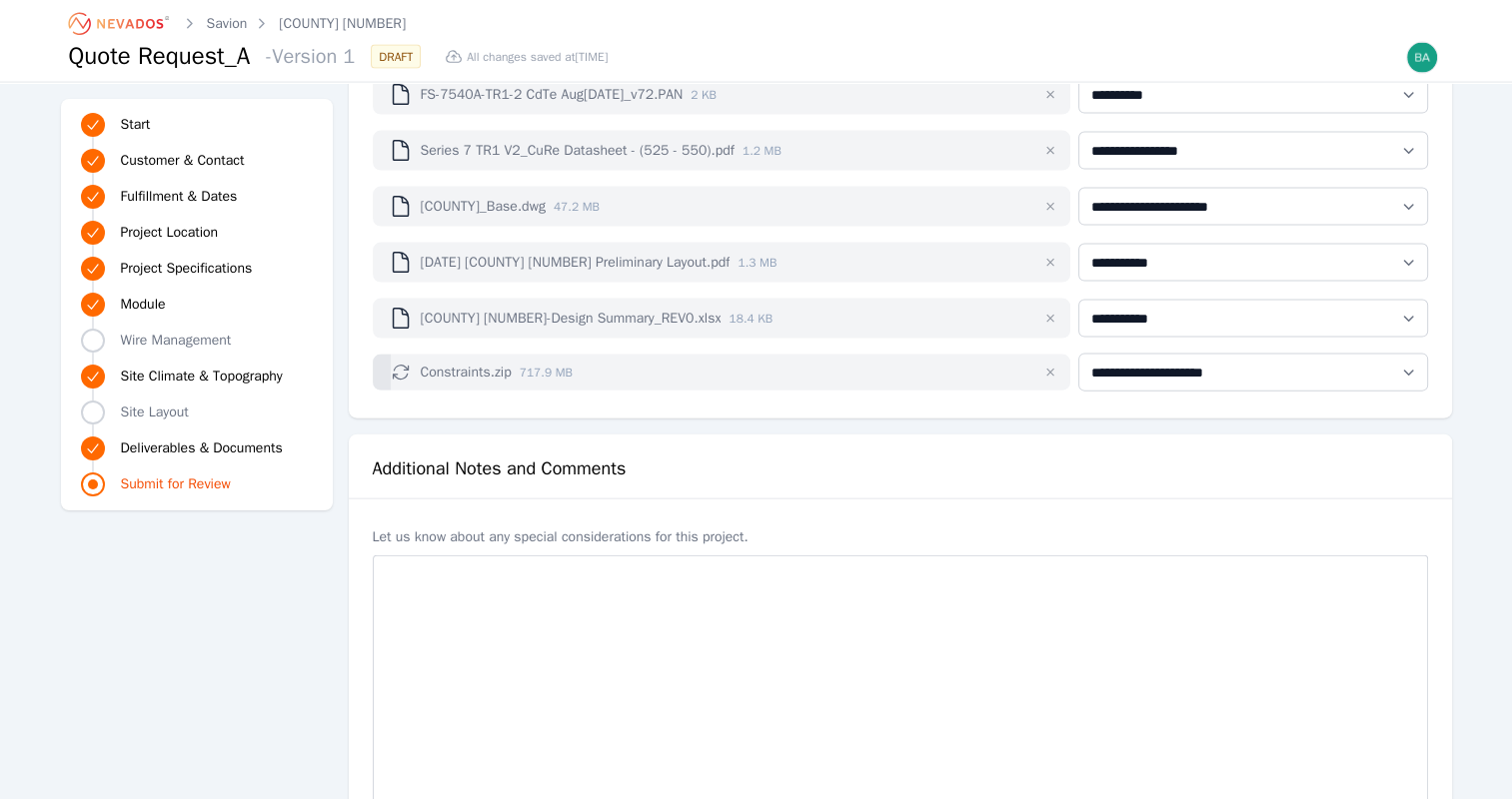scroll, scrollTop: 4373, scrollLeft: 0, axis: vertical 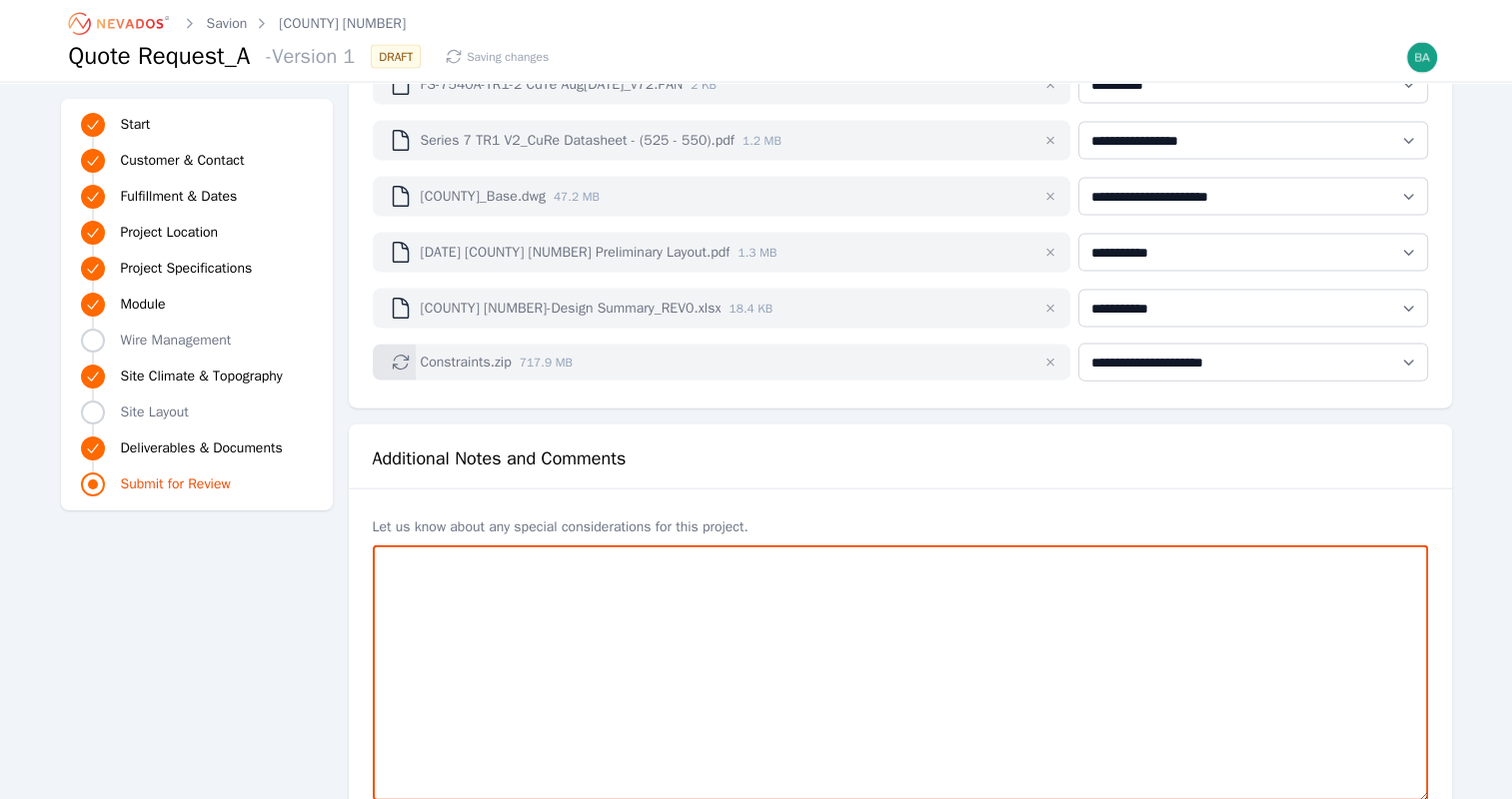 click at bounding box center [900, 673] 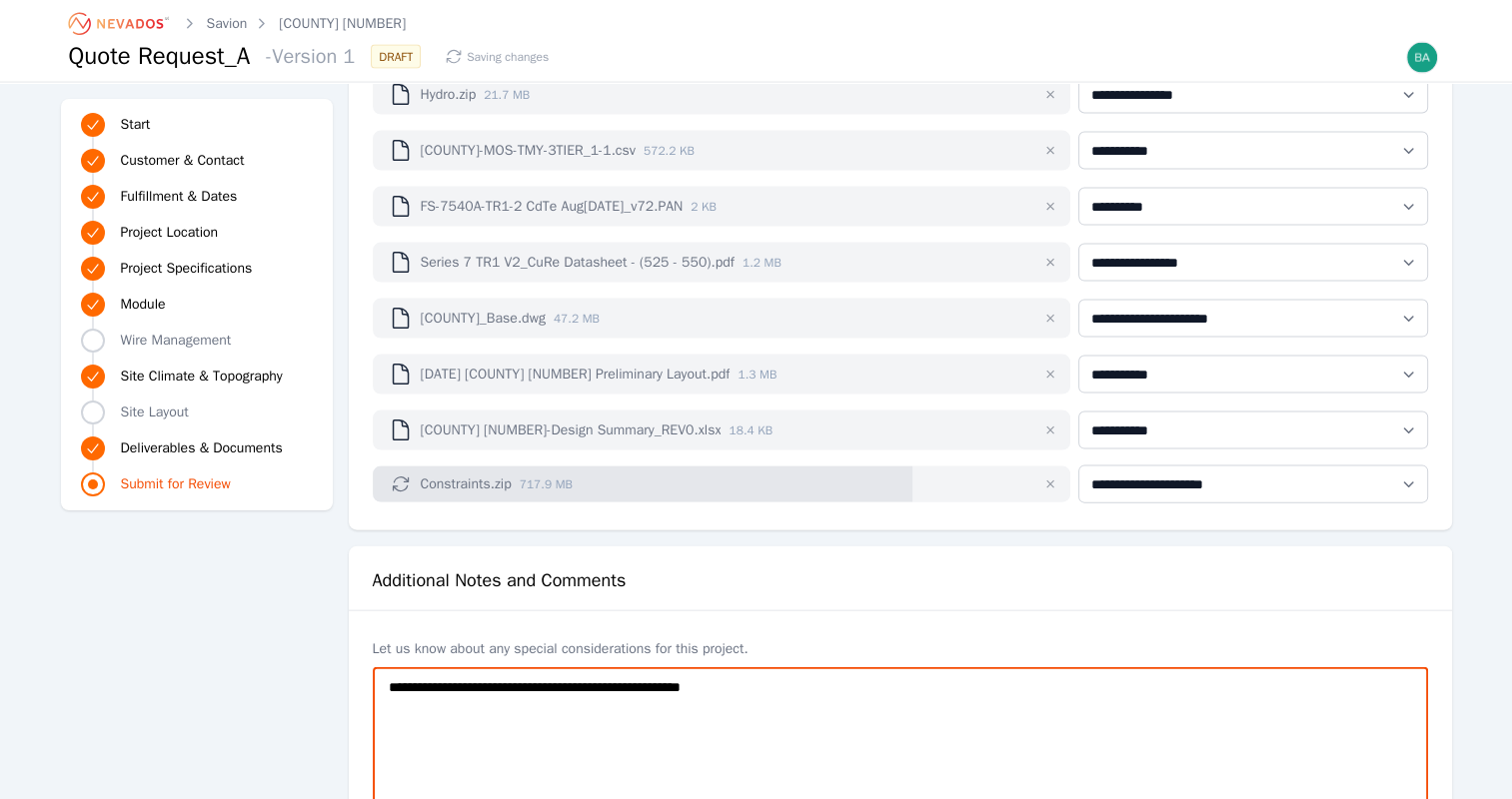 scroll, scrollTop: 4273, scrollLeft: 0, axis: vertical 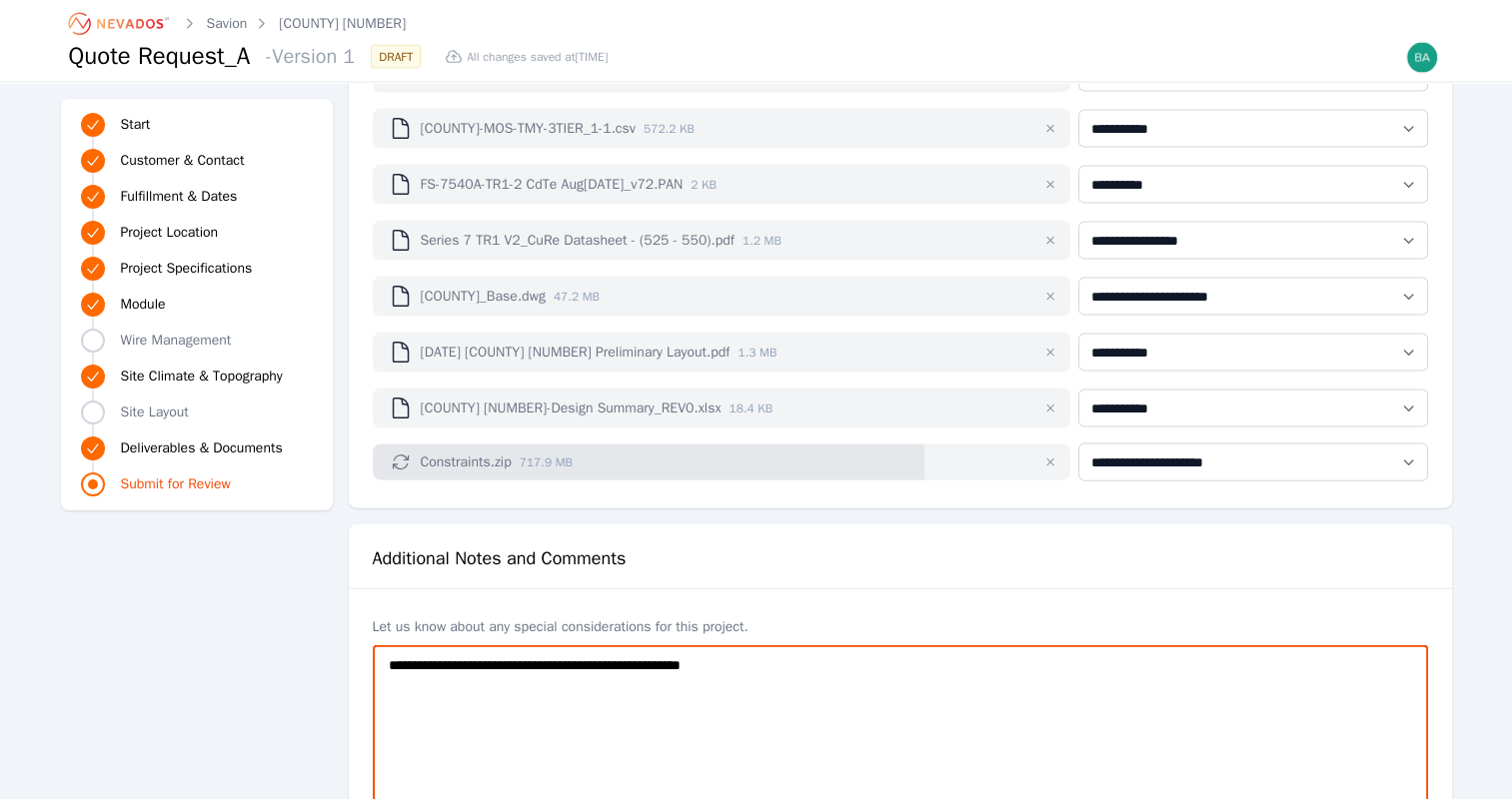 type on "**********" 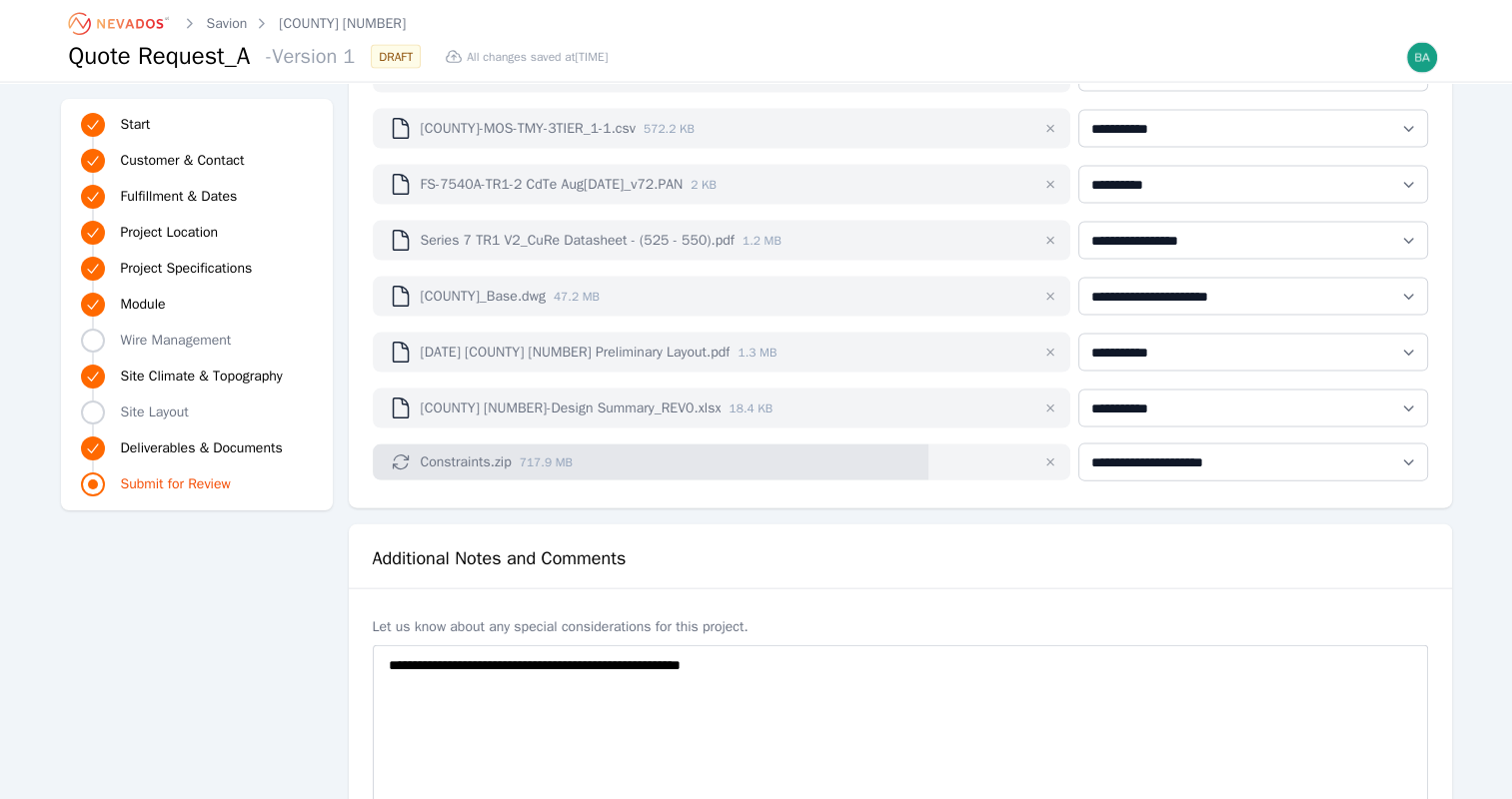 click at bounding box center (1252, 469) 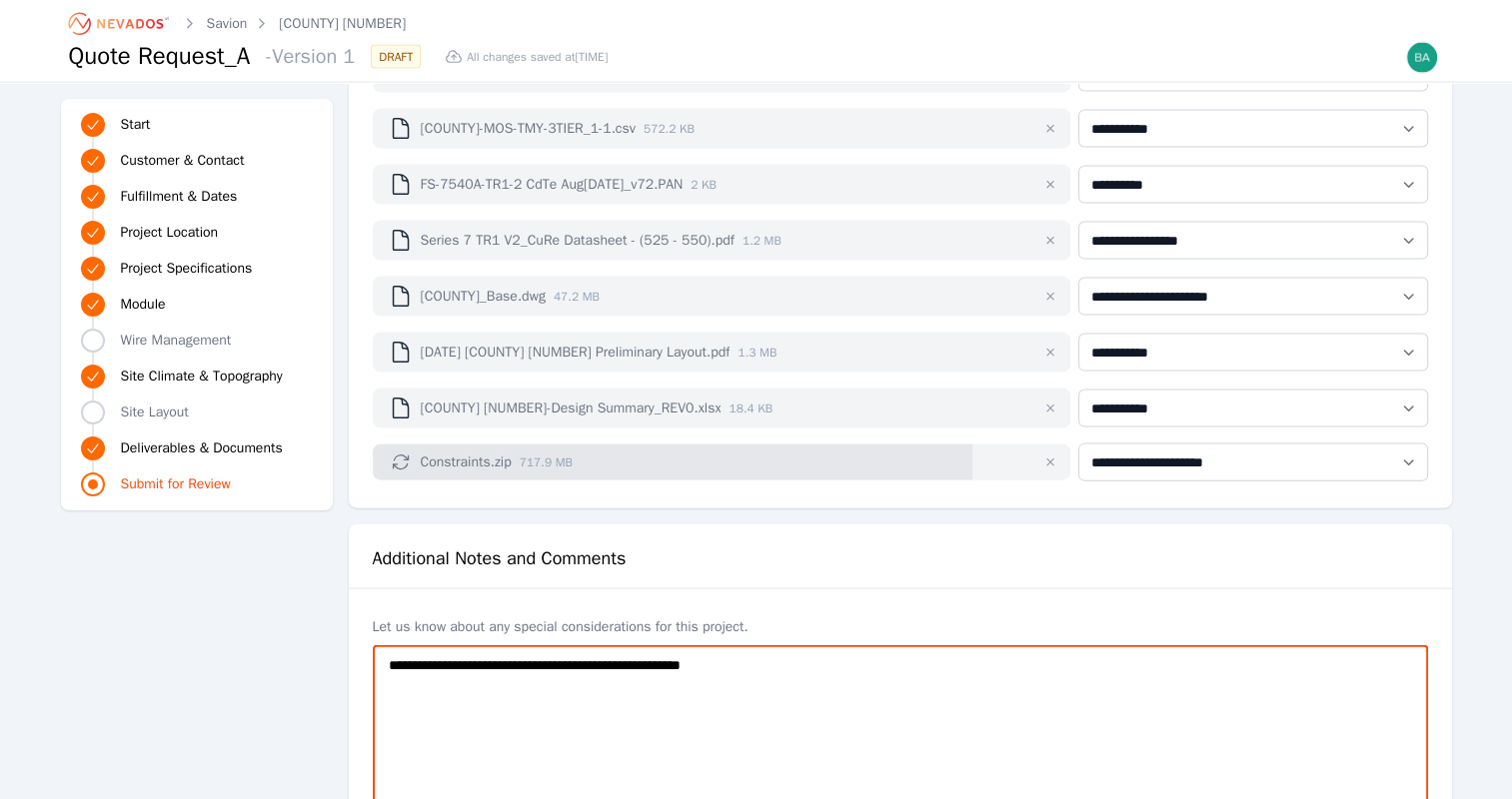 click on "**********" at bounding box center [900, 773] 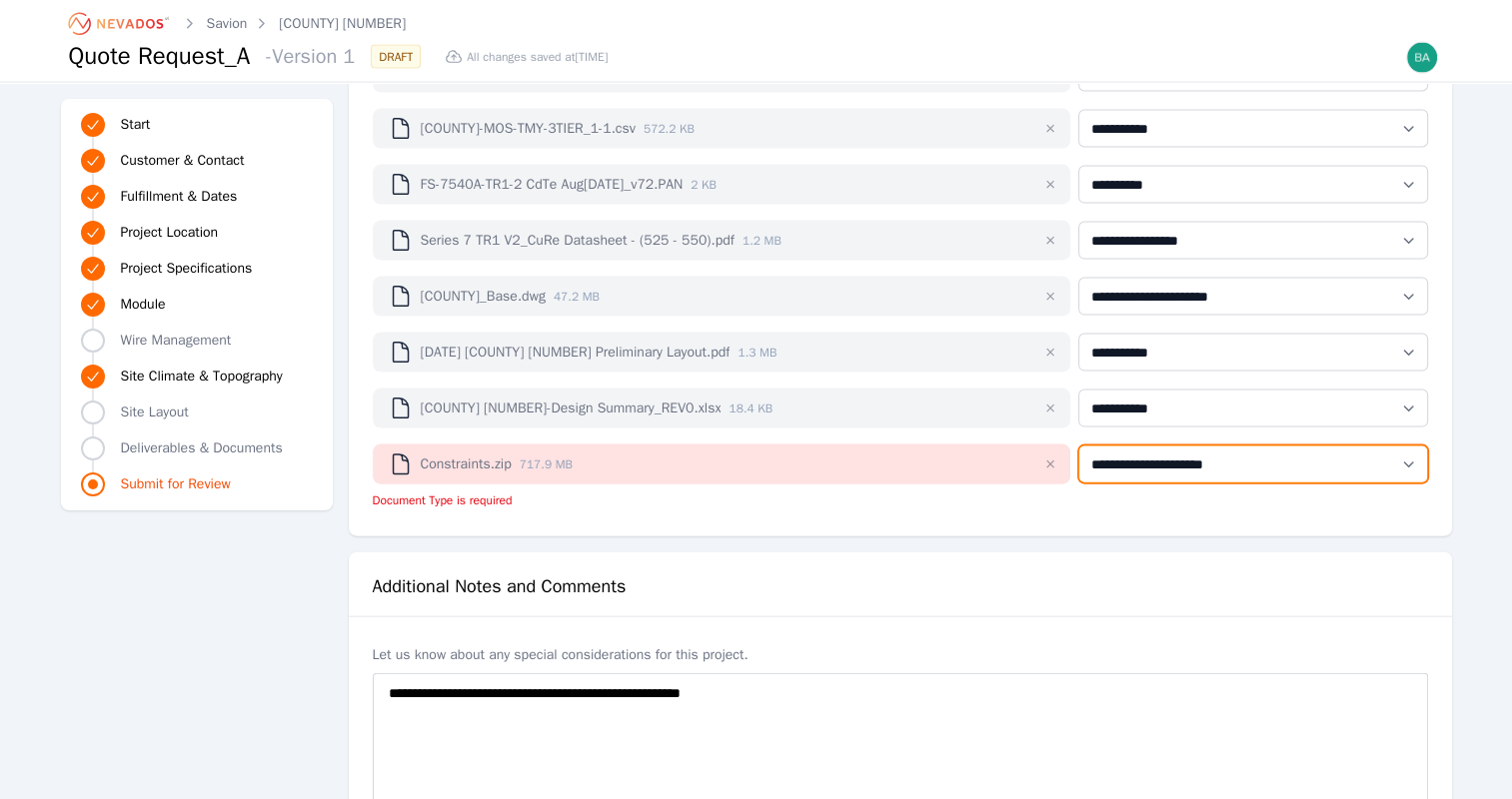 click on "**********" at bounding box center [1252, 464] 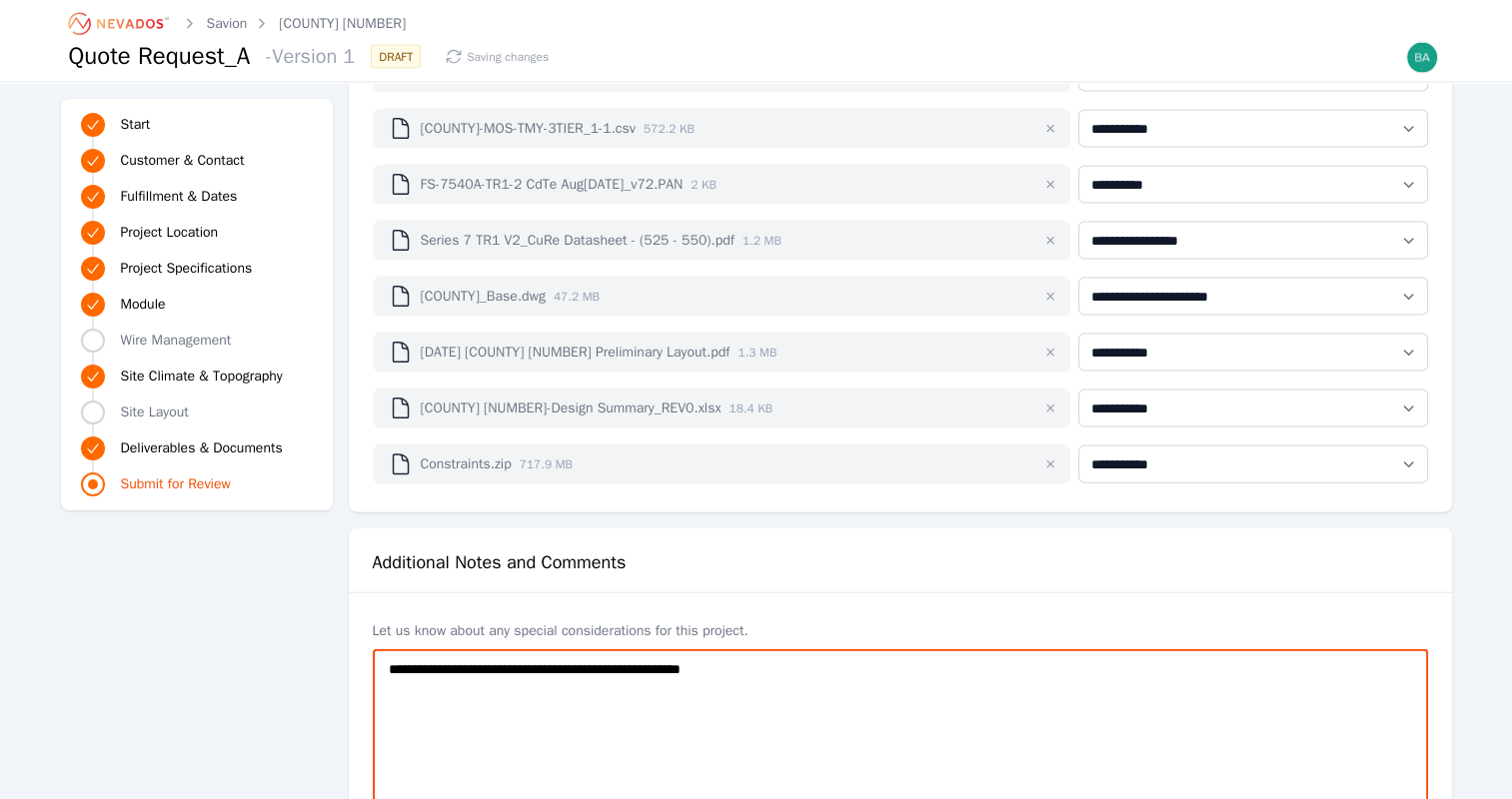 click on "**********" at bounding box center (900, 777) 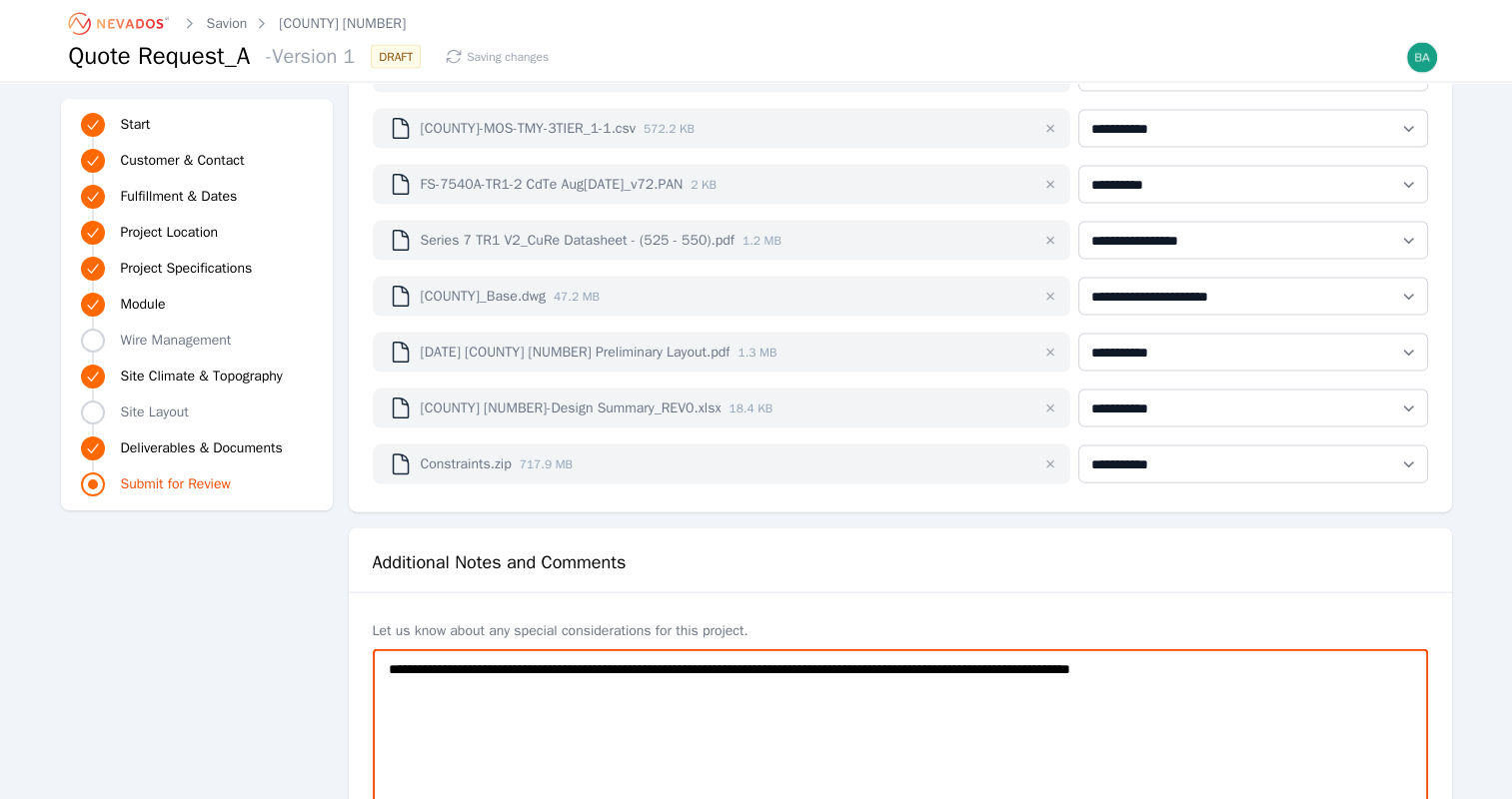 click on "**********" at bounding box center [900, 777] 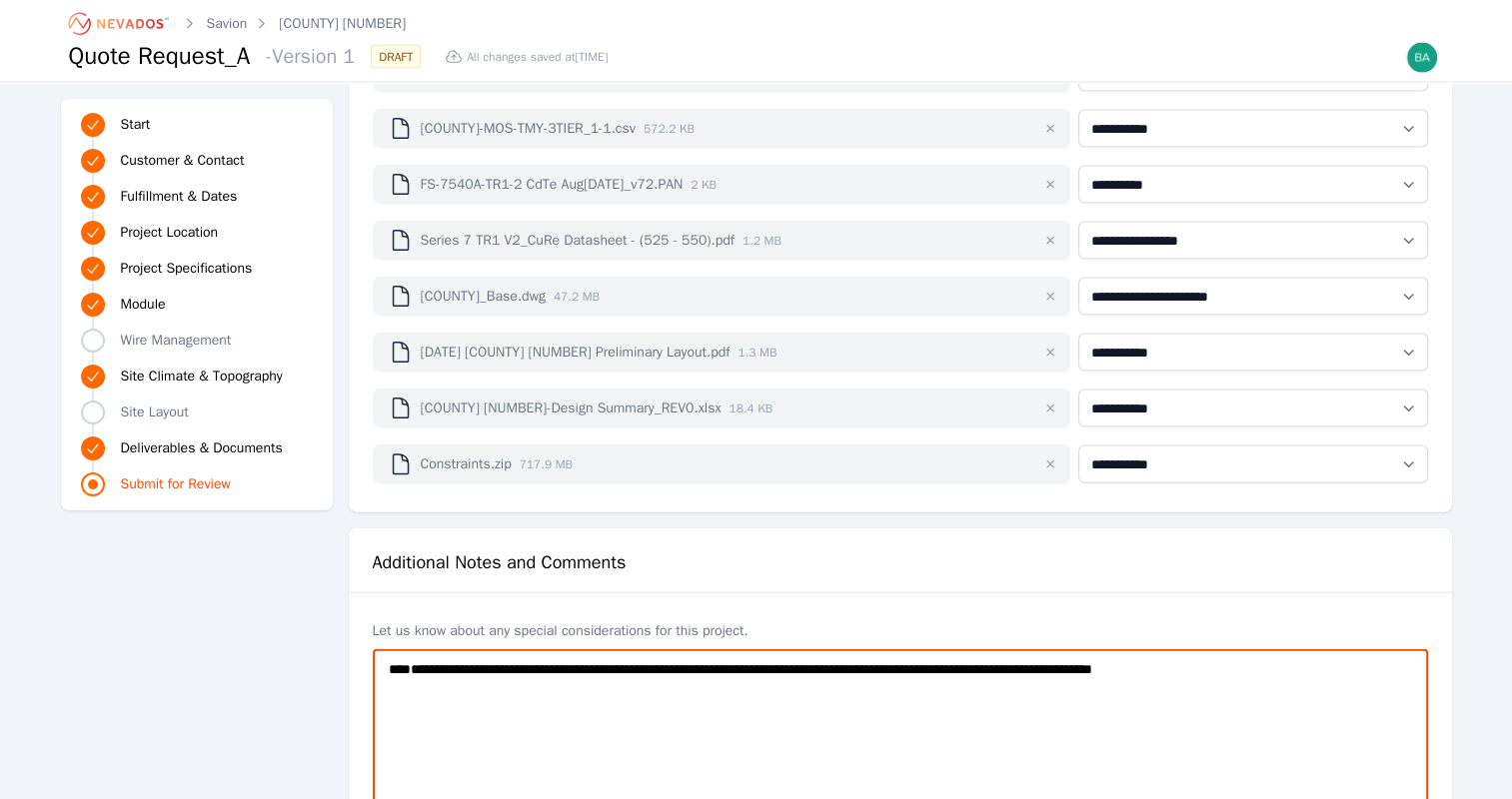 click on "**********" at bounding box center [900, 777] 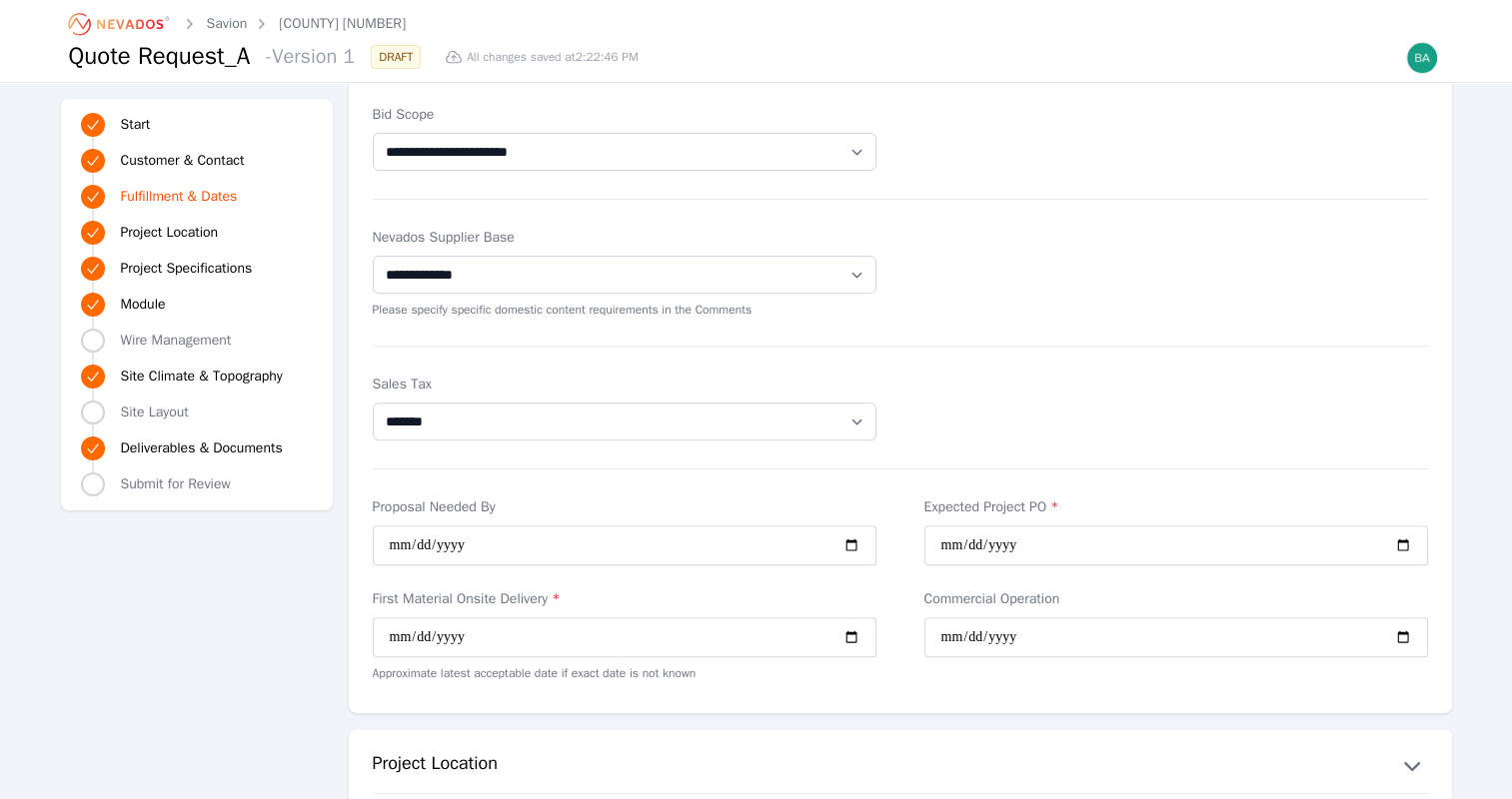 scroll, scrollTop: 0, scrollLeft: 0, axis: both 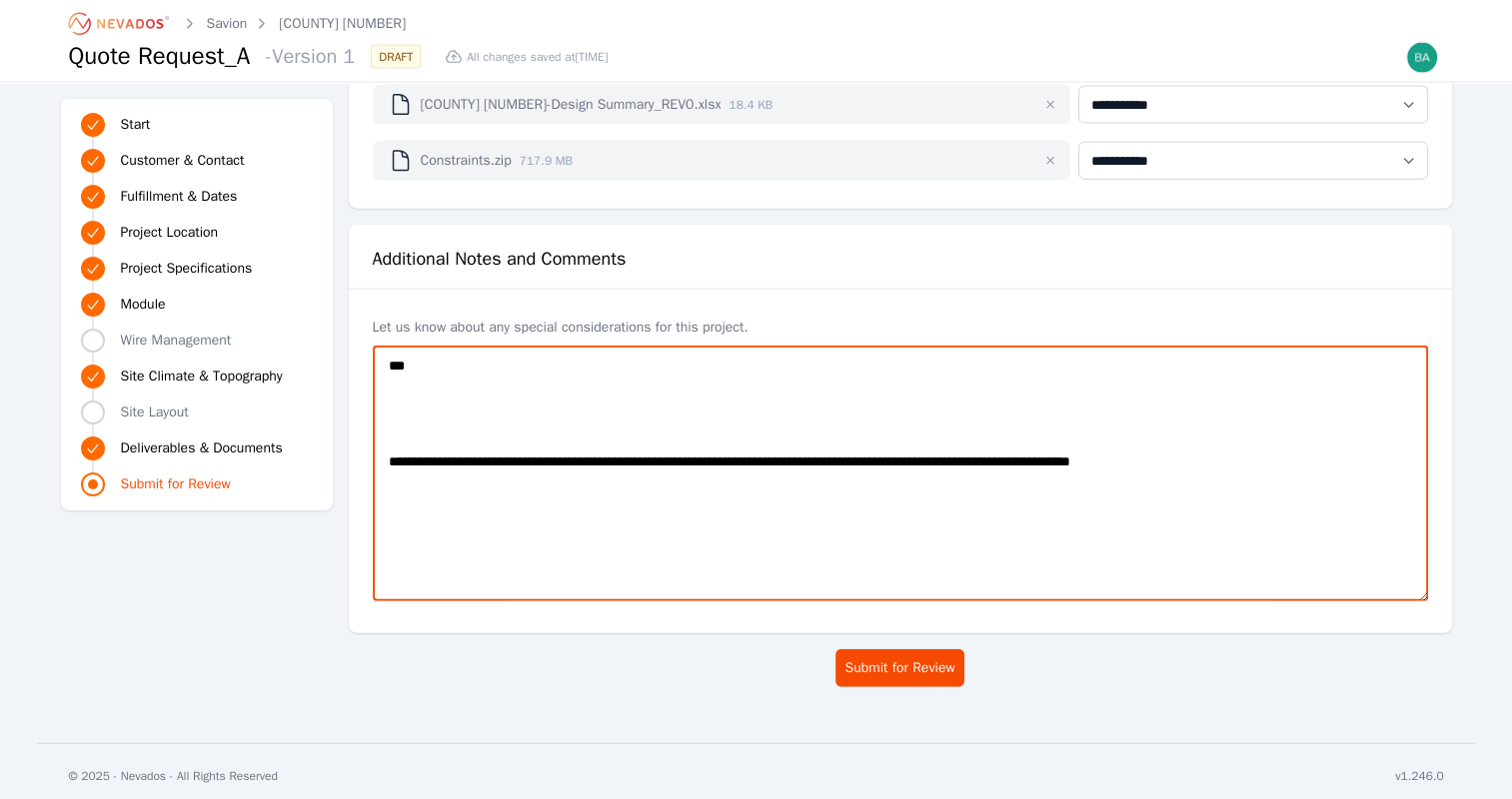 drag, startPoint x: 384, startPoint y: 360, endPoint x: 1244, endPoint y: 499, distance: 871.16072 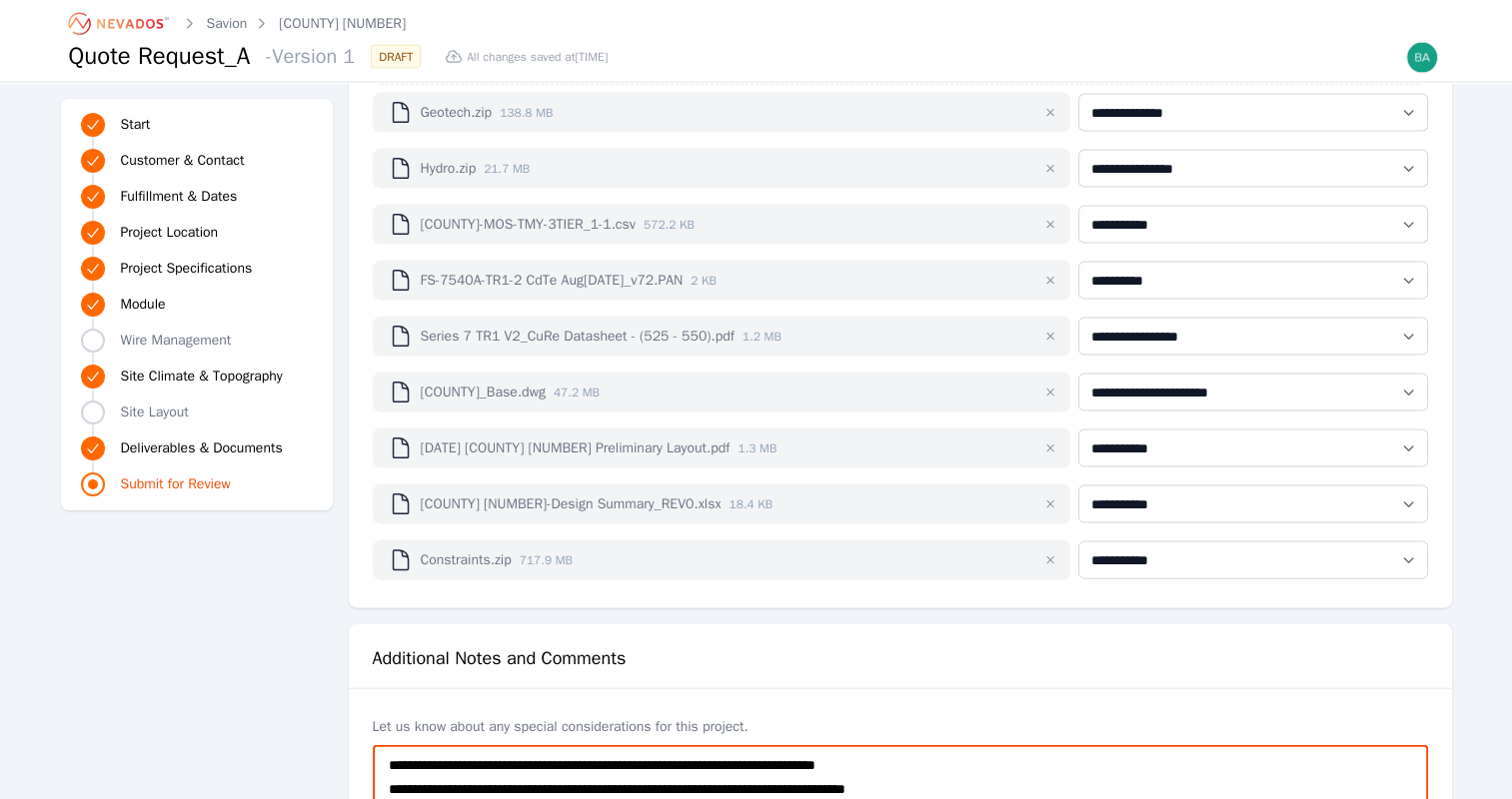 scroll, scrollTop: 4077, scrollLeft: 0, axis: vertical 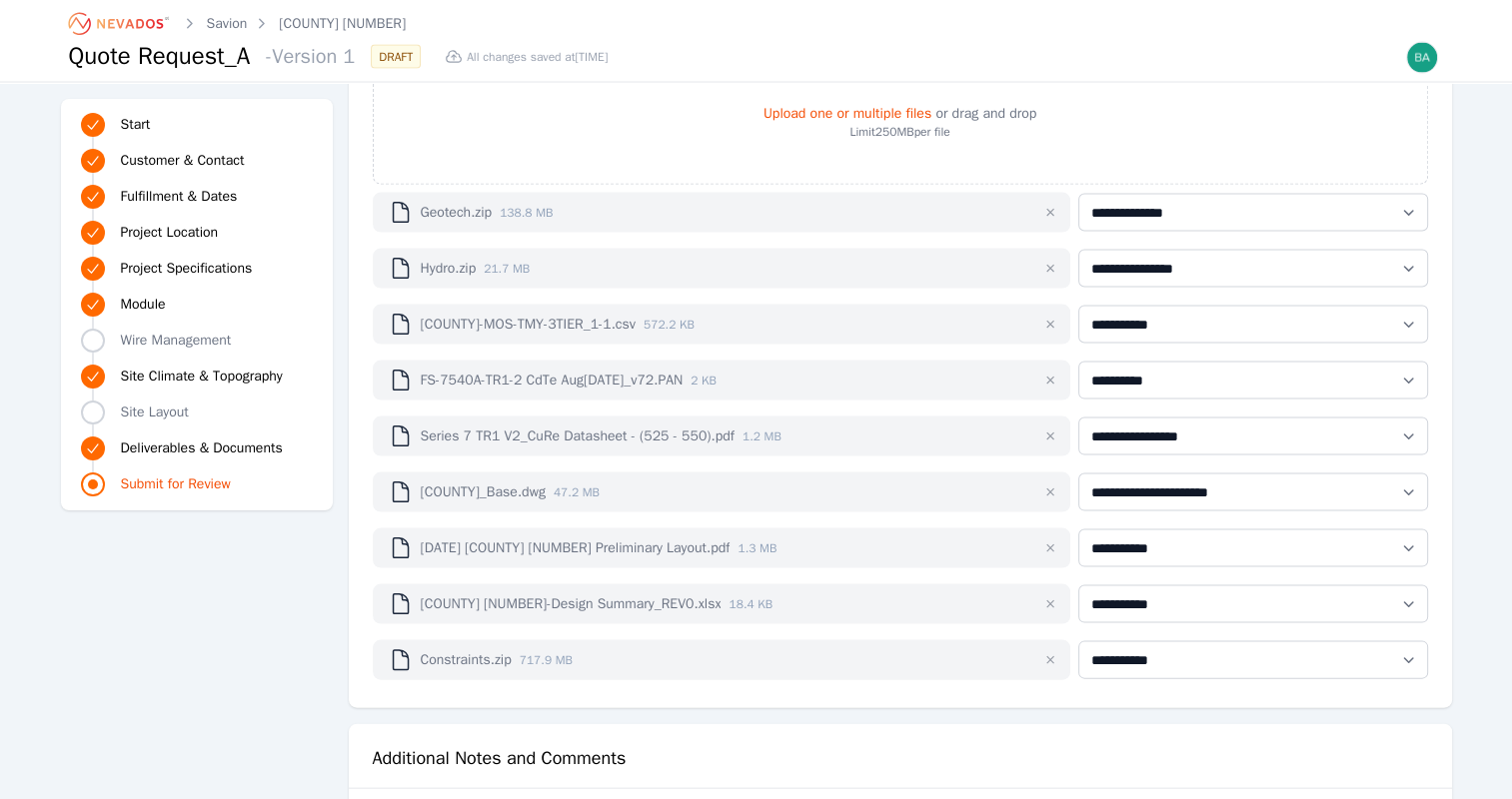 type on "**********" 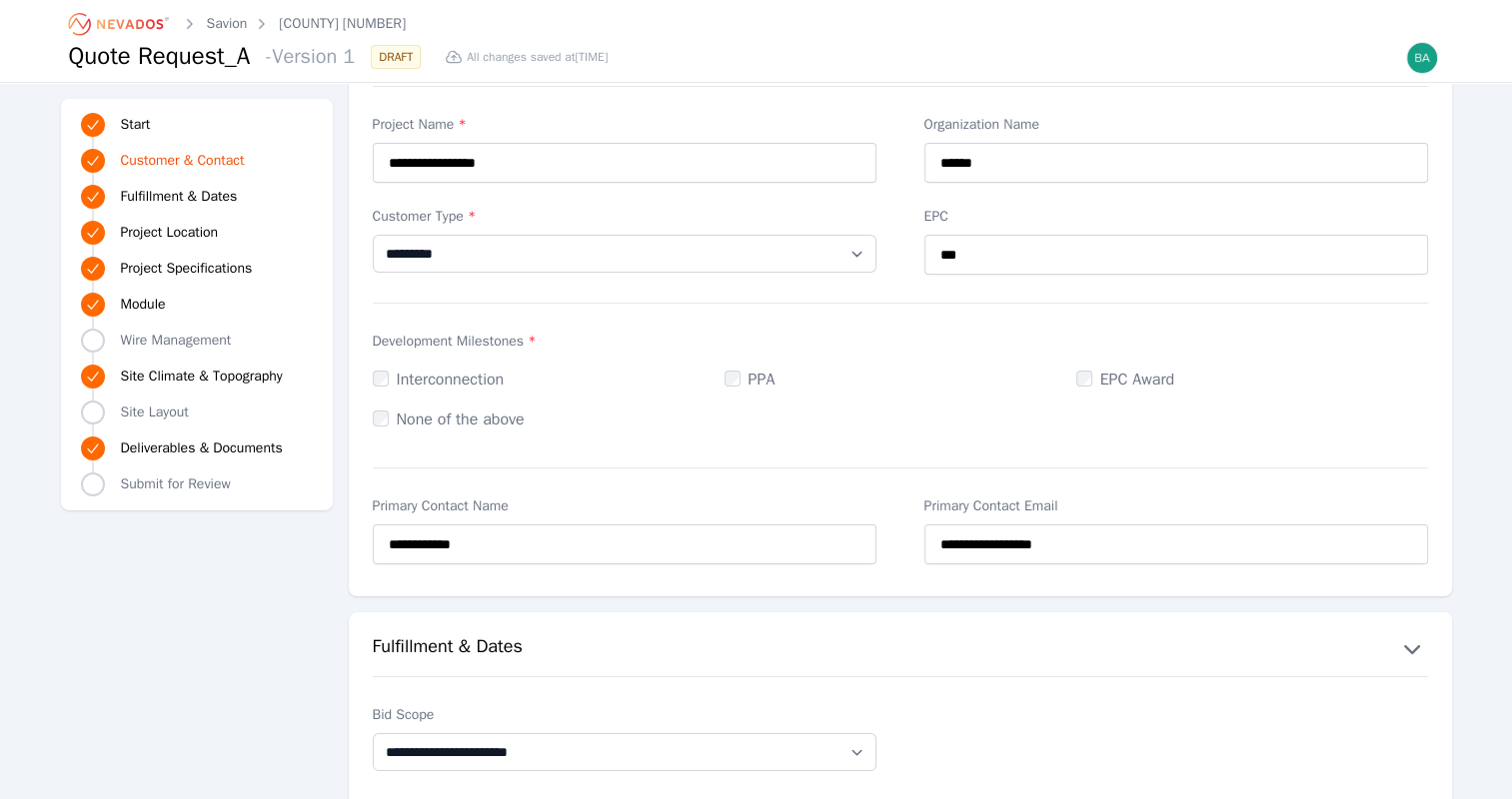 scroll, scrollTop: 0, scrollLeft: 0, axis: both 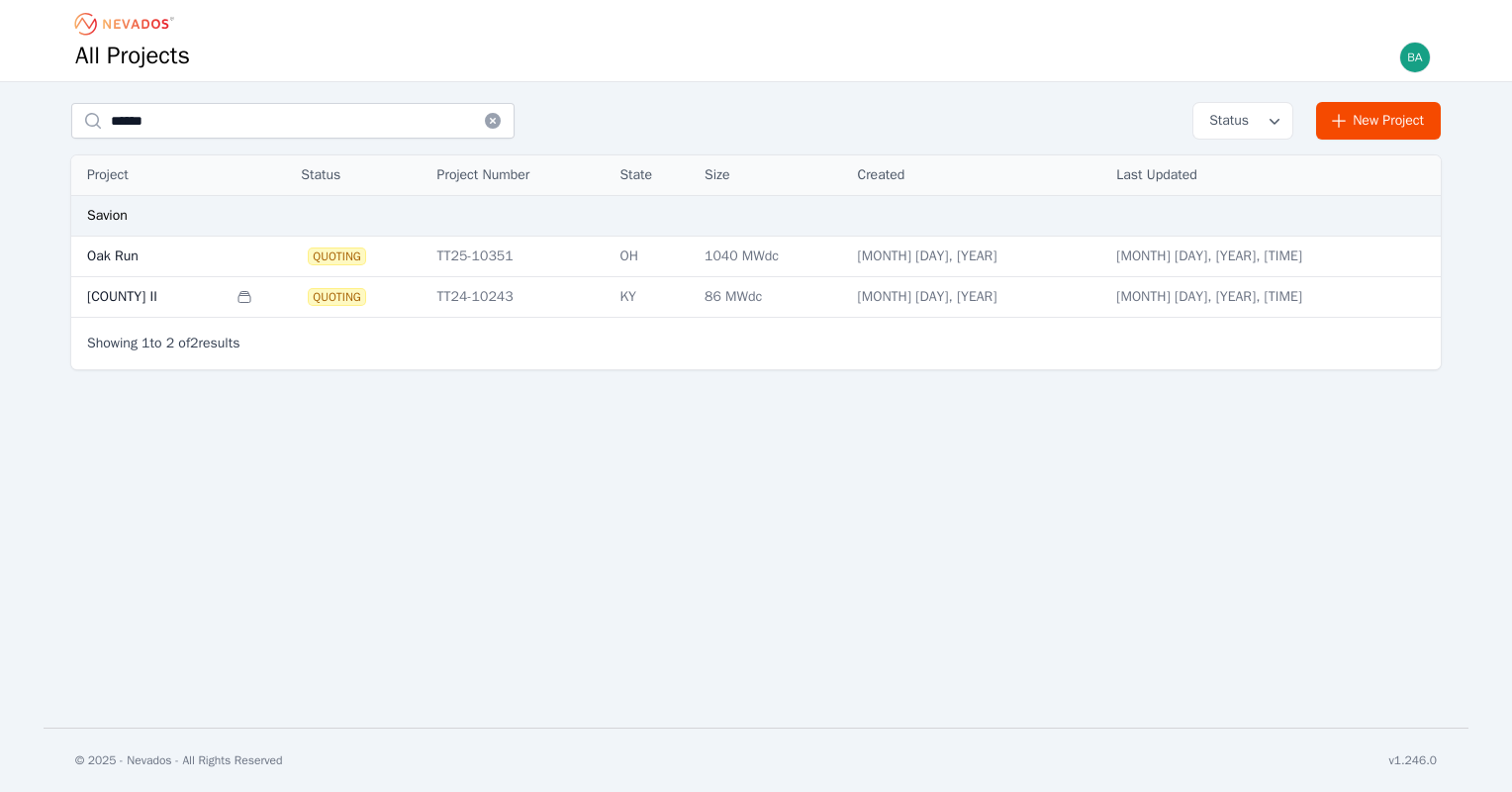 click on "Oak Run" at bounding box center (148, 256) 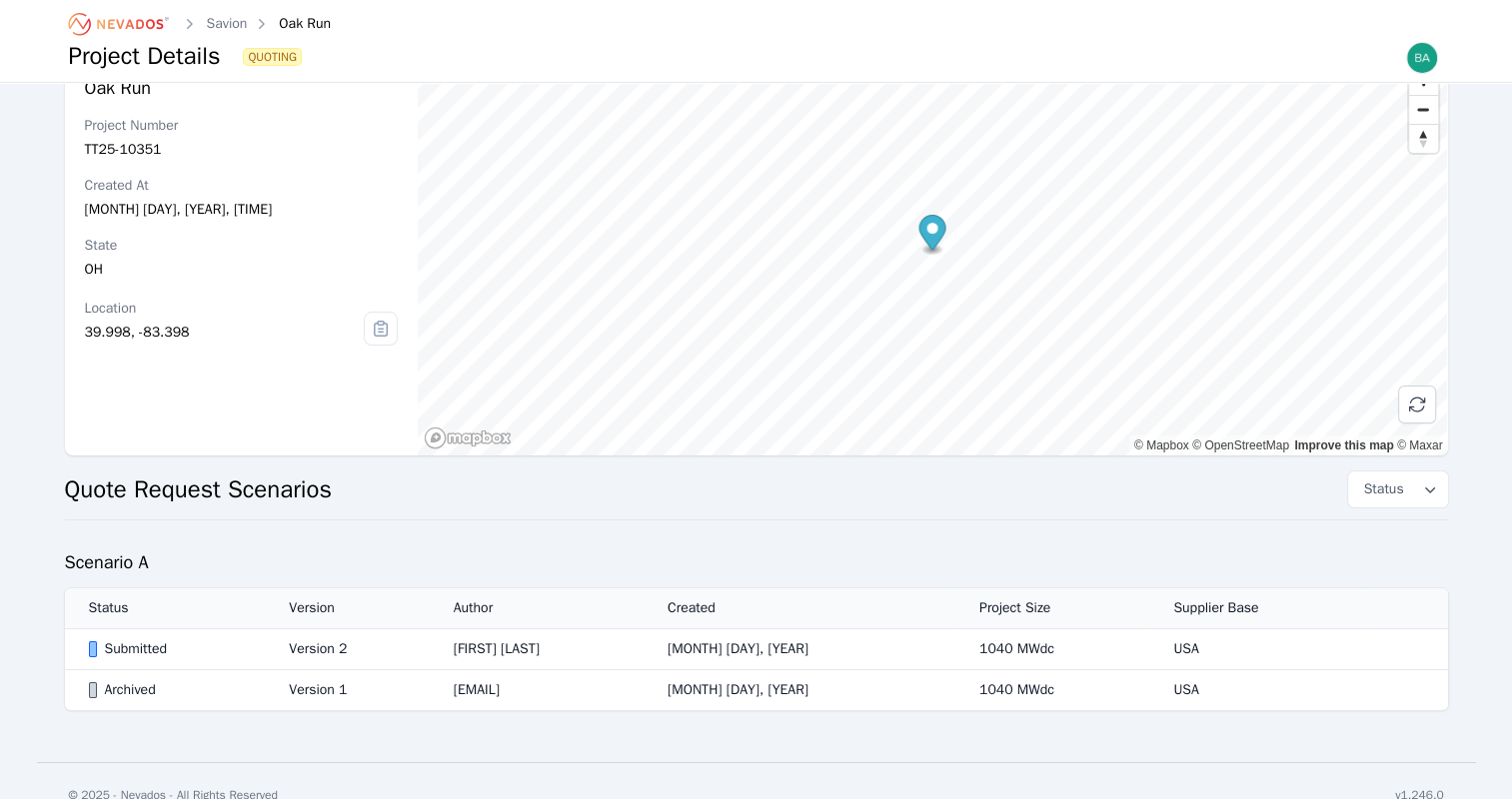 scroll, scrollTop: 73, scrollLeft: 0, axis: vertical 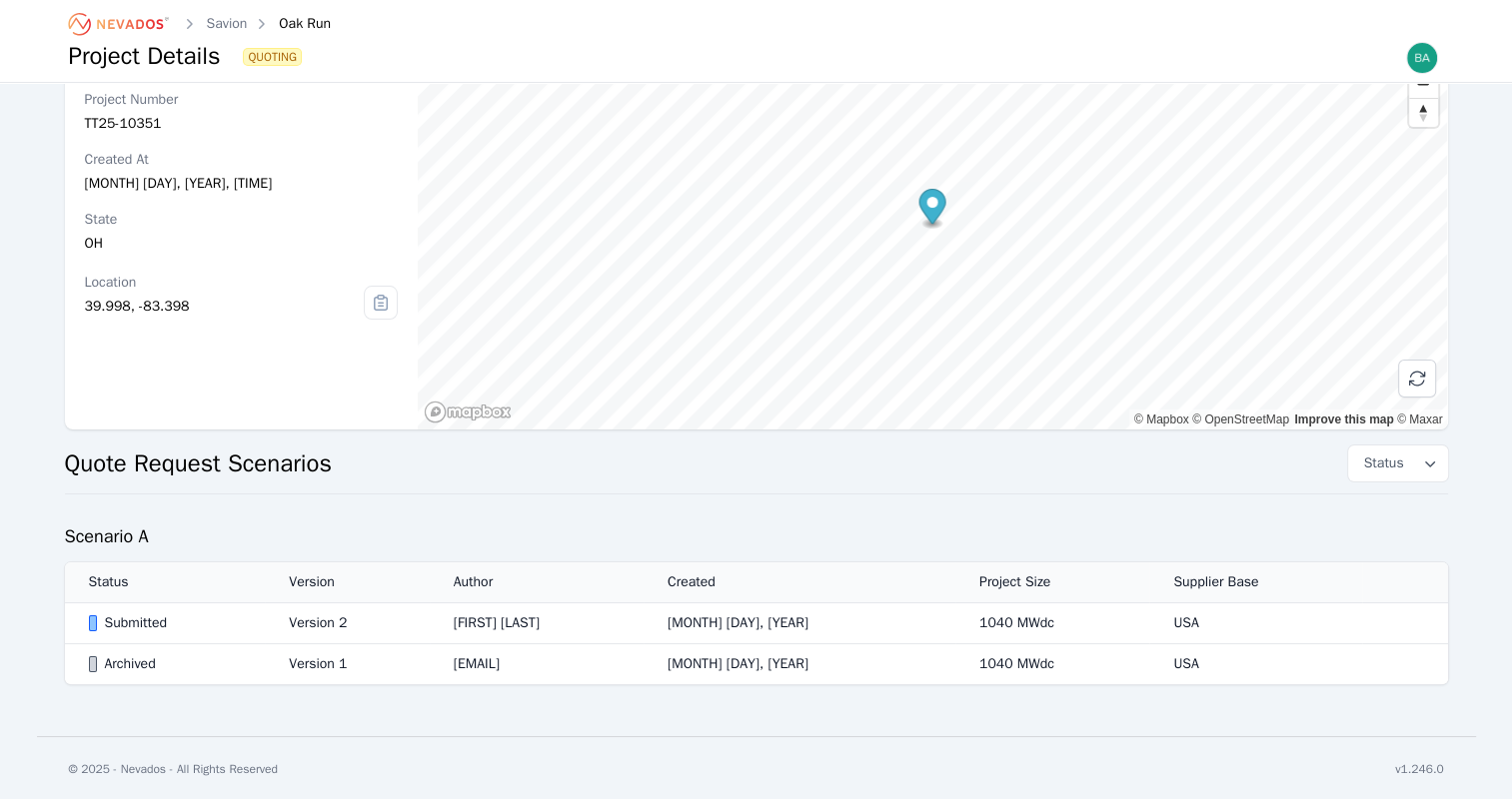 click on "[FIRST] [LAST]" at bounding box center (537, 623) 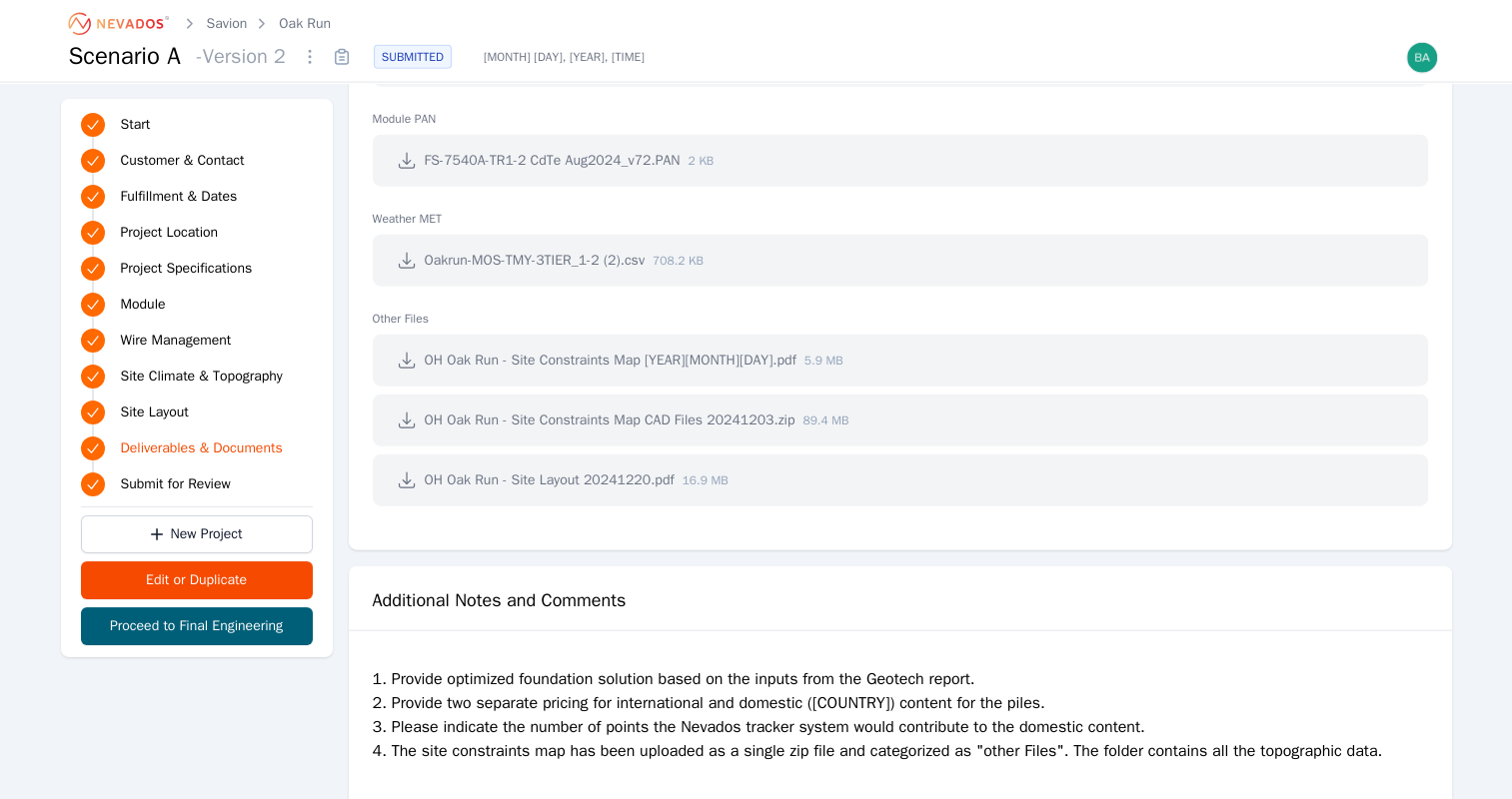 scroll, scrollTop: 4831, scrollLeft: 0, axis: vertical 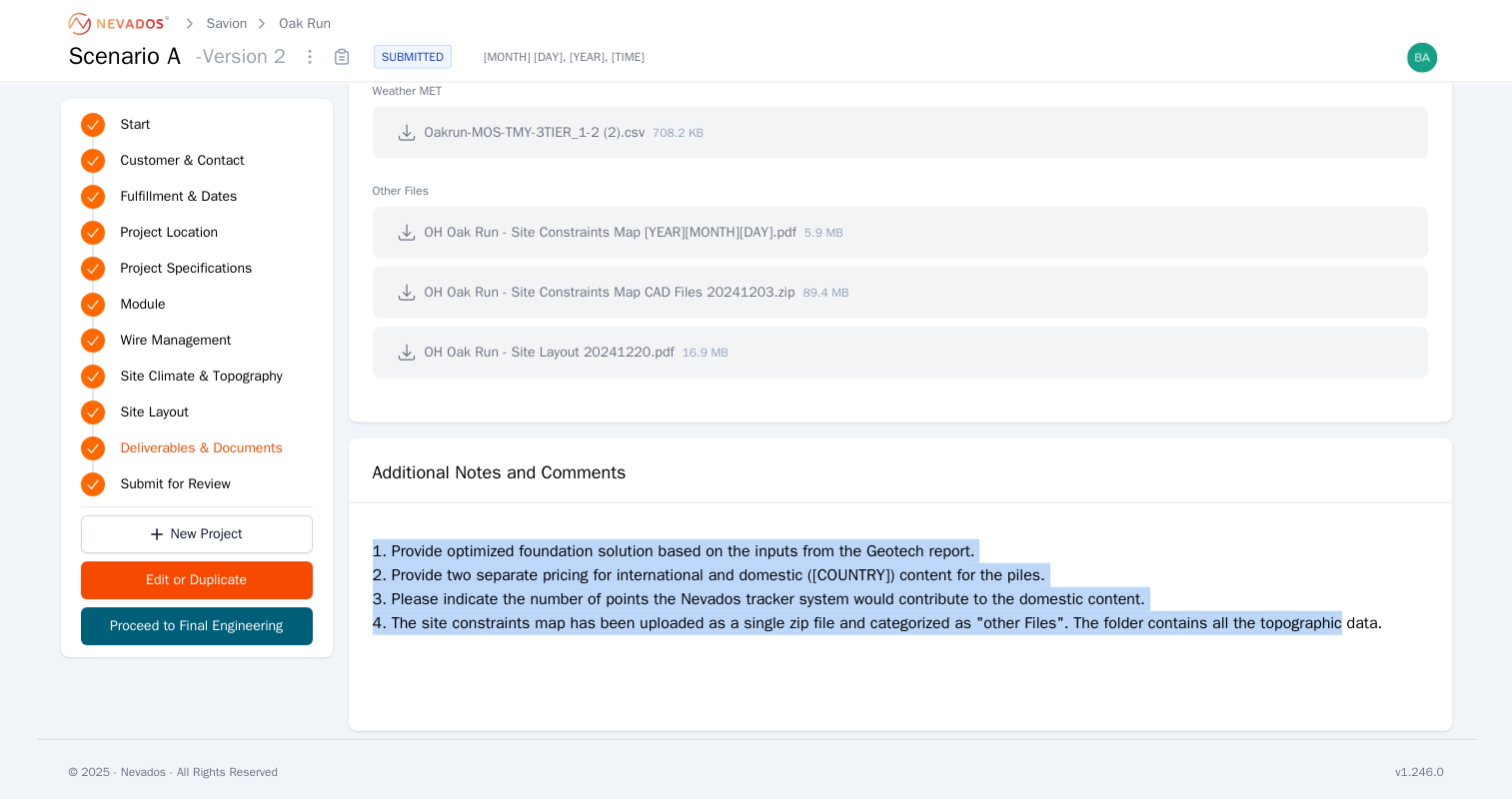 drag, startPoint x: 373, startPoint y: 544, endPoint x: 1416, endPoint y: 624, distance: 1046.0636 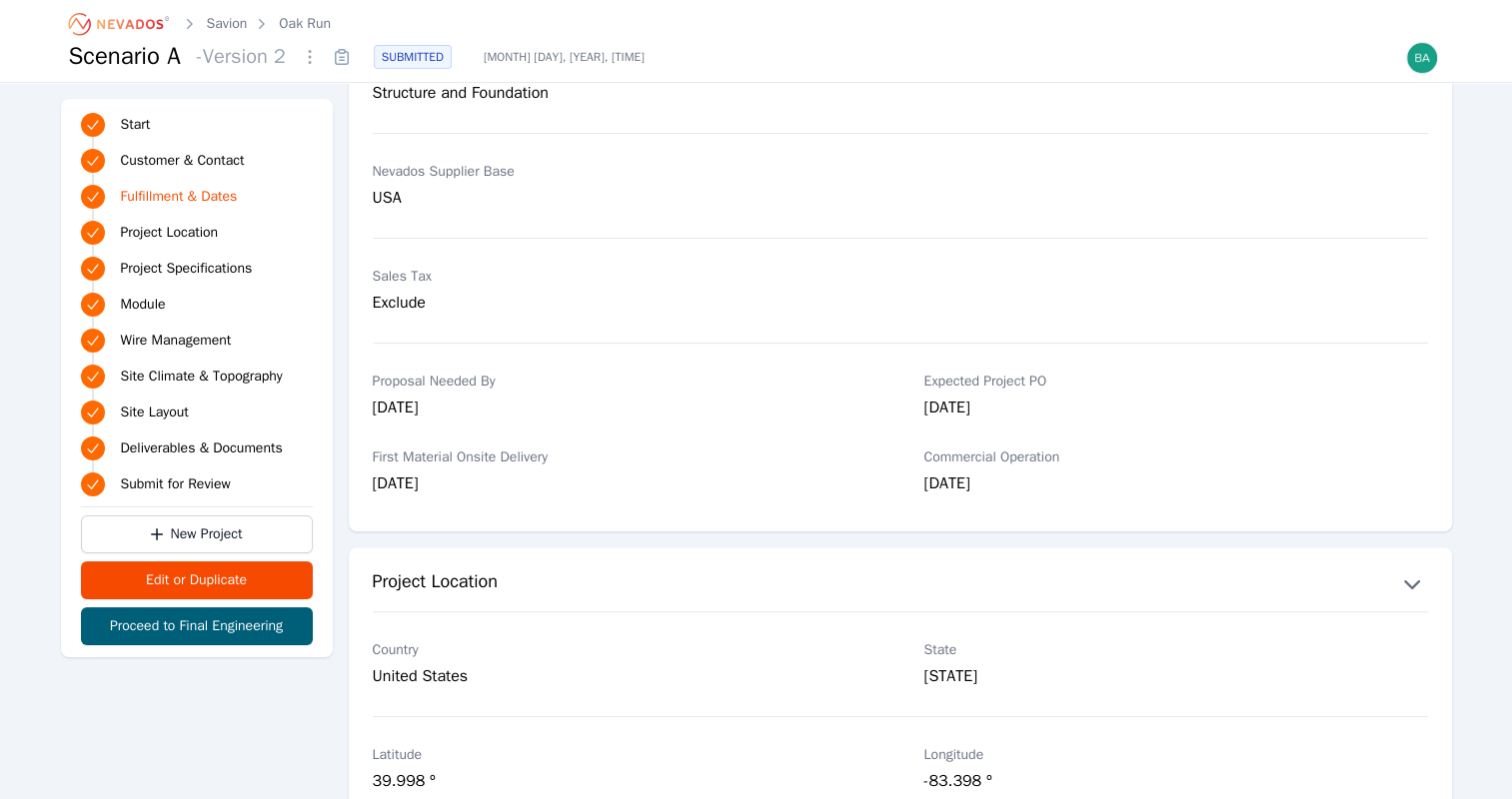scroll, scrollTop: 636, scrollLeft: 0, axis: vertical 